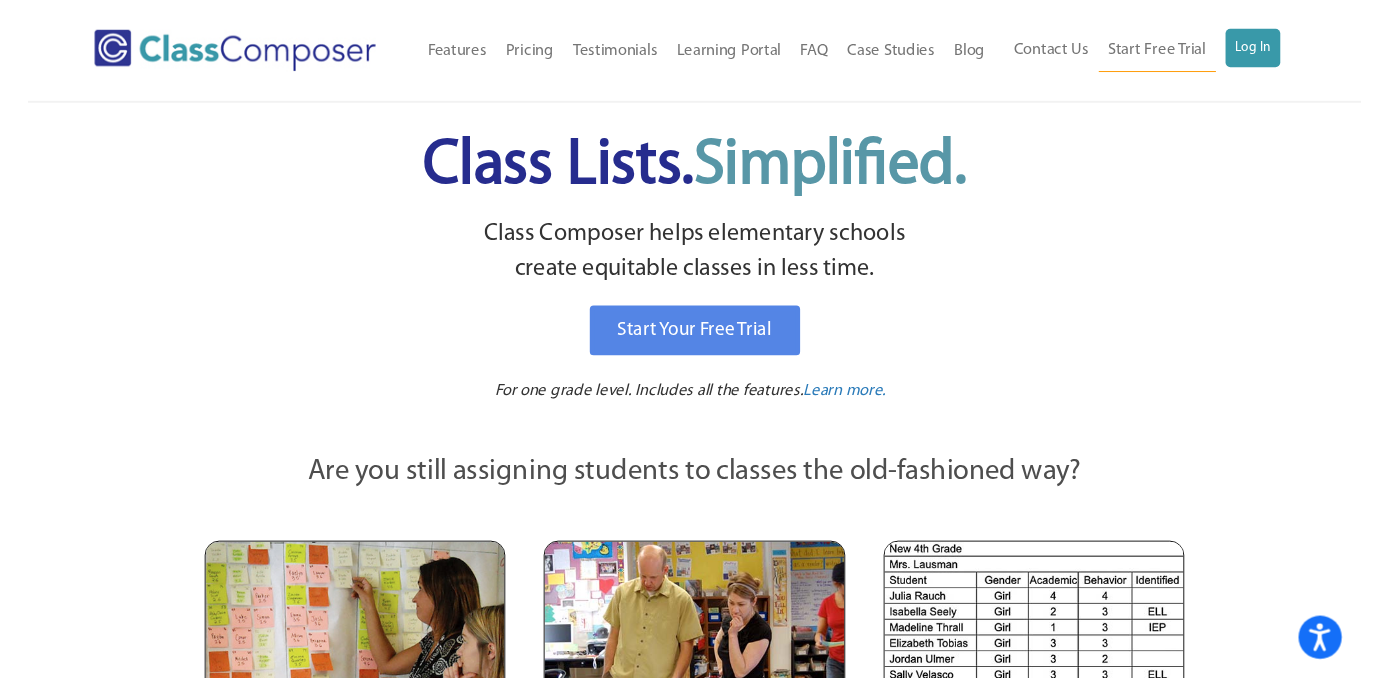 scroll, scrollTop: 0, scrollLeft: 0, axis: both 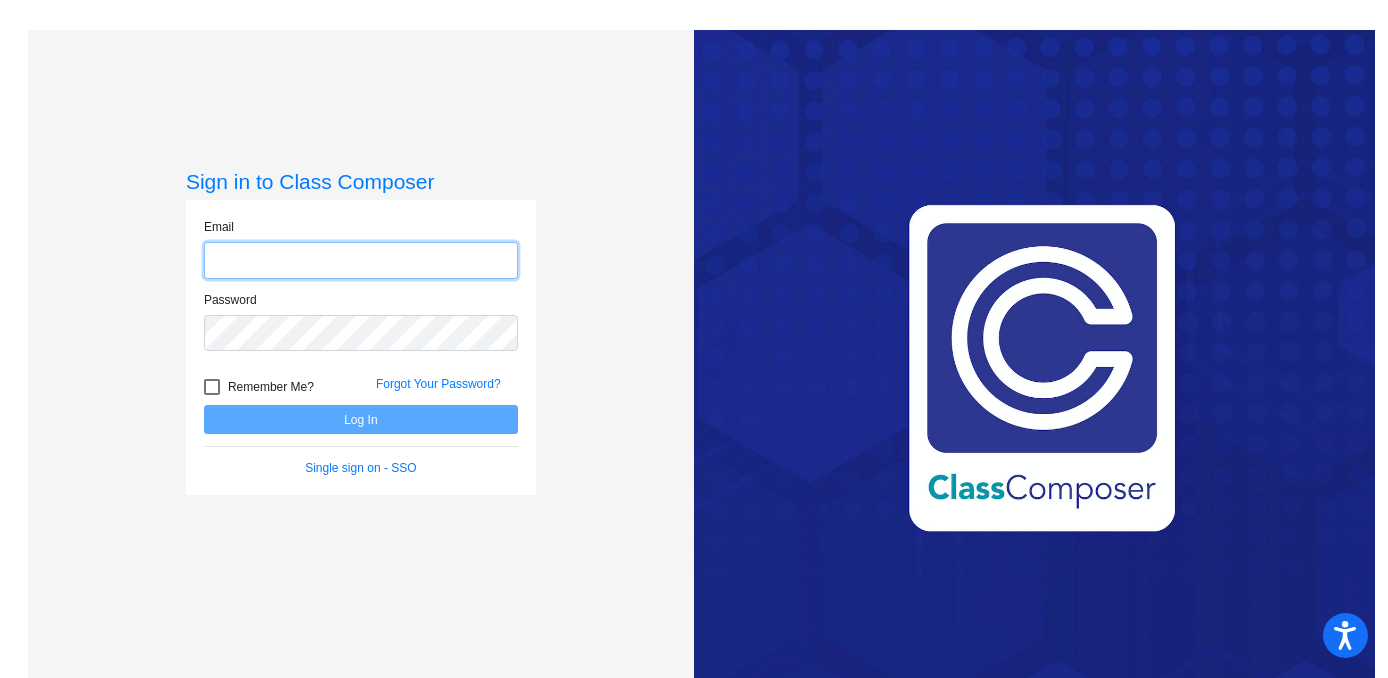 type on "brendon.morrow@svusd.org" 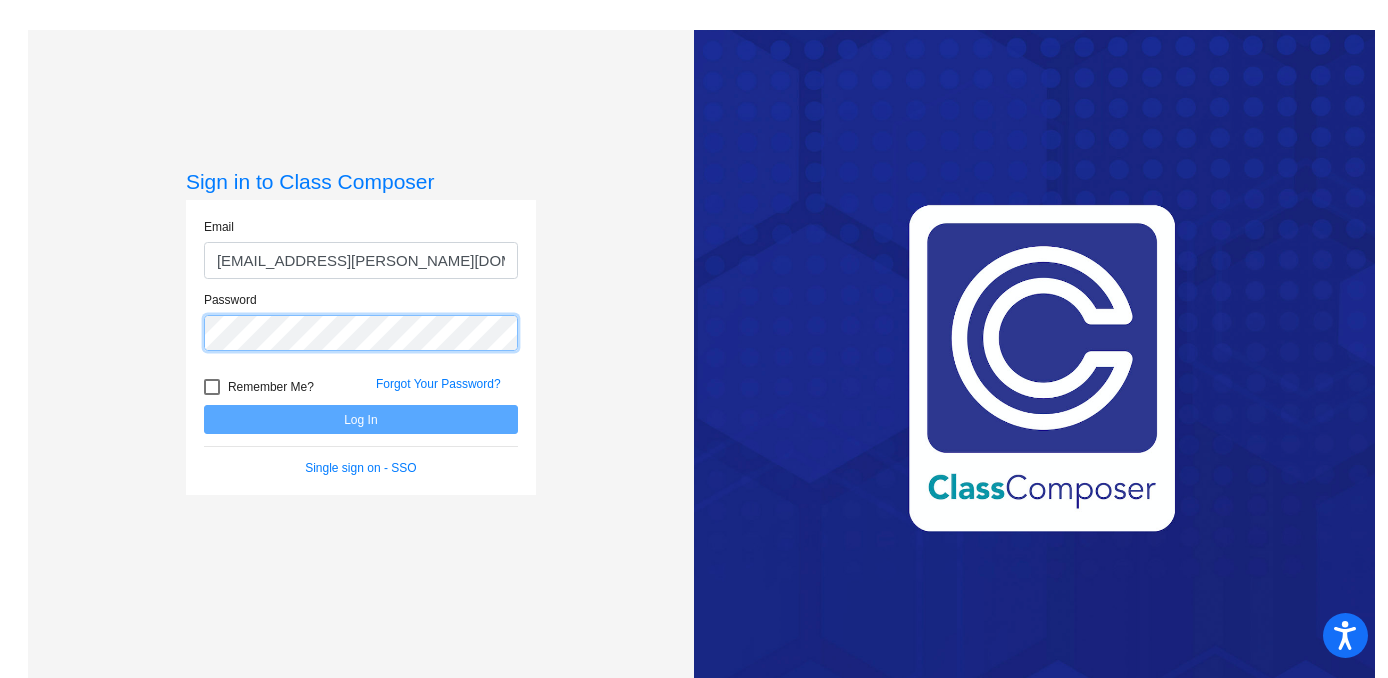 click on "Log In" 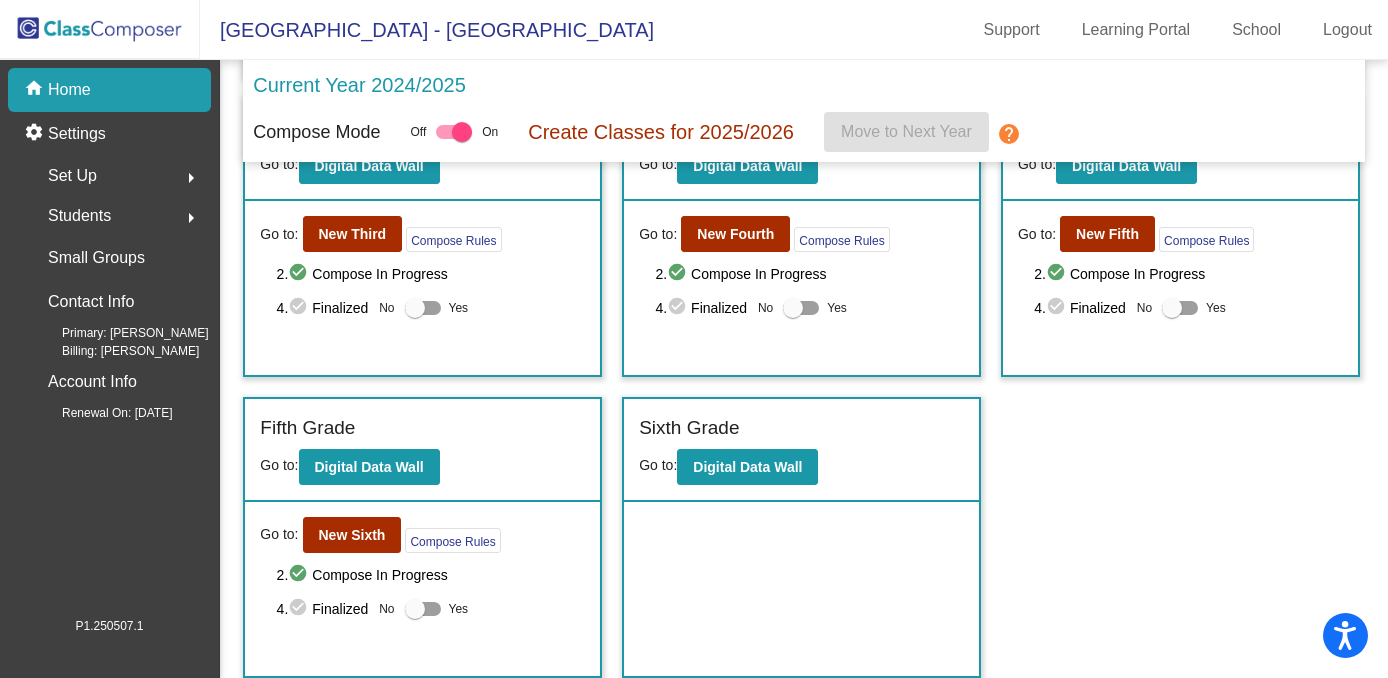scroll, scrollTop: 377, scrollLeft: 0, axis: vertical 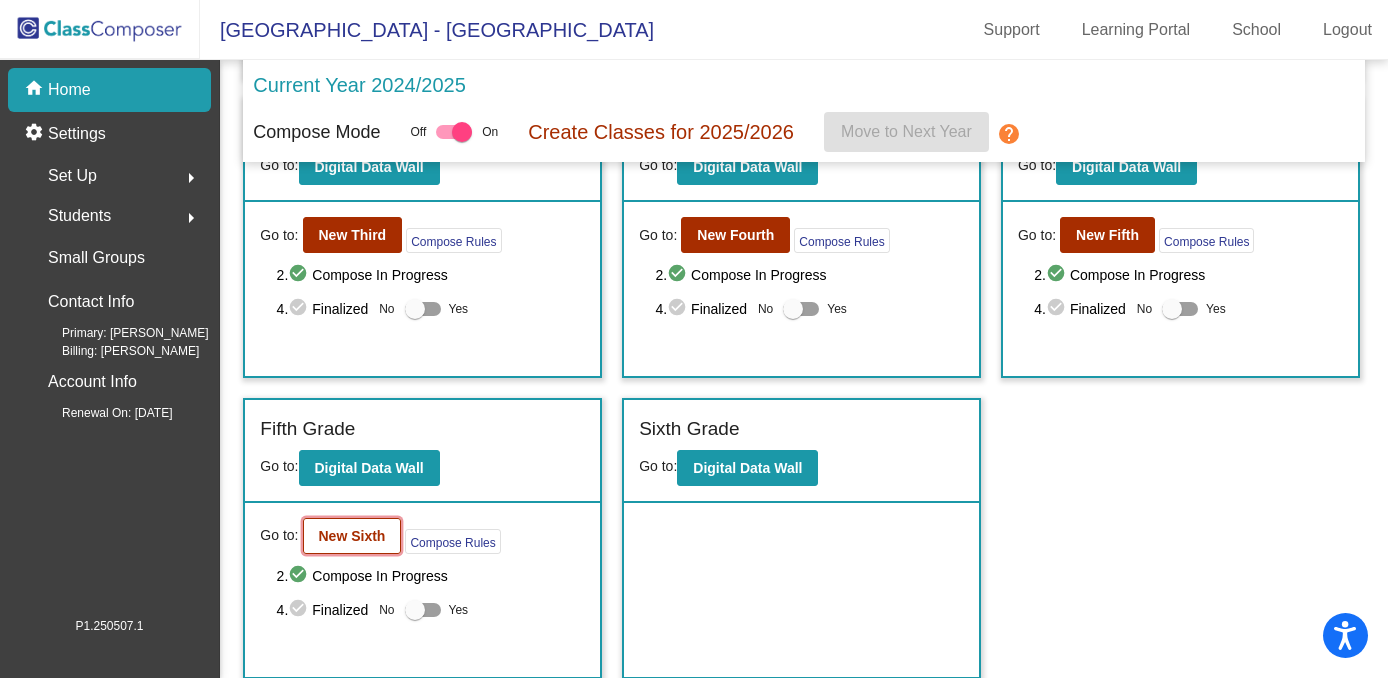 click on "New Sixth" 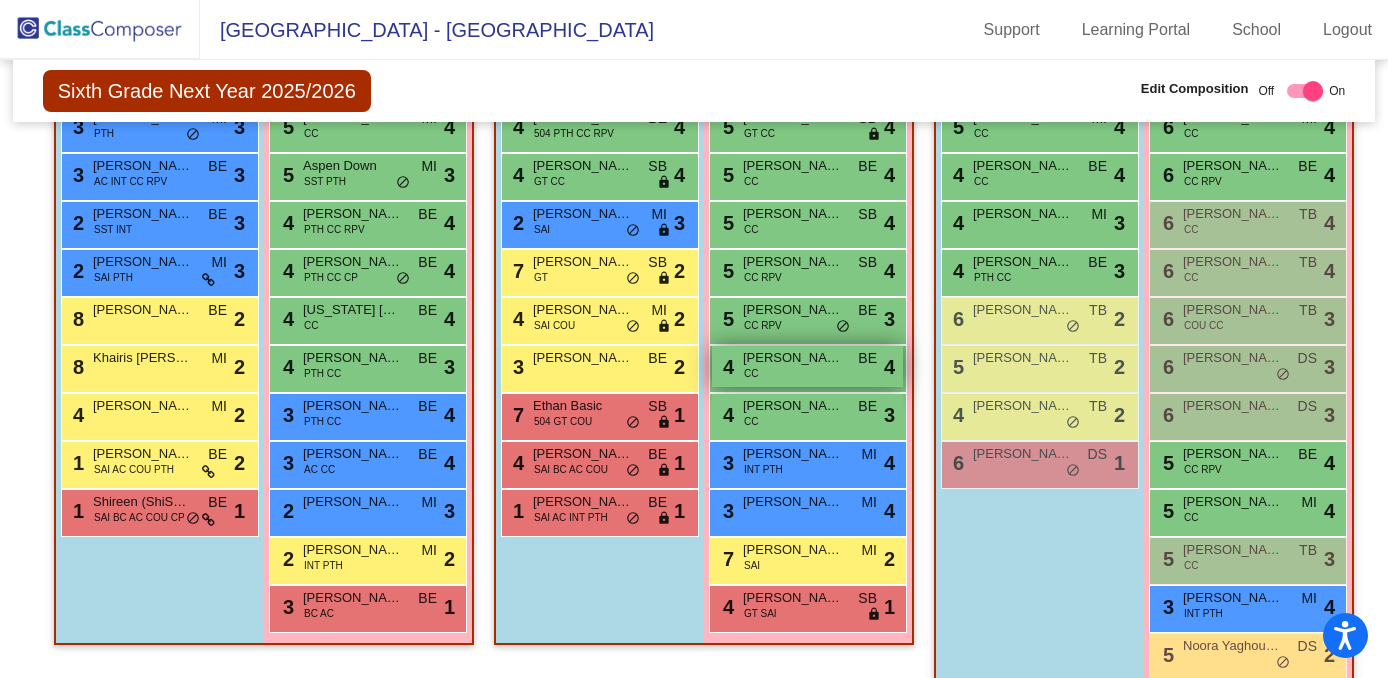 scroll, scrollTop: 869, scrollLeft: 0, axis: vertical 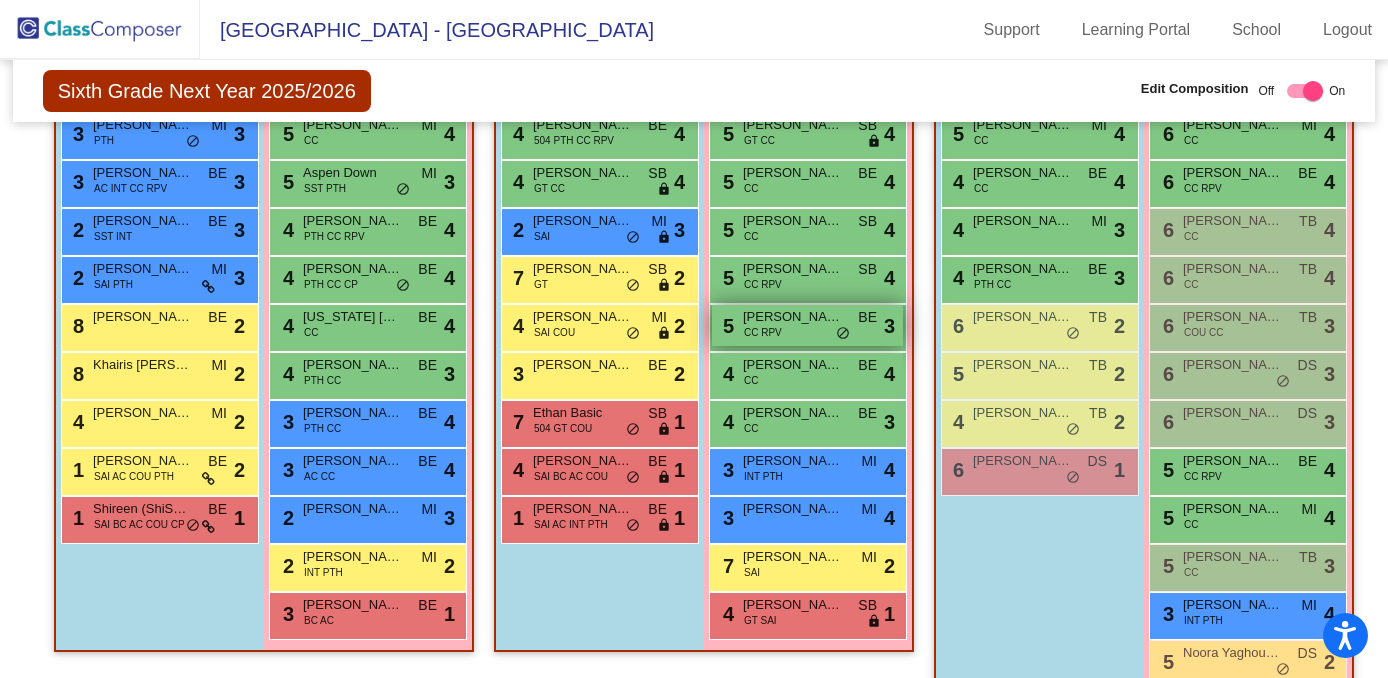 click on "Bridget Binder" at bounding box center [793, 317] 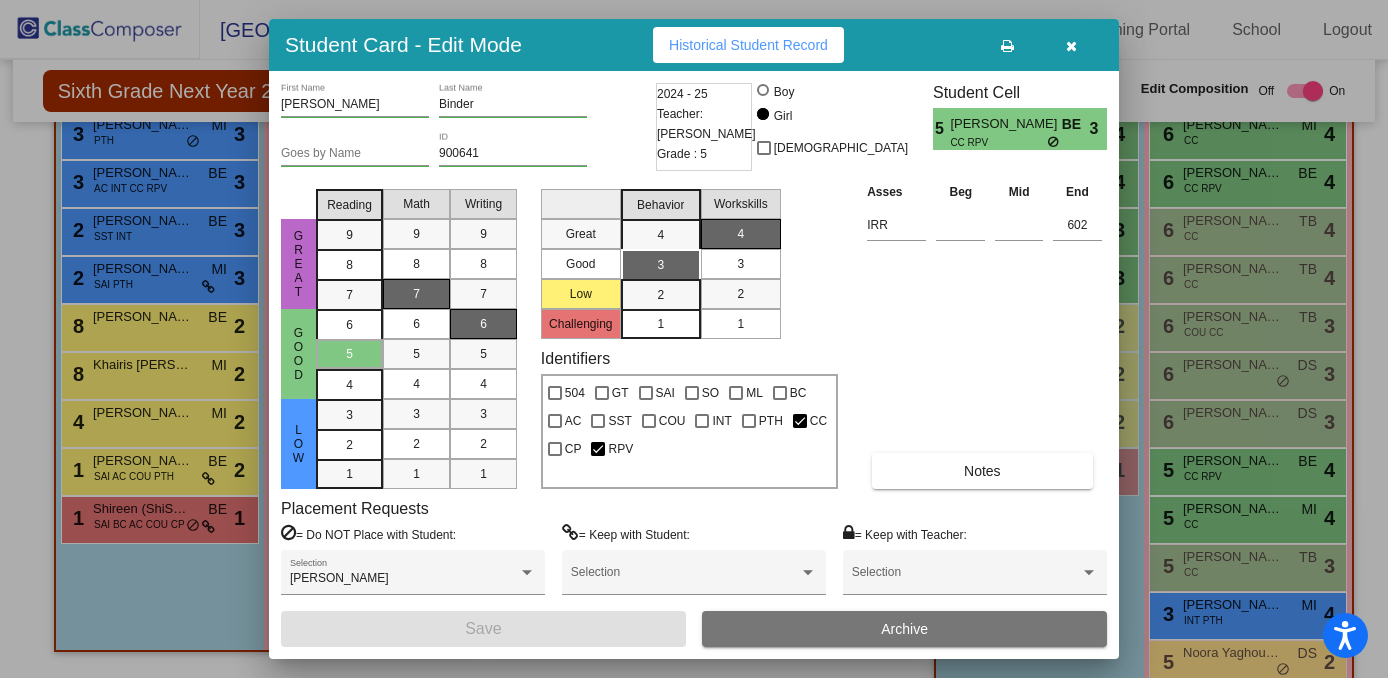 scroll, scrollTop: 0, scrollLeft: 0, axis: both 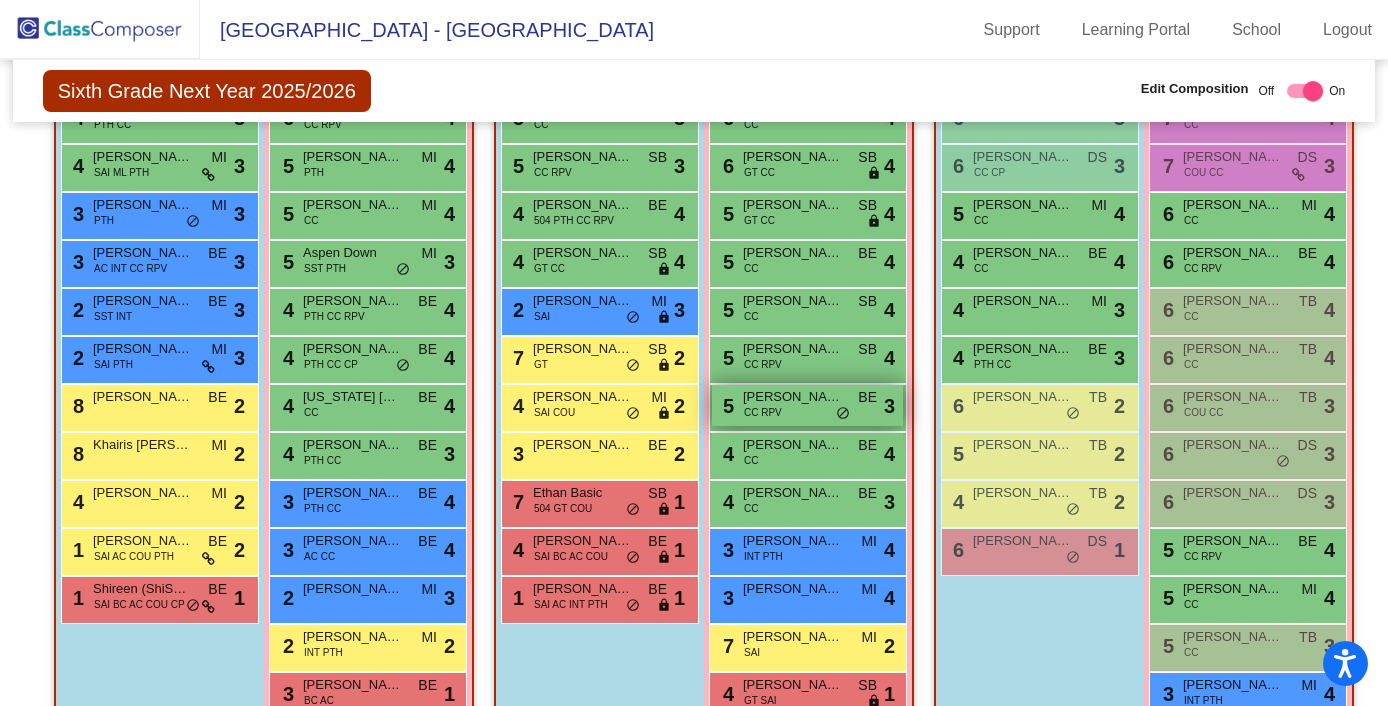 click on "5 Bridget Binder CC RPV BE lock do_not_disturb_alt 3" at bounding box center [807, 405] 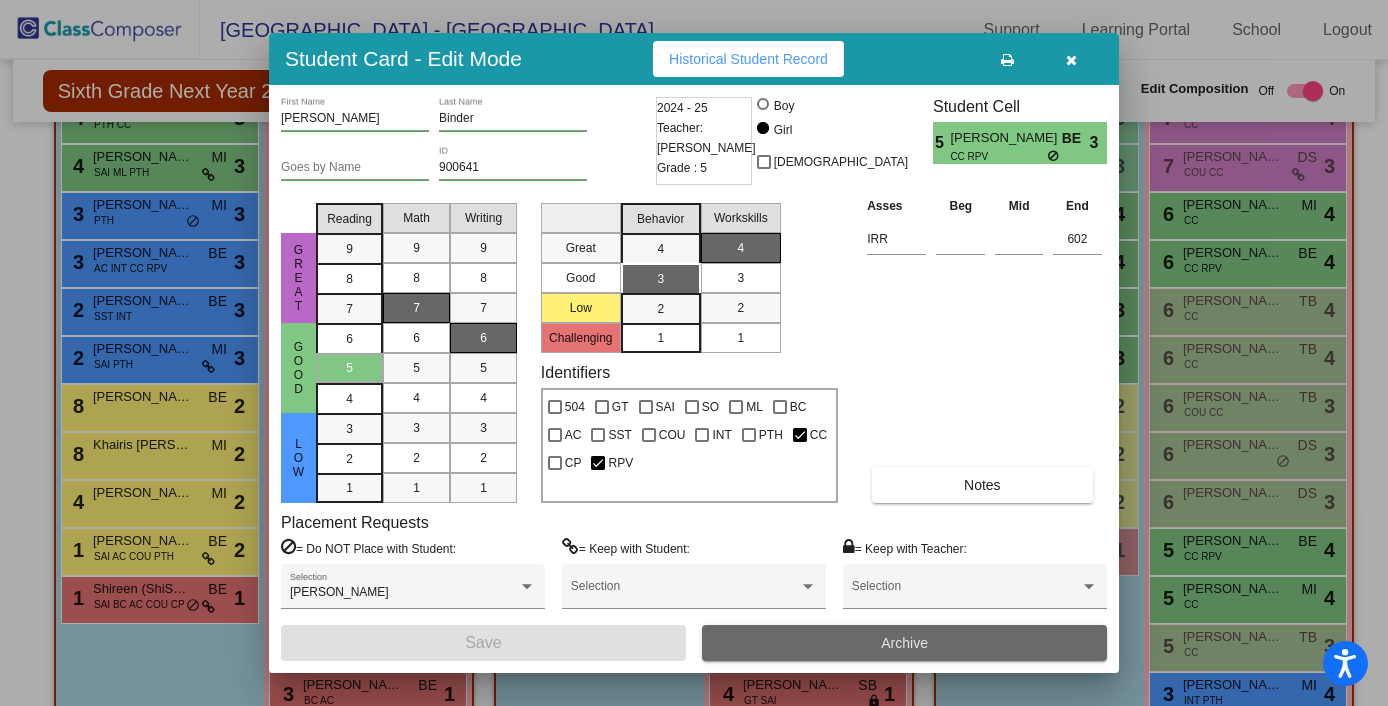 click on "Archive" at bounding box center [904, 643] 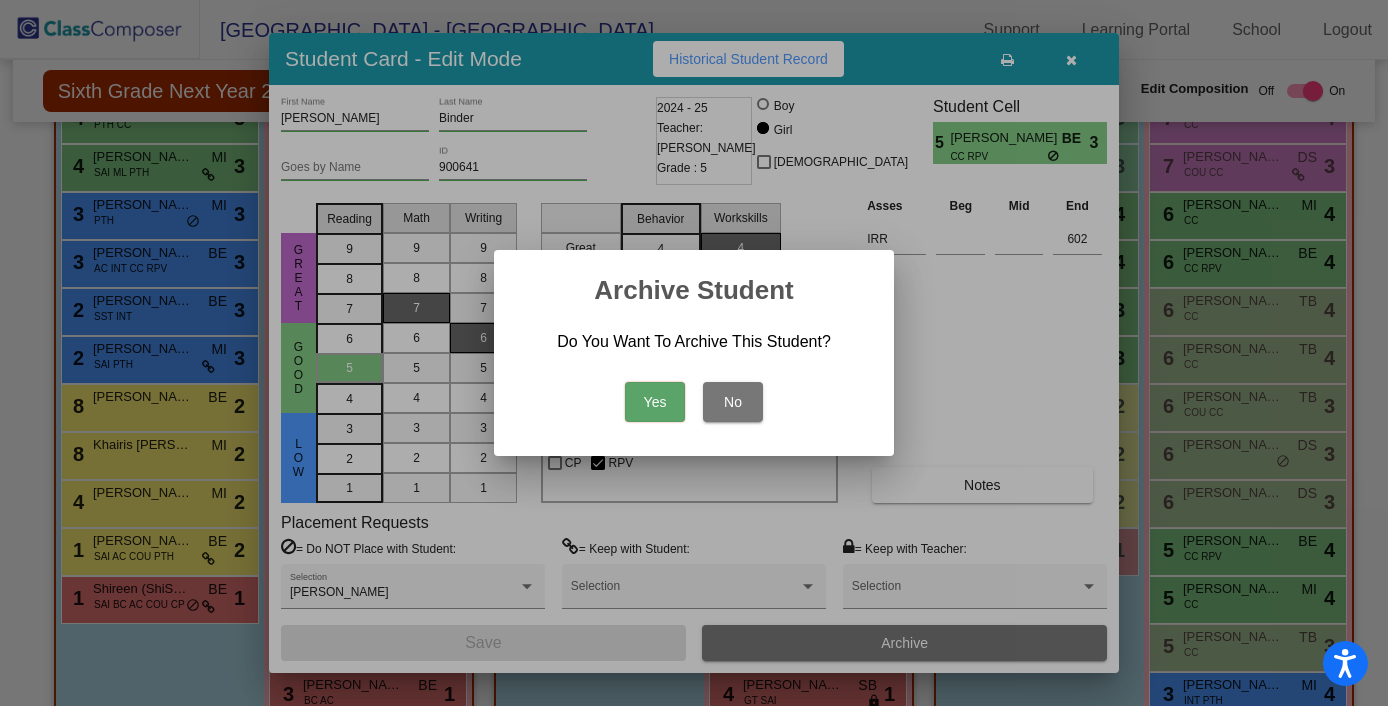 click on "Yes" at bounding box center [655, 402] 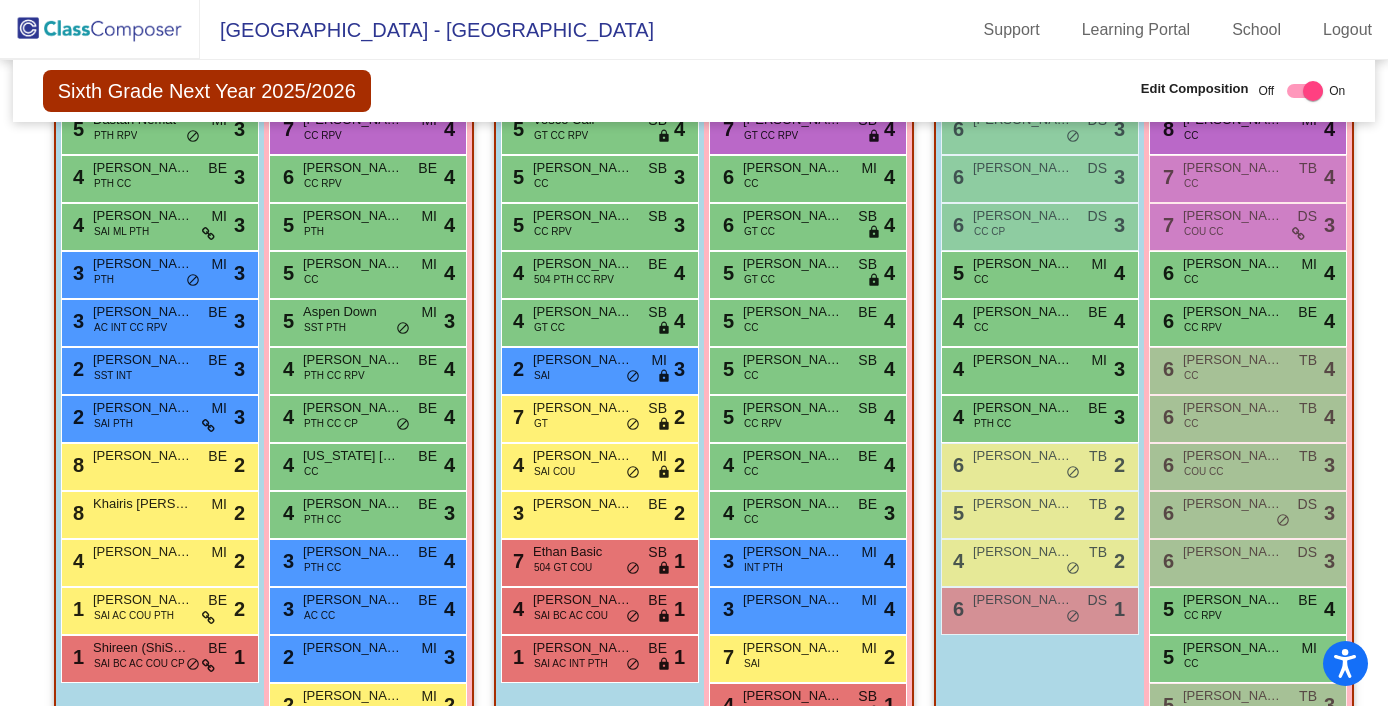 scroll, scrollTop: 729, scrollLeft: 0, axis: vertical 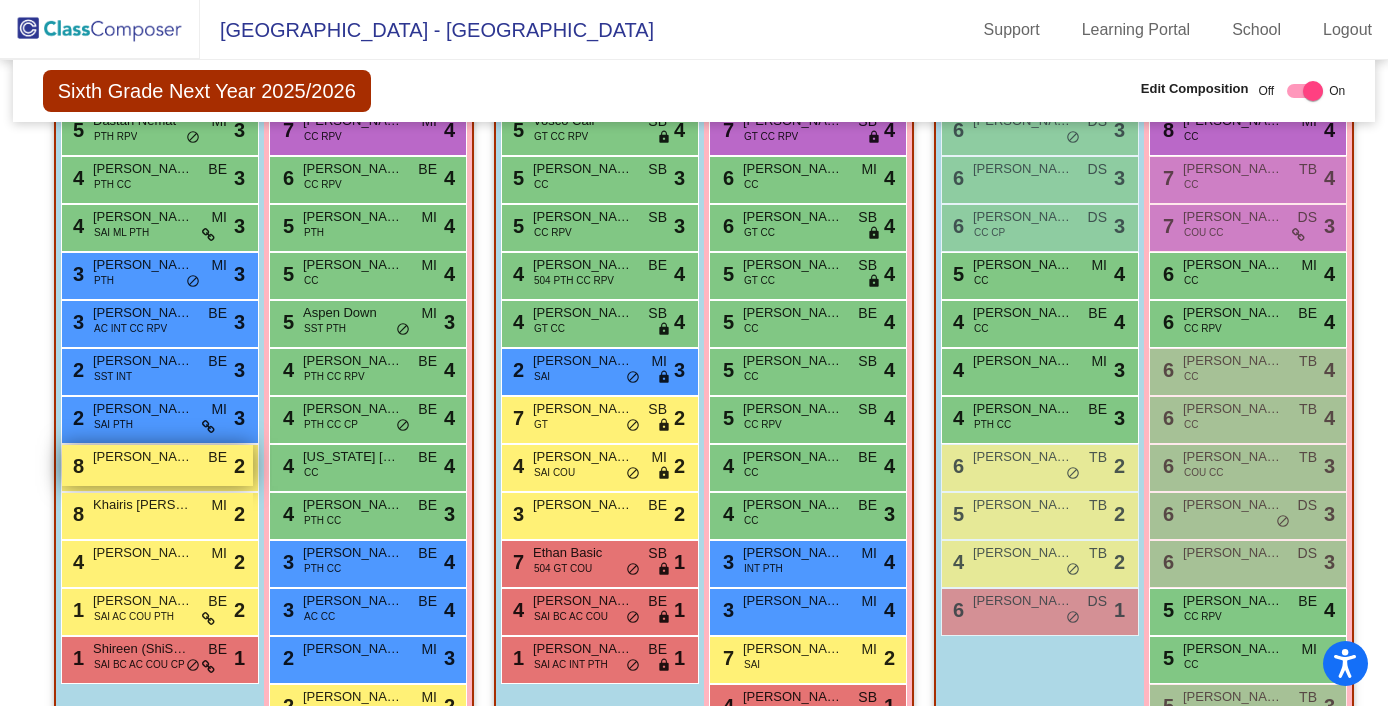 click on "8 Ayden Zeffer BE lock do_not_disturb_alt 2" at bounding box center (157, 465) 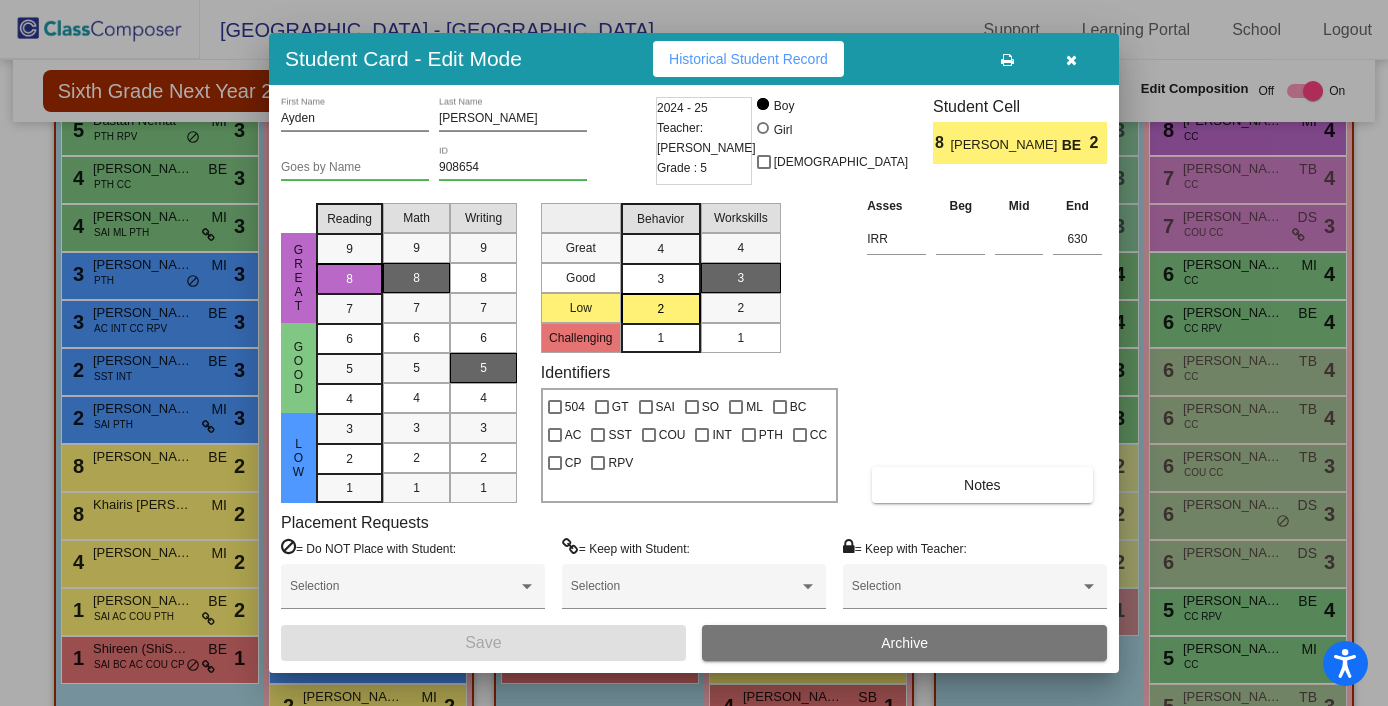 click on "Archive" at bounding box center [904, 643] 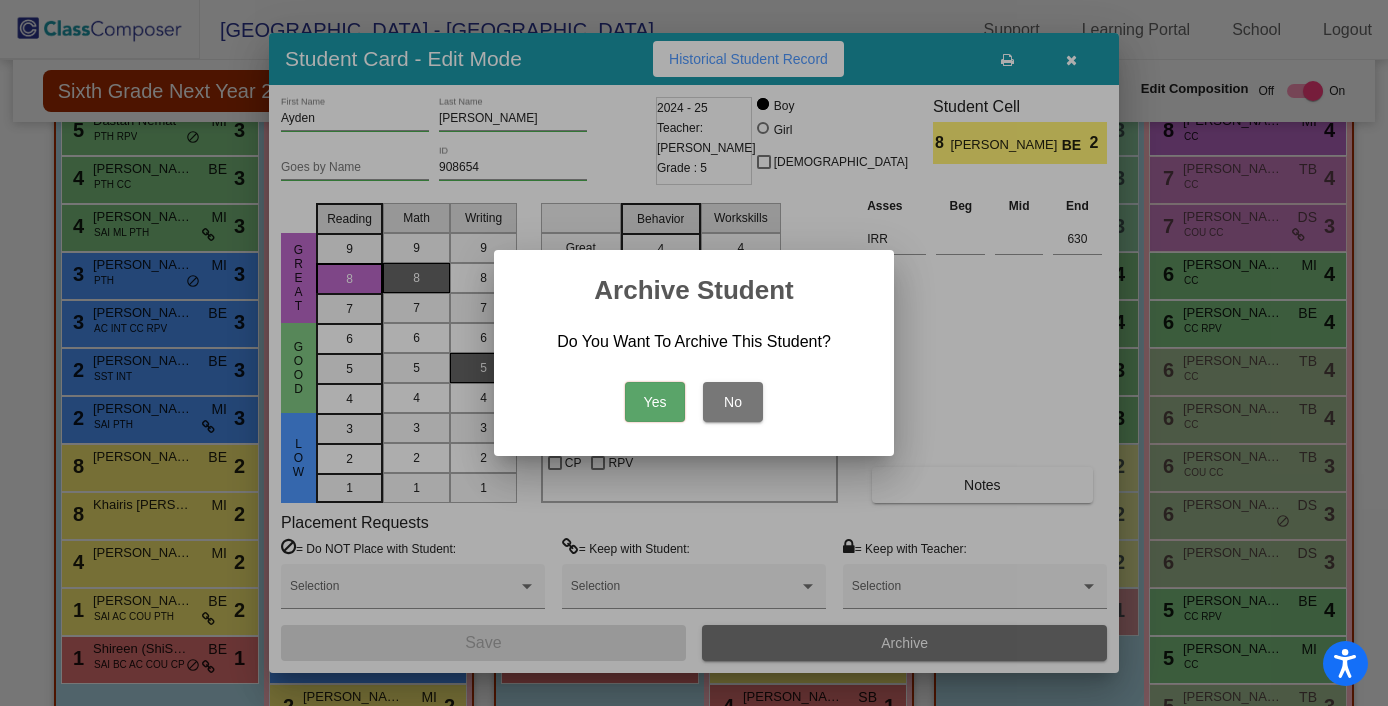click on "Yes" at bounding box center [655, 402] 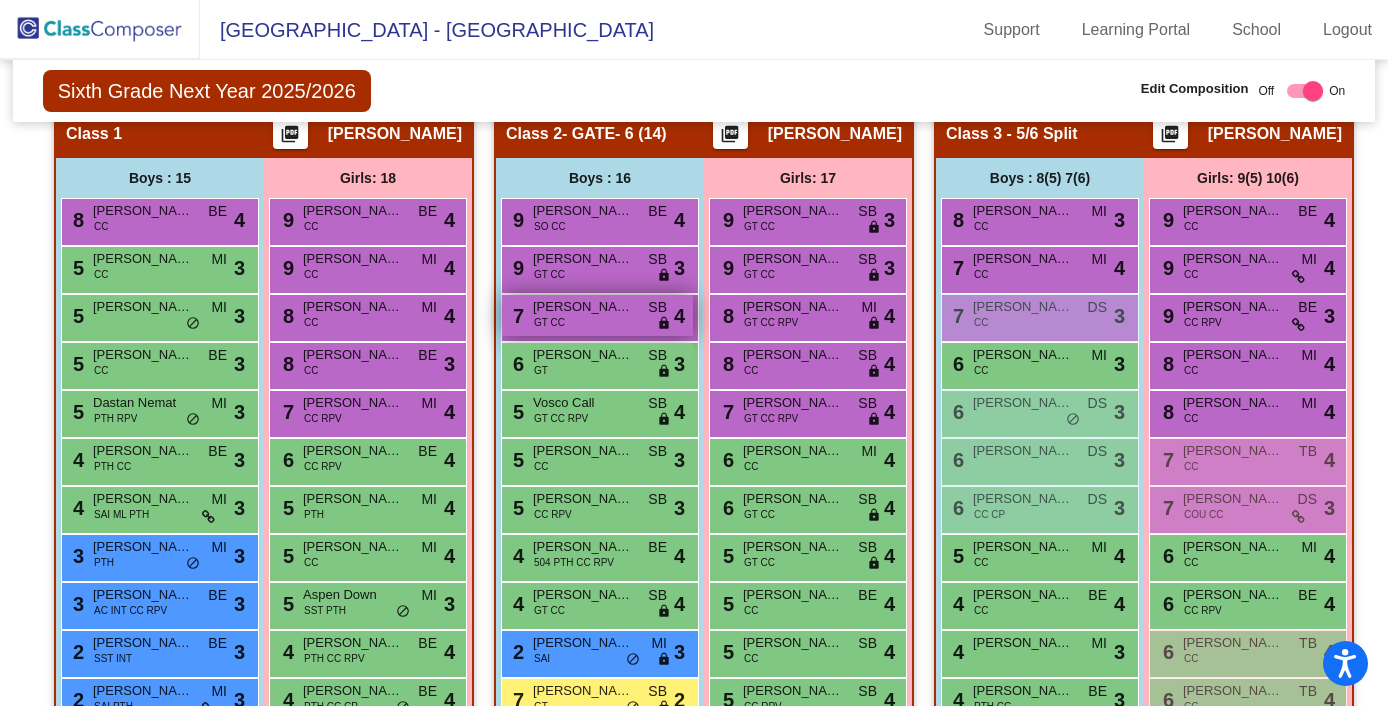 scroll, scrollTop: 433, scrollLeft: 0, axis: vertical 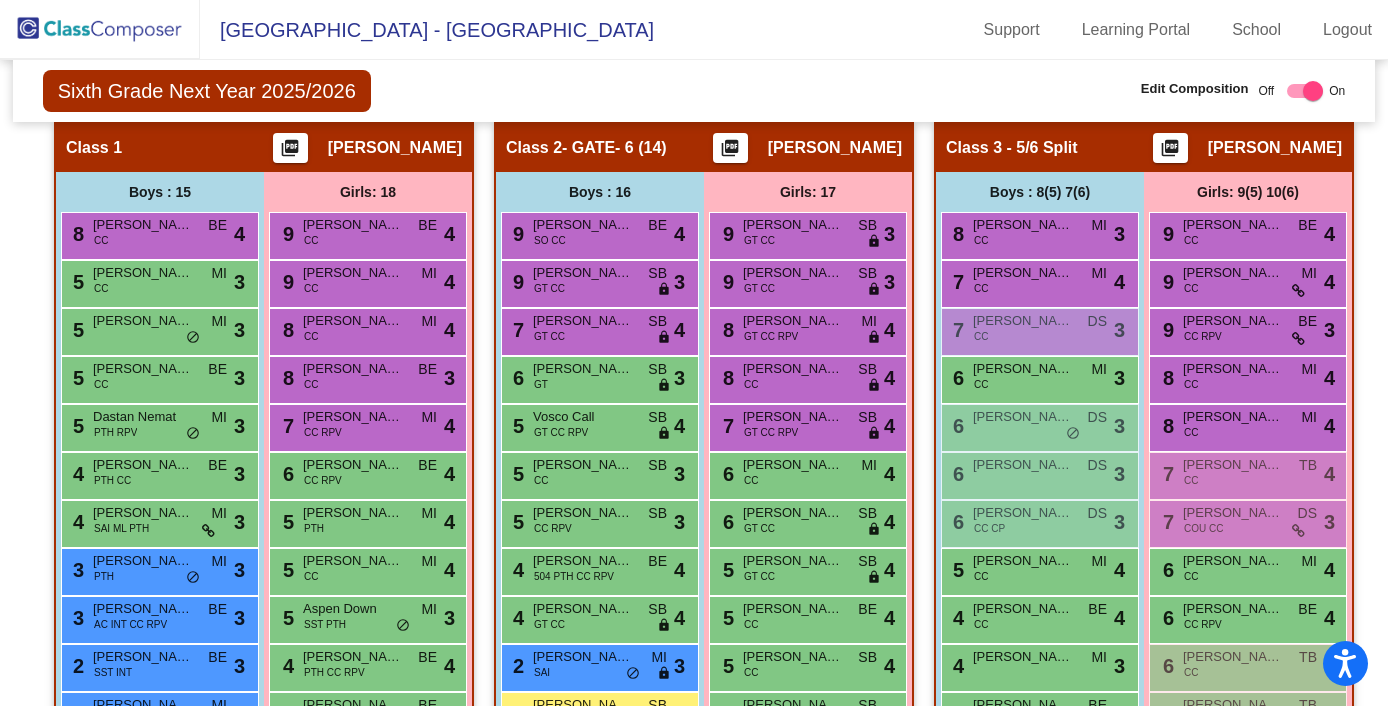 click 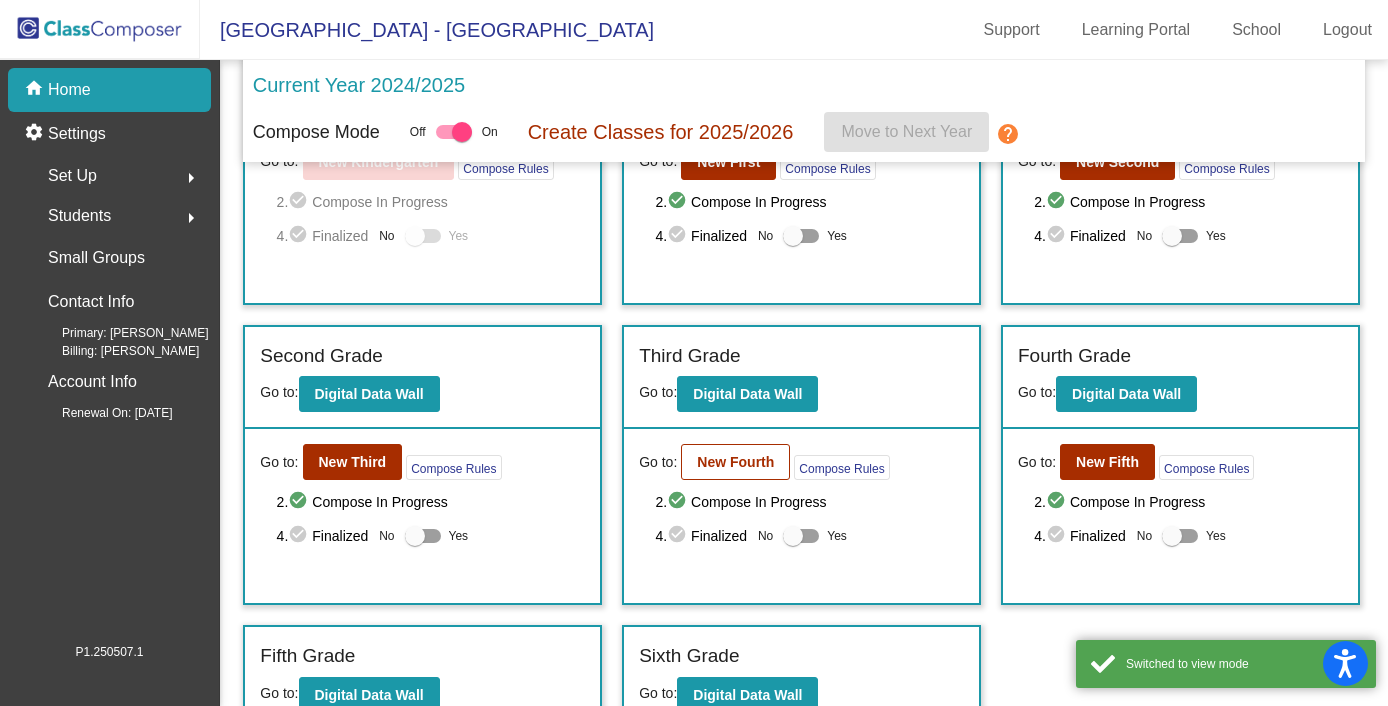 scroll, scrollTop: 188, scrollLeft: 0, axis: vertical 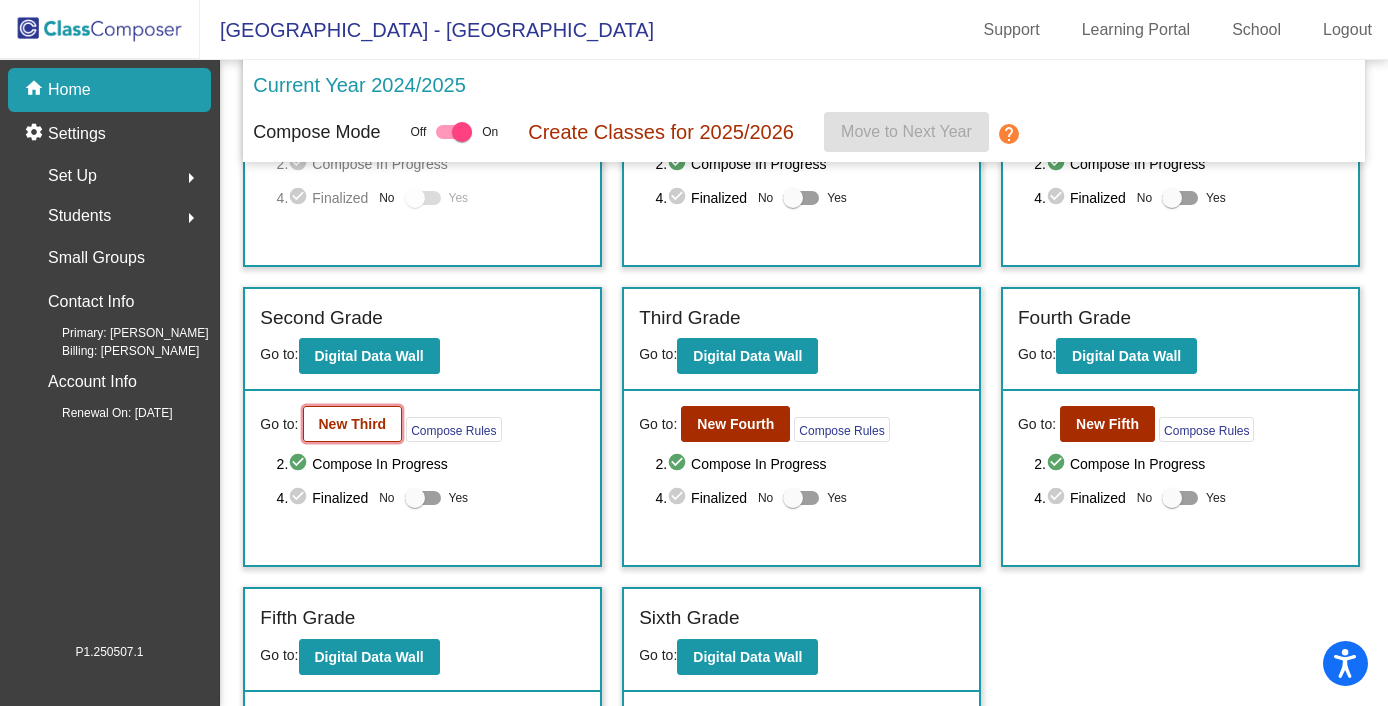 click on "New Third" 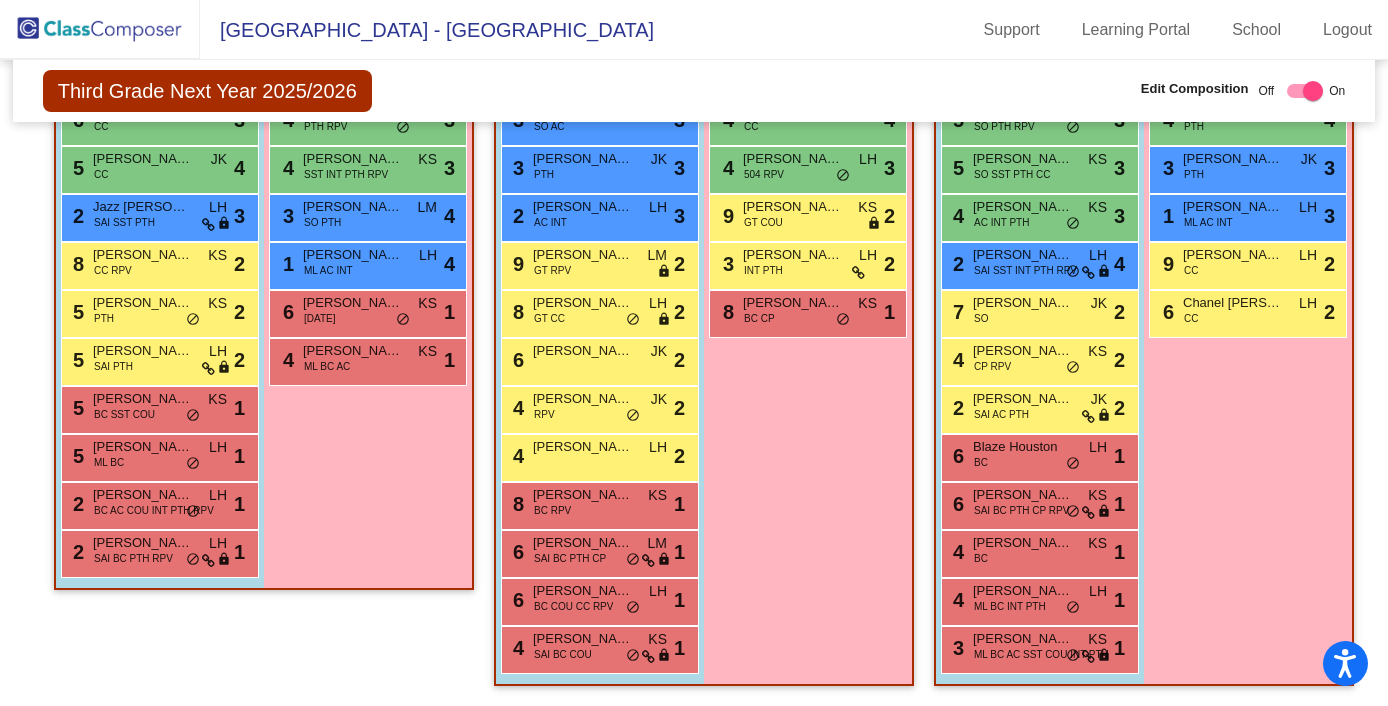 scroll, scrollTop: 850, scrollLeft: 0, axis: vertical 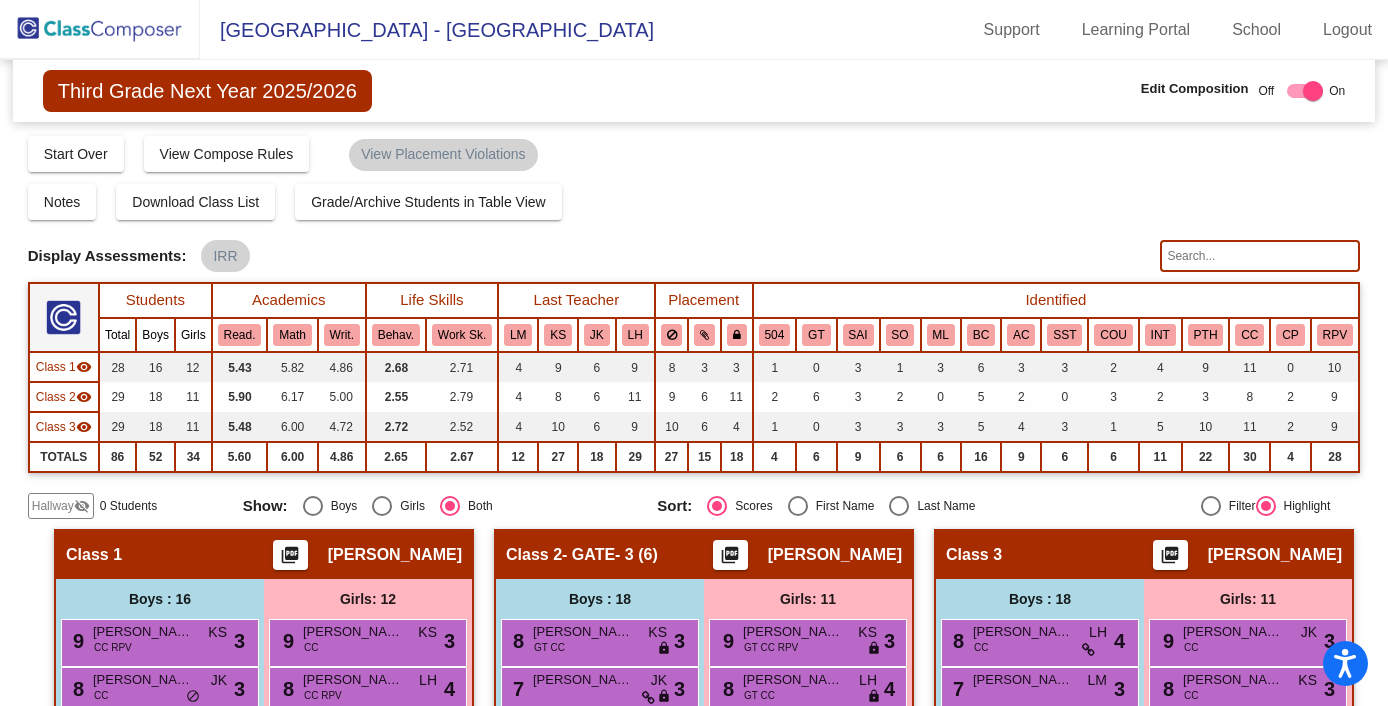 click 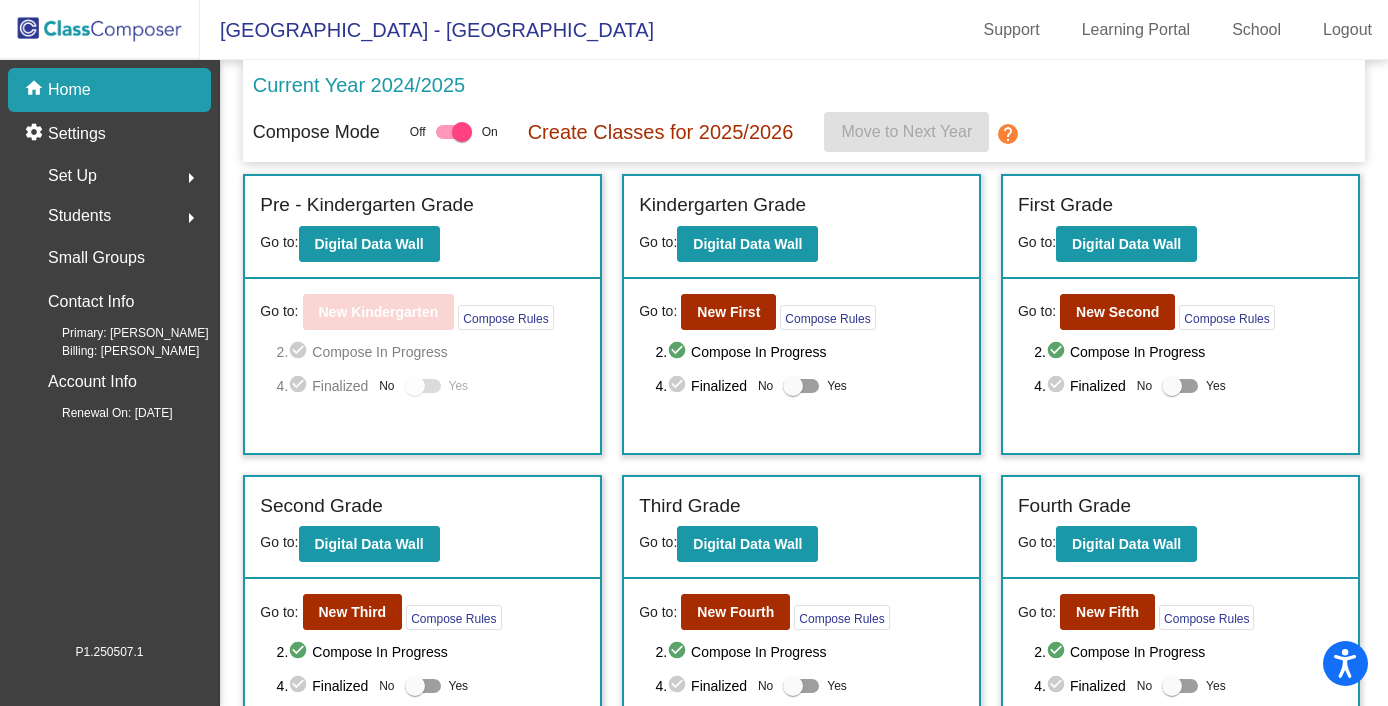 click on "Students" 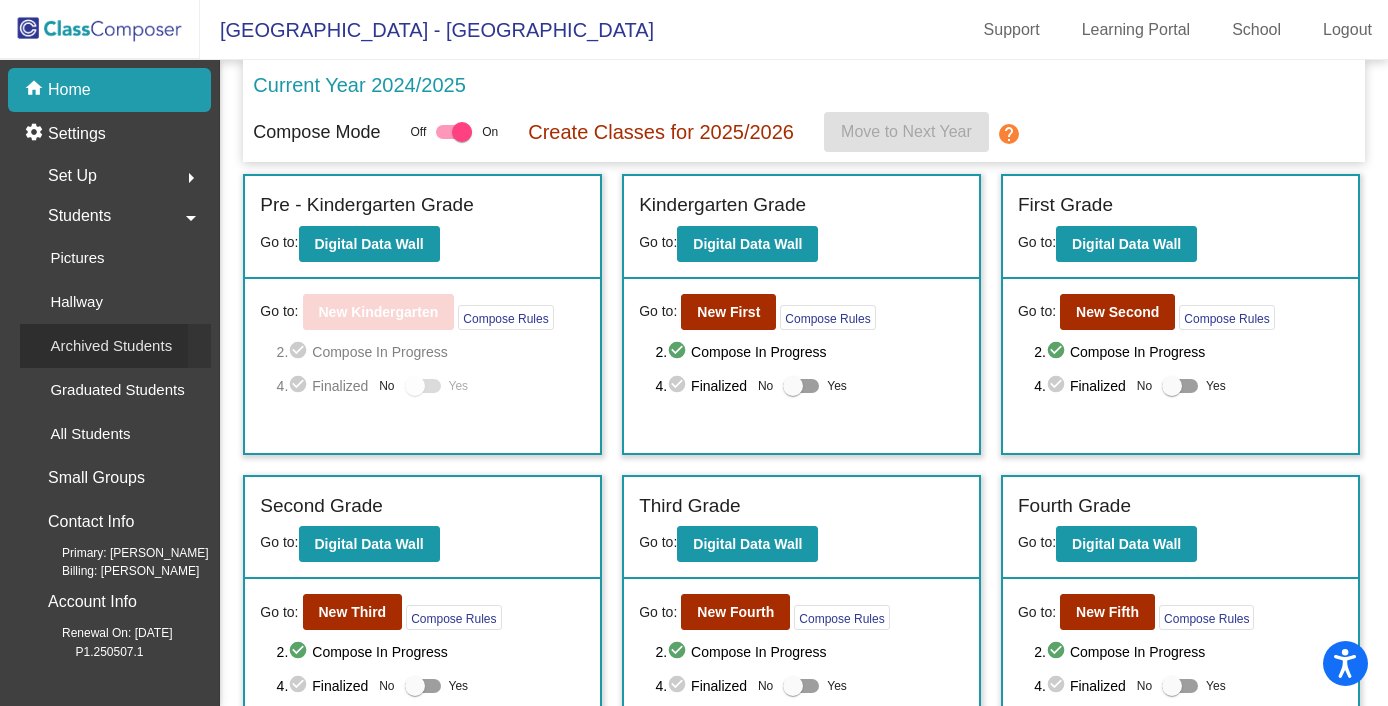 click on "Archived Students" 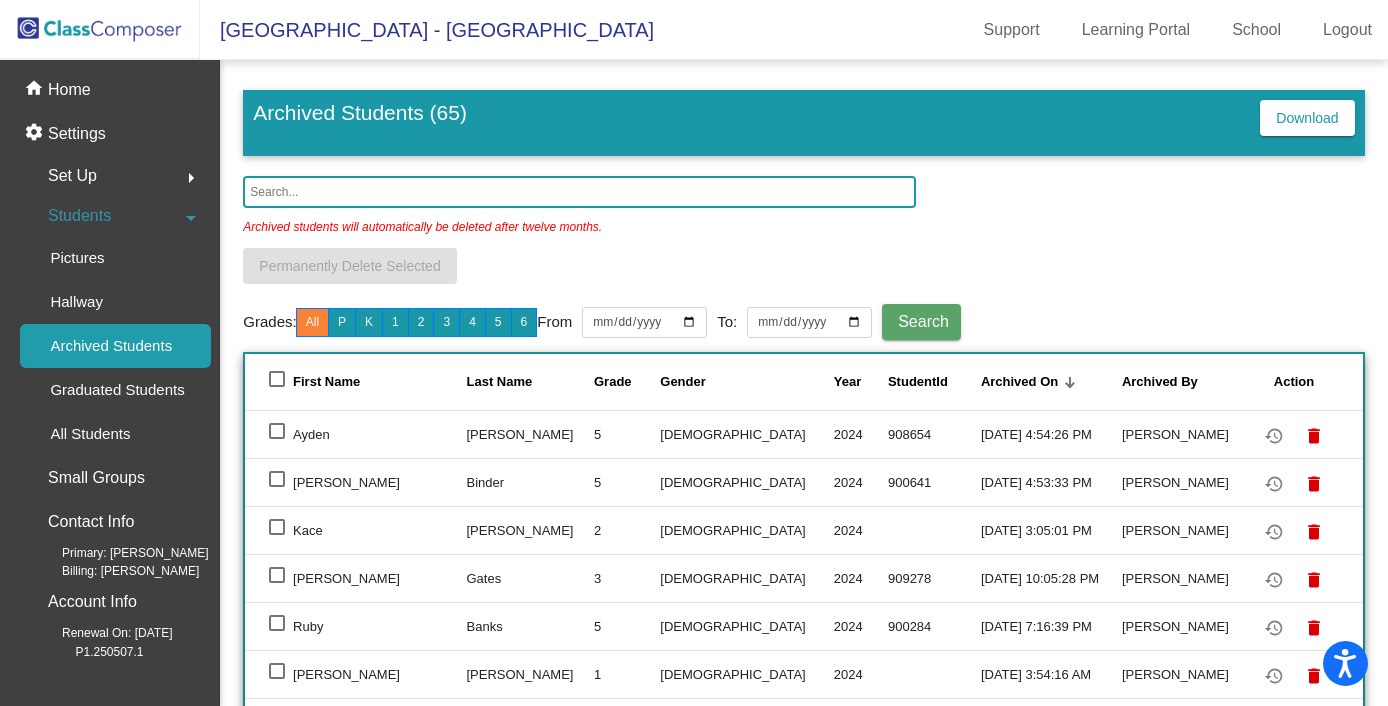 scroll, scrollTop: 0, scrollLeft: 0, axis: both 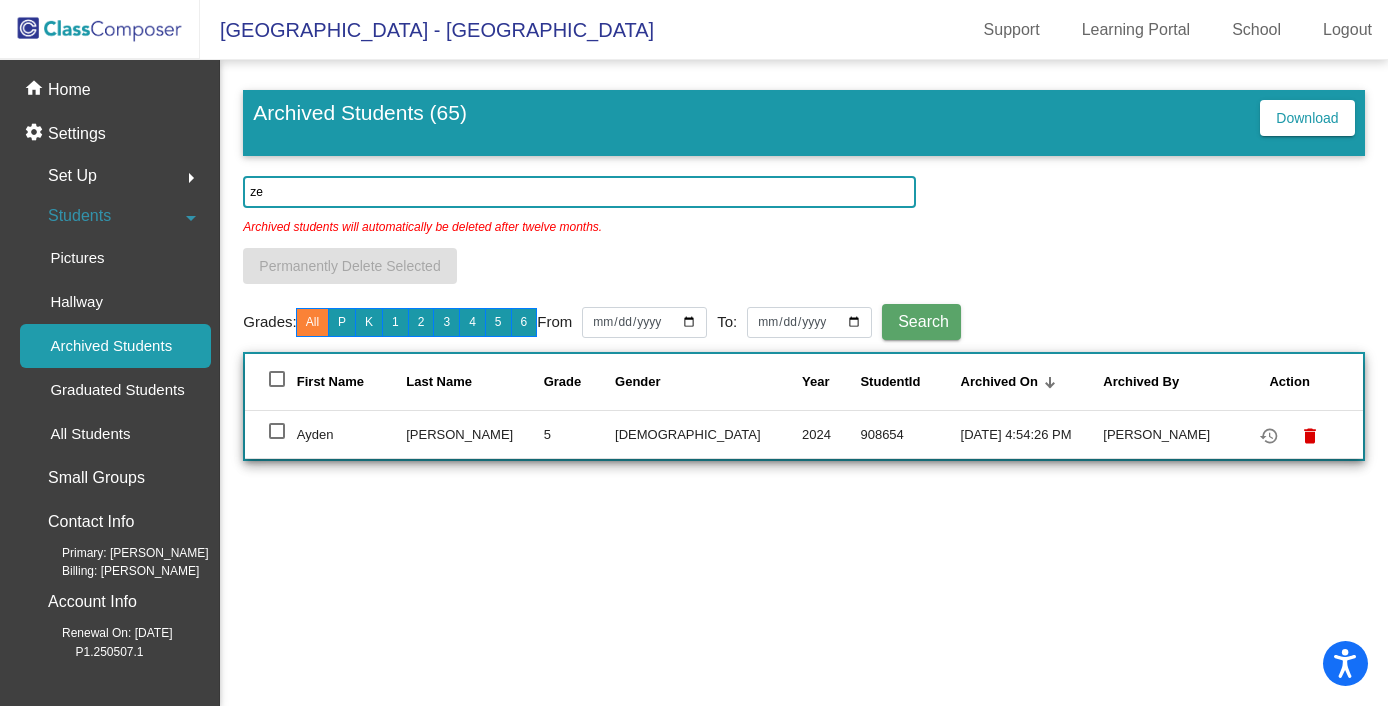 type on "z" 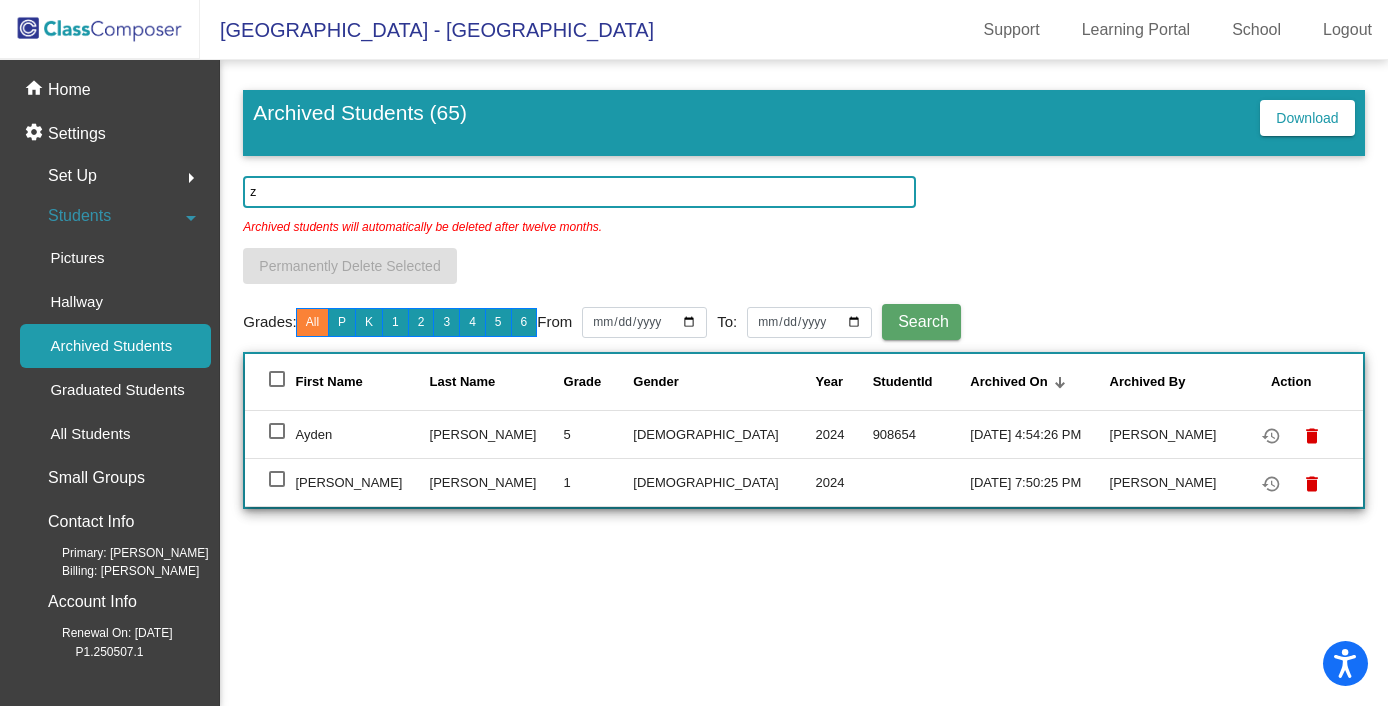 type 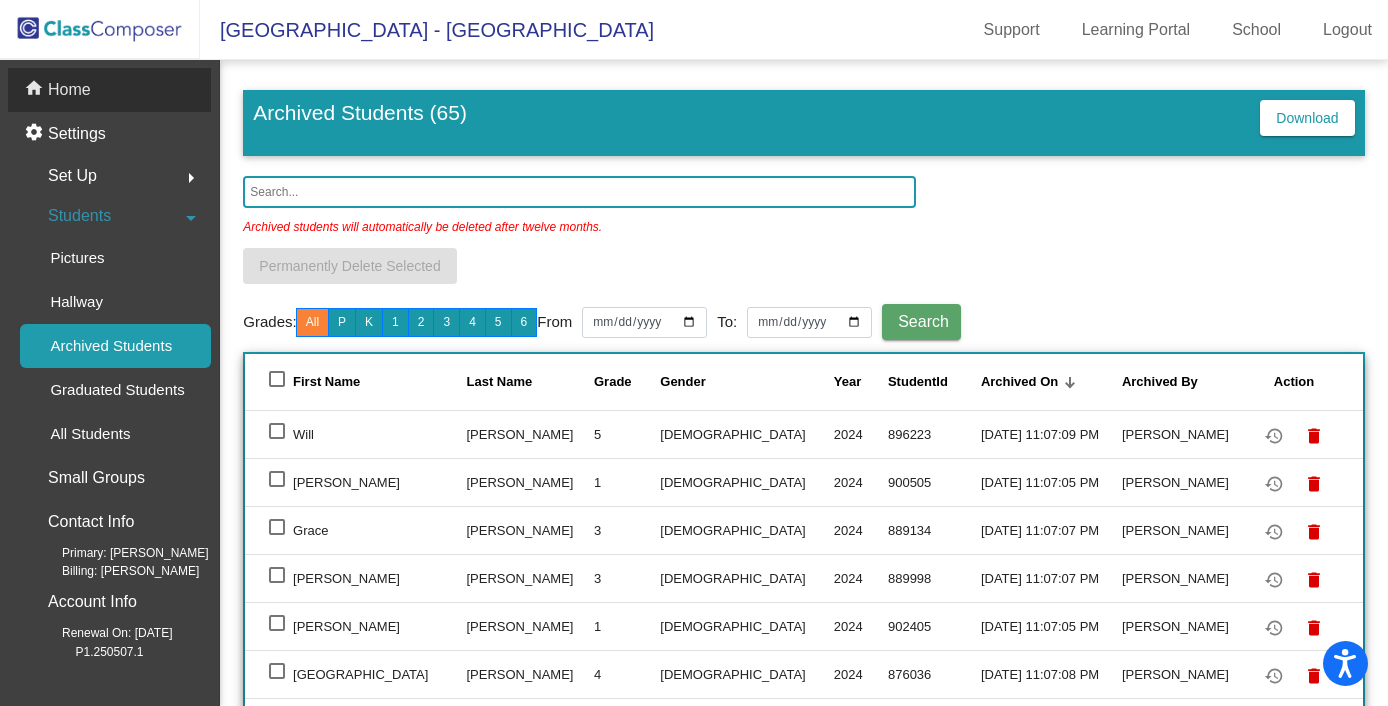 click on "Home" 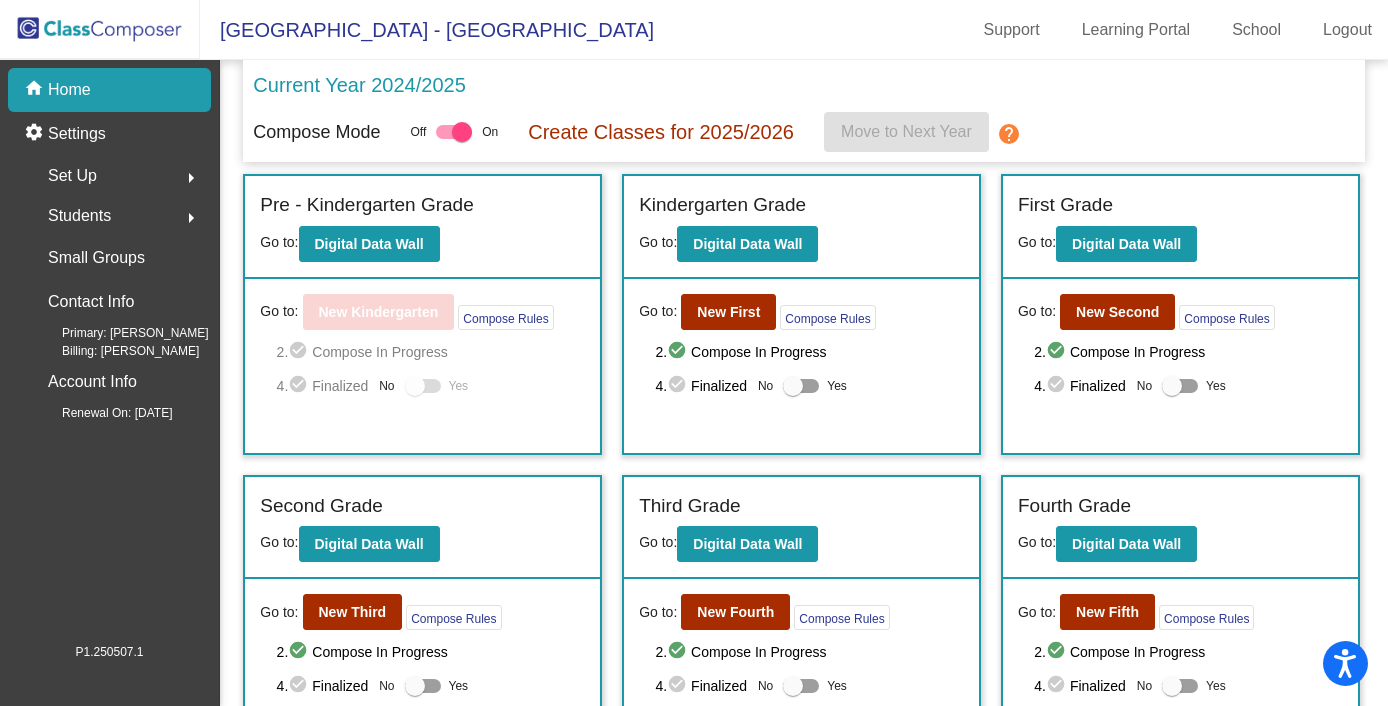 scroll, scrollTop: 0, scrollLeft: 0, axis: both 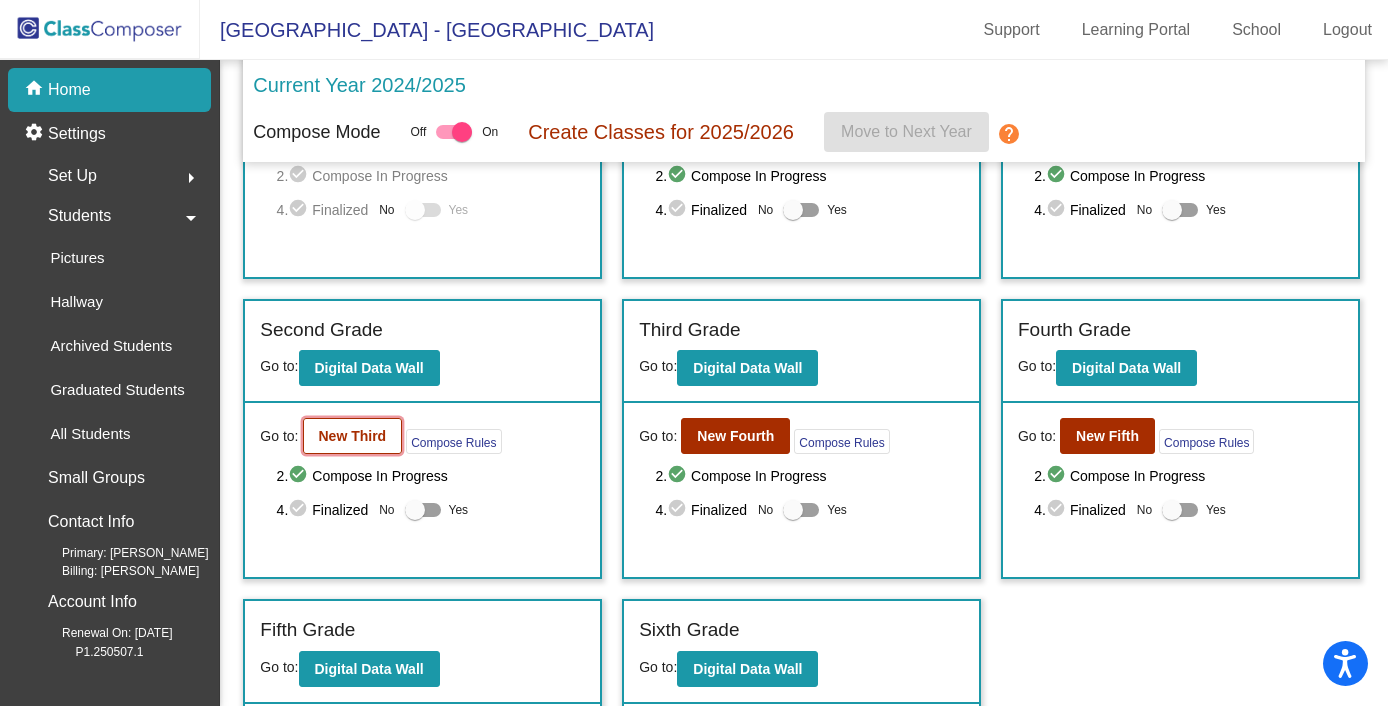 click on "New Third" 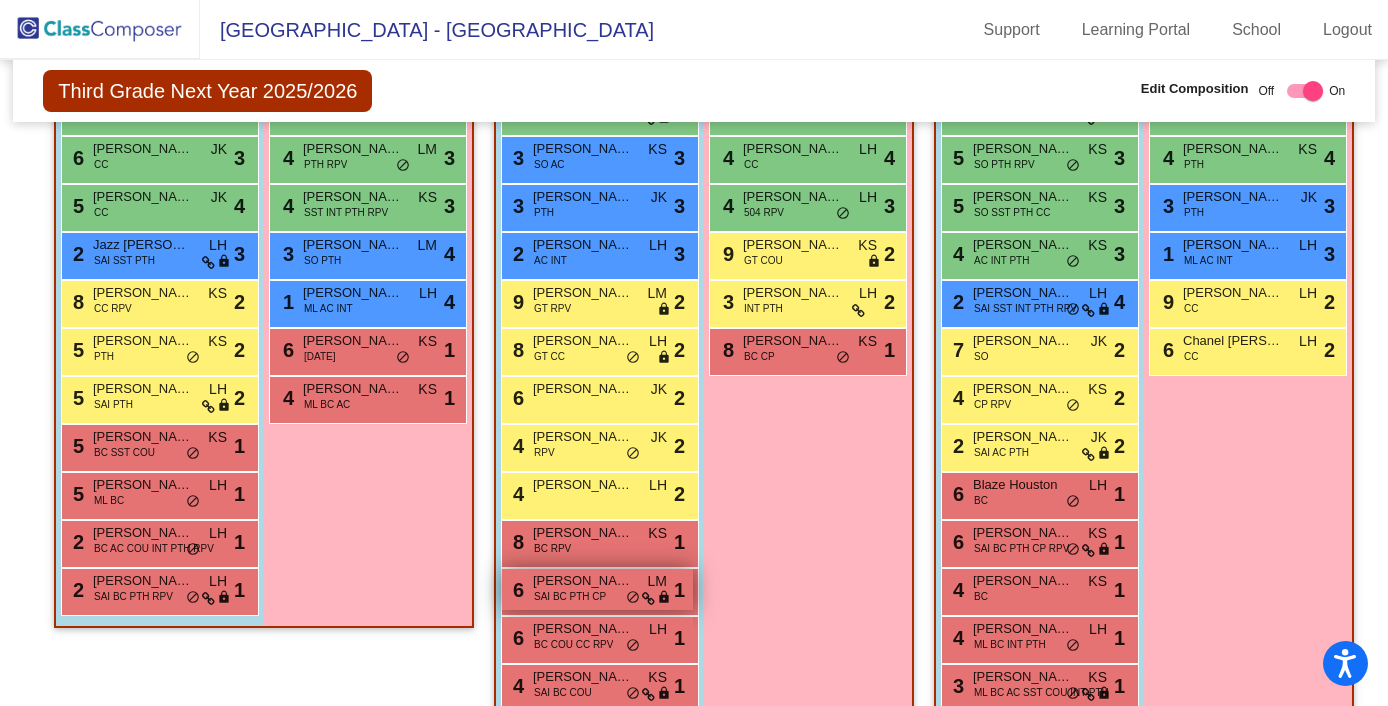 scroll, scrollTop: 768, scrollLeft: 0, axis: vertical 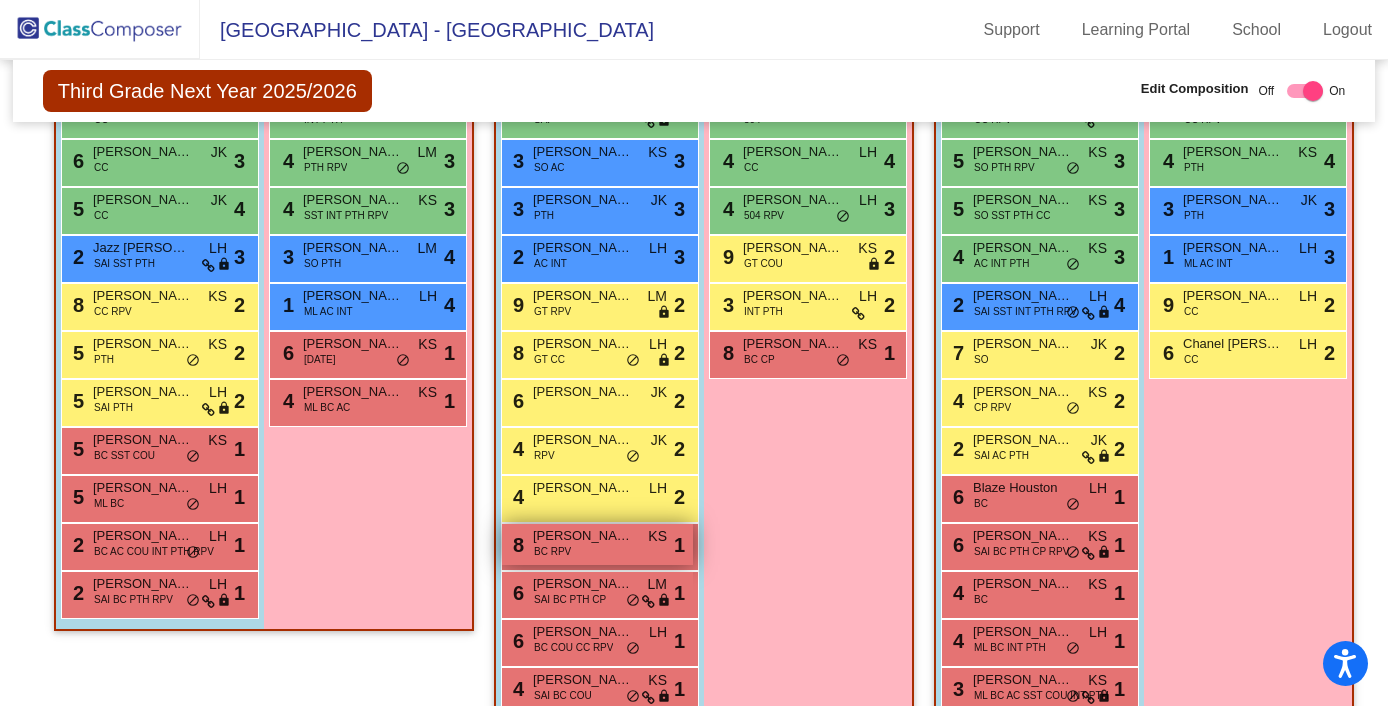 click on "8 Ashtyn Zeffer BC RPV KS lock do_not_disturb_alt 1" at bounding box center [597, 544] 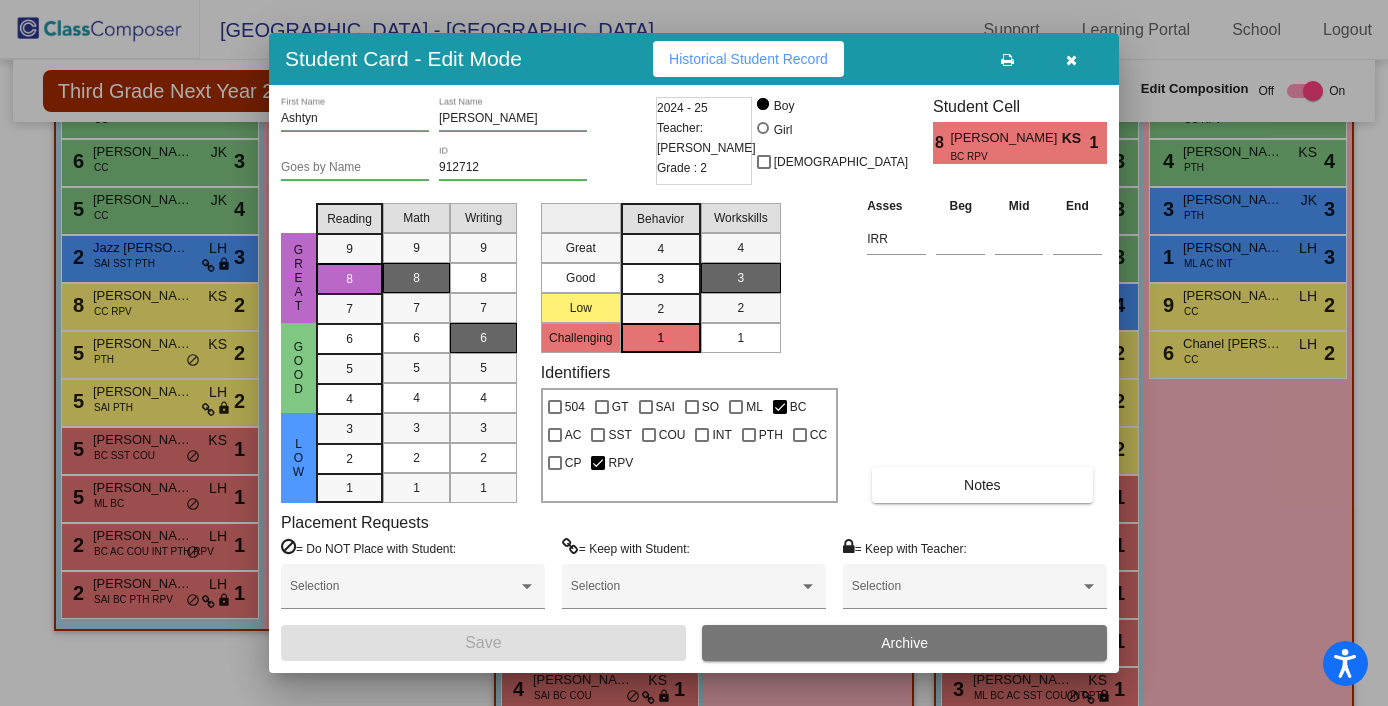 click on "Archive" at bounding box center [904, 643] 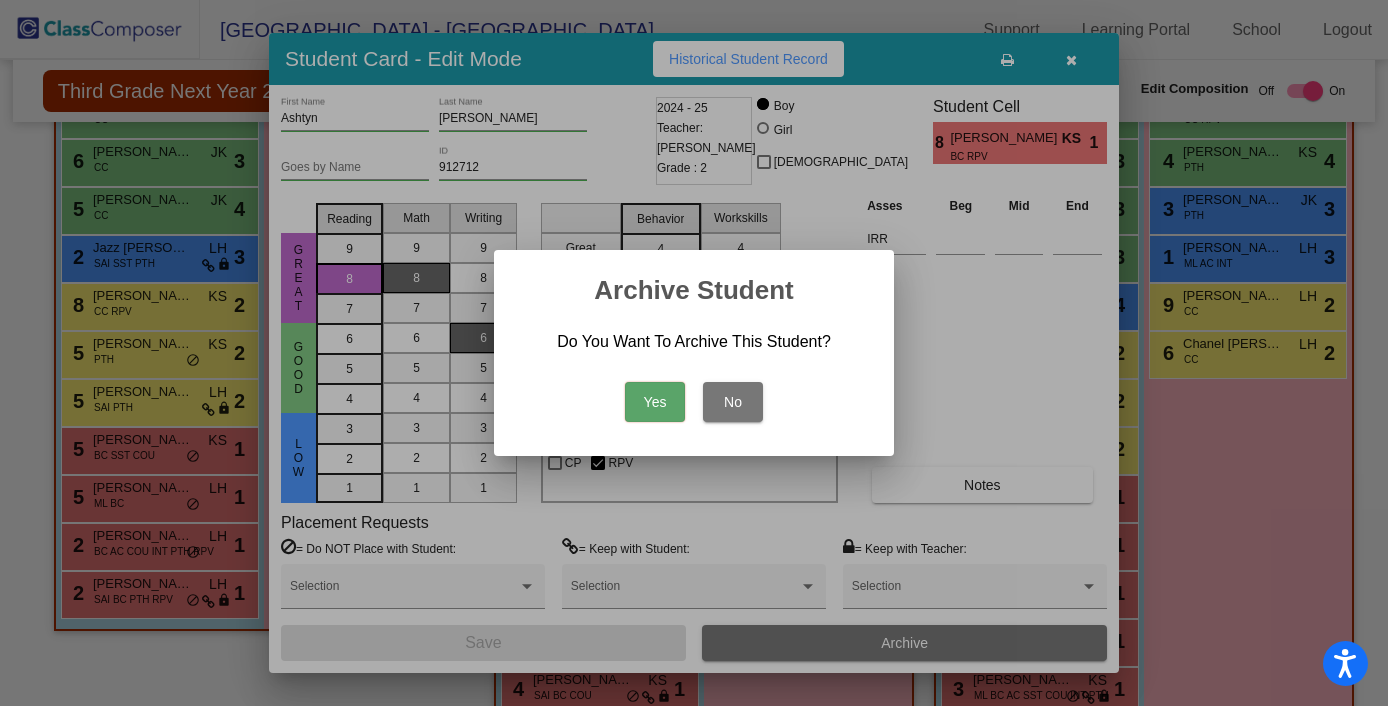 click on "Yes" at bounding box center [655, 402] 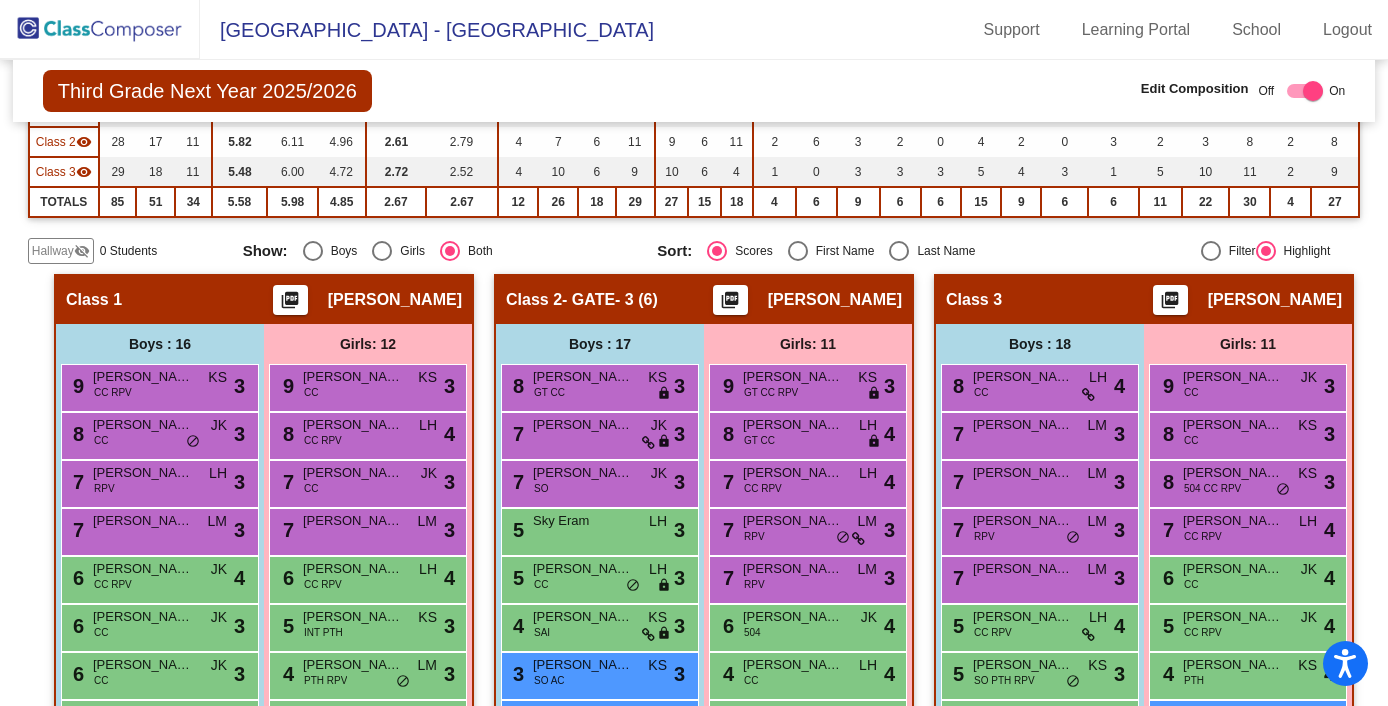 scroll, scrollTop: 194, scrollLeft: 0, axis: vertical 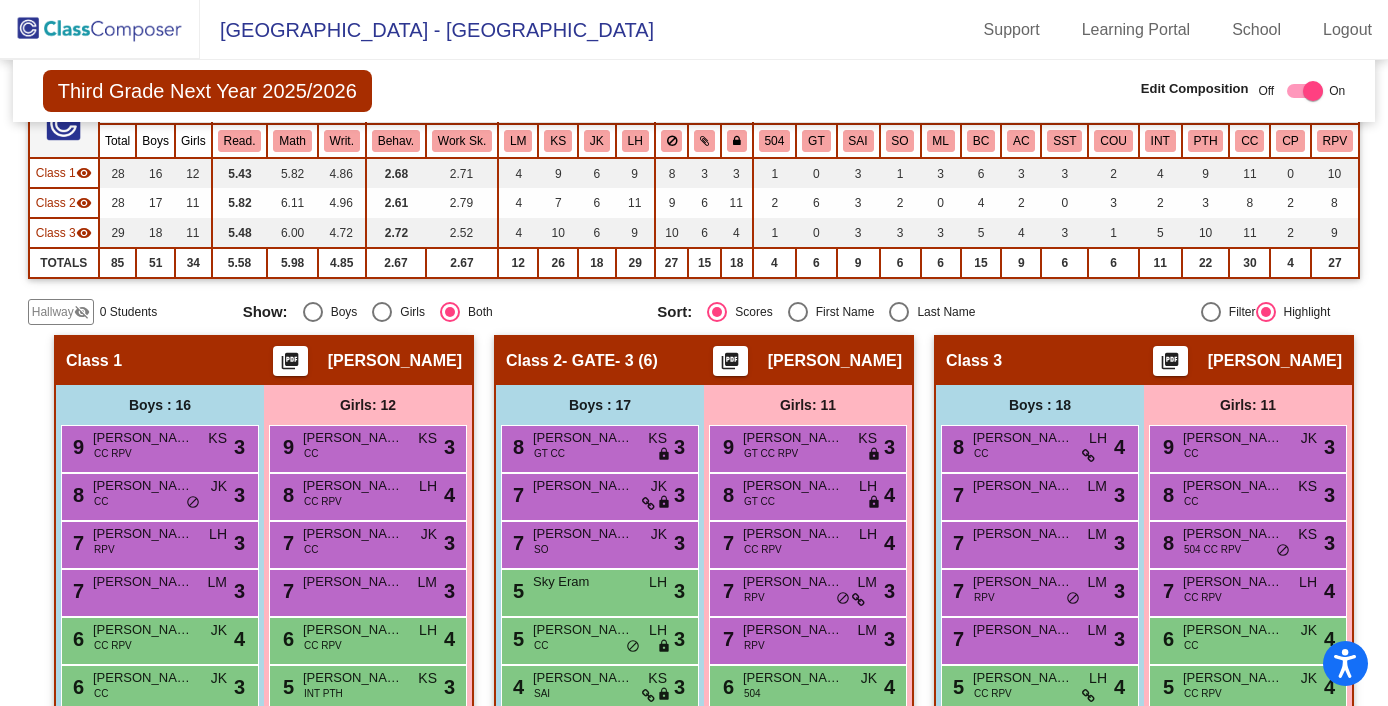 click on "Third Grade Next Year 2025/2026" 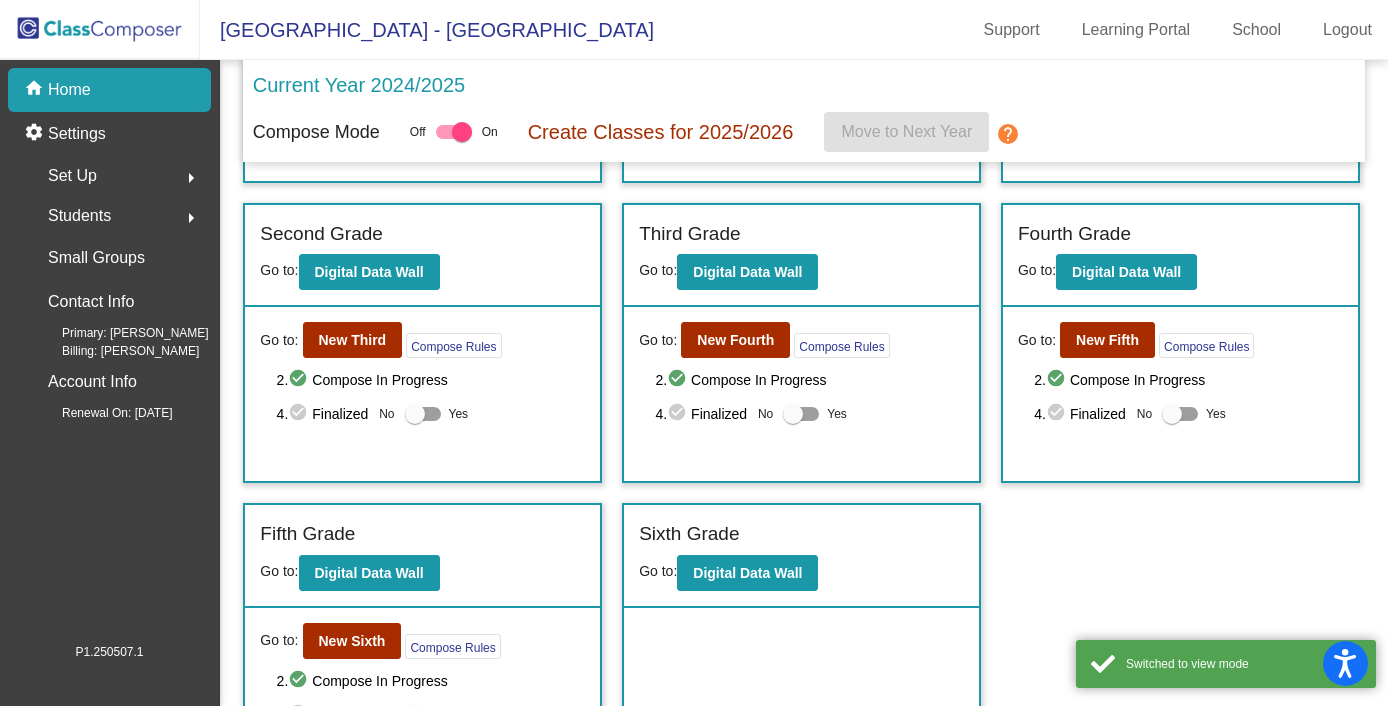scroll, scrollTop: 349, scrollLeft: 0, axis: vertical 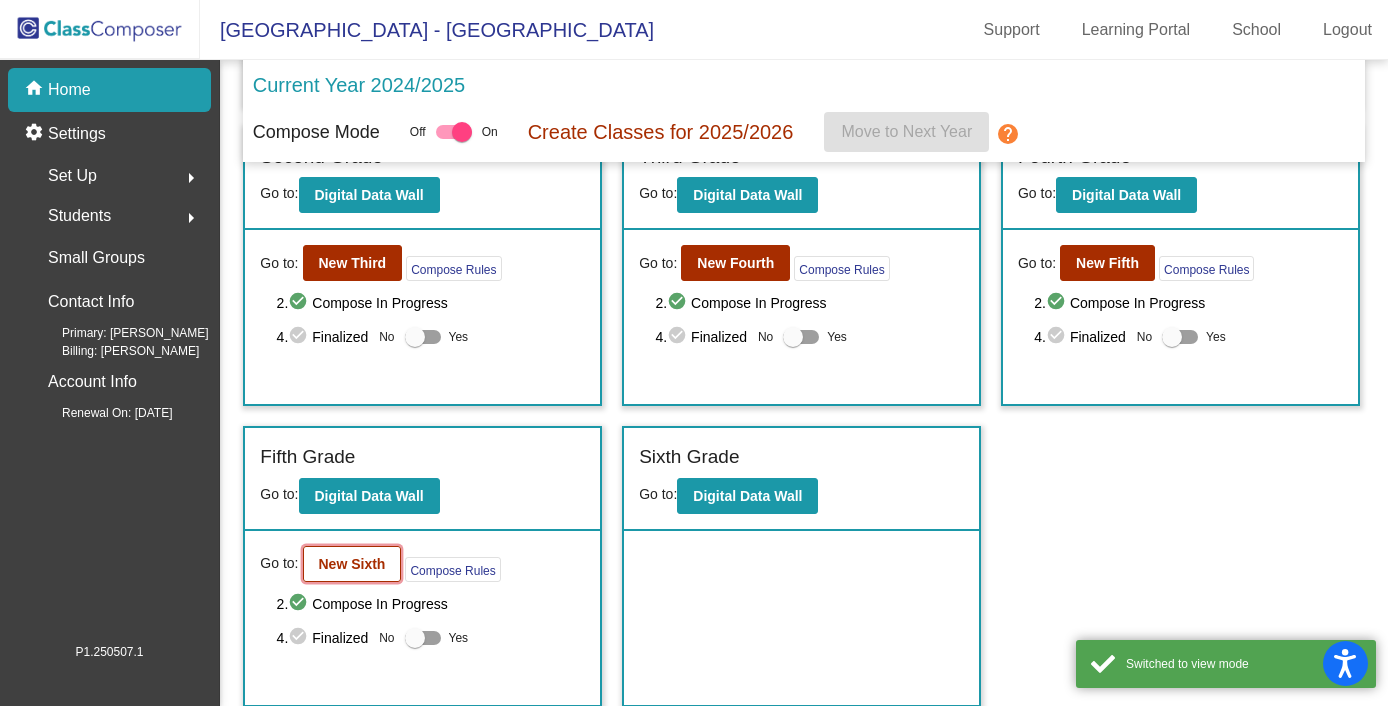 click on "New Sixth" 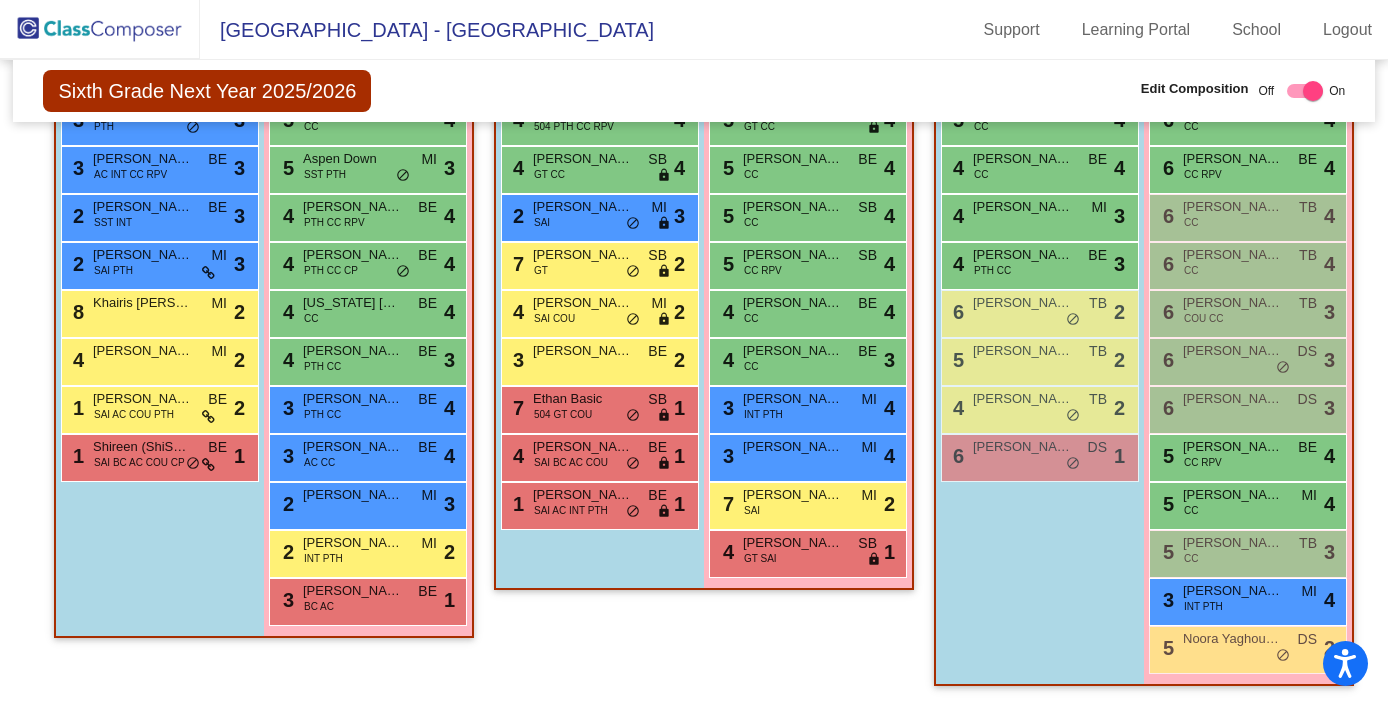 scroll, scrollTop: 882, scrollLeft: 0, axis: vertical 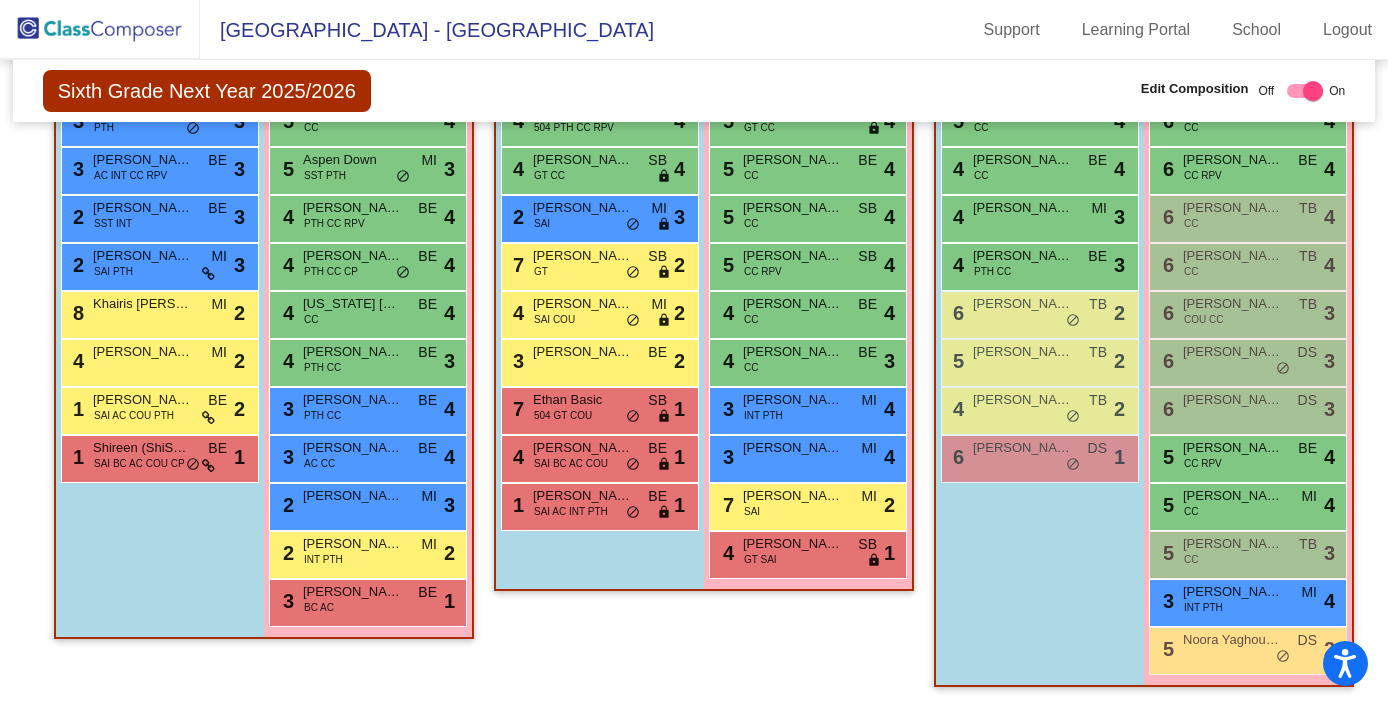 click 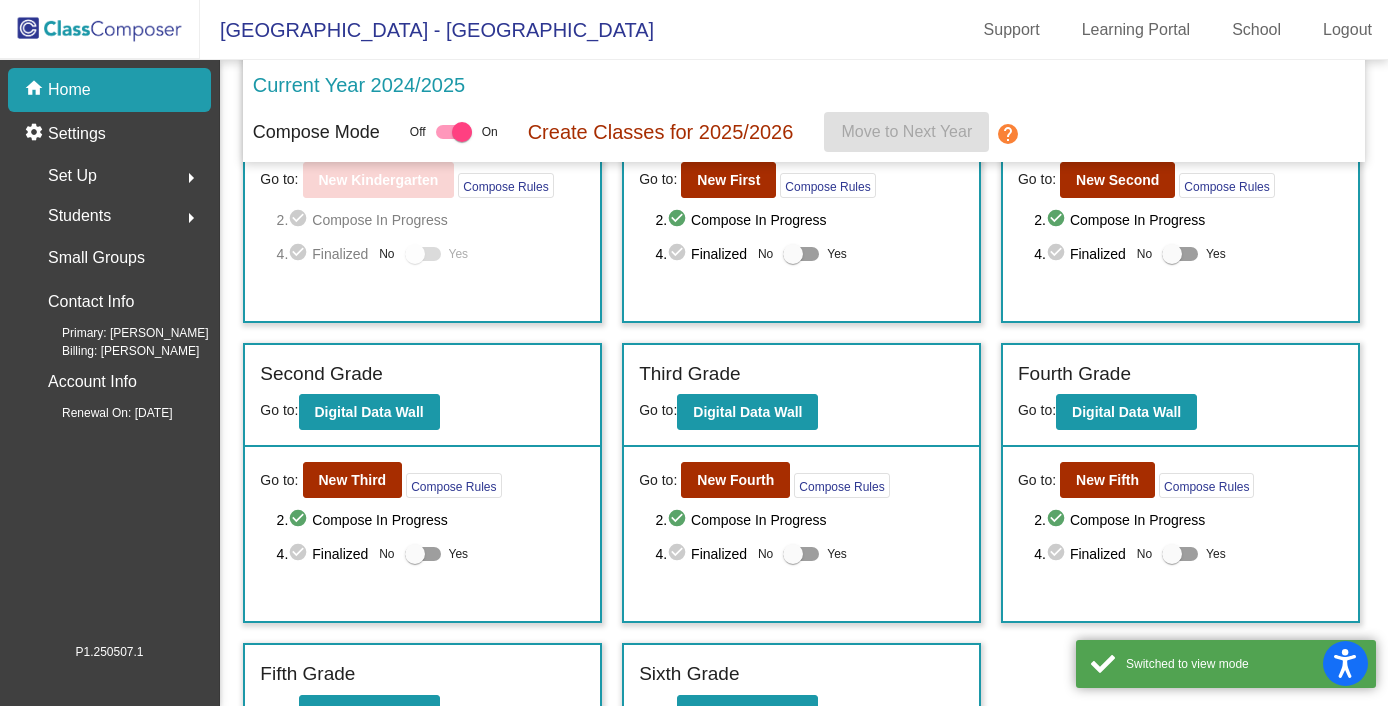scroll, scrollTop: 225, scrollLeft: 0, axis: vertical 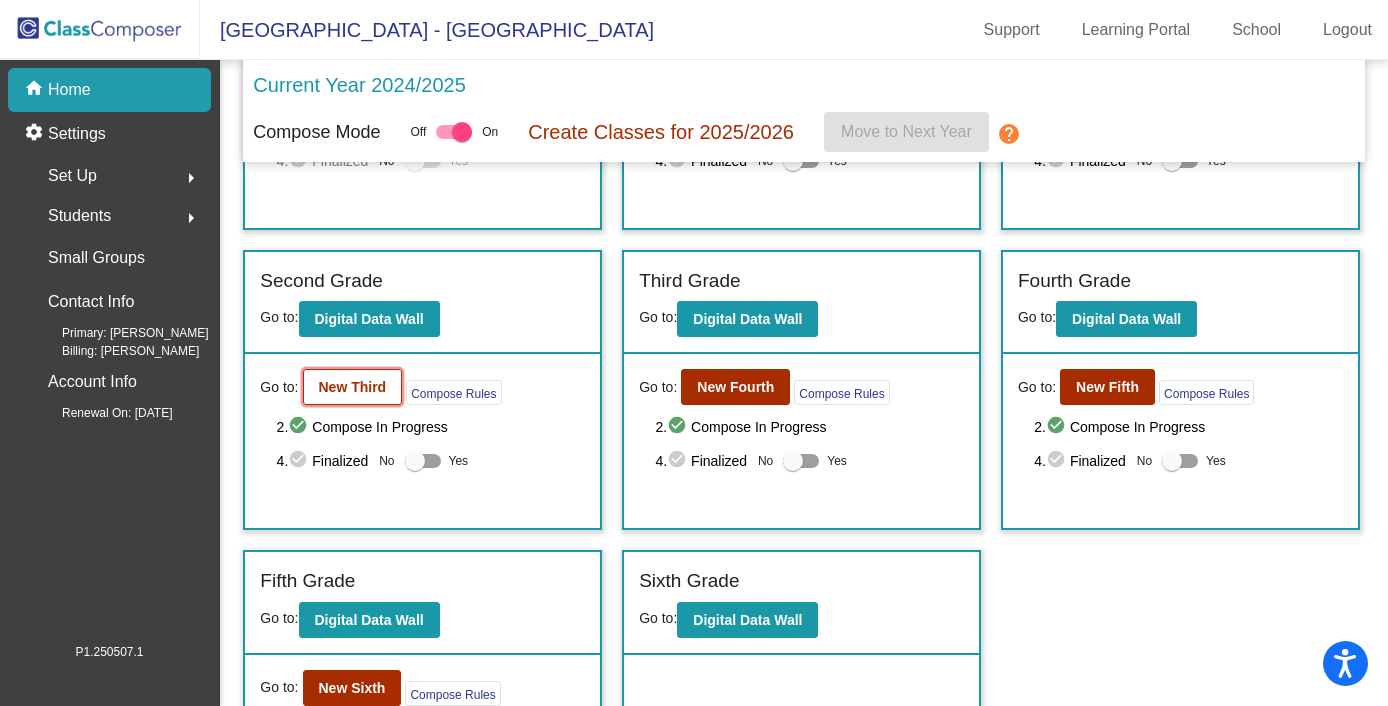 click on "New Third" 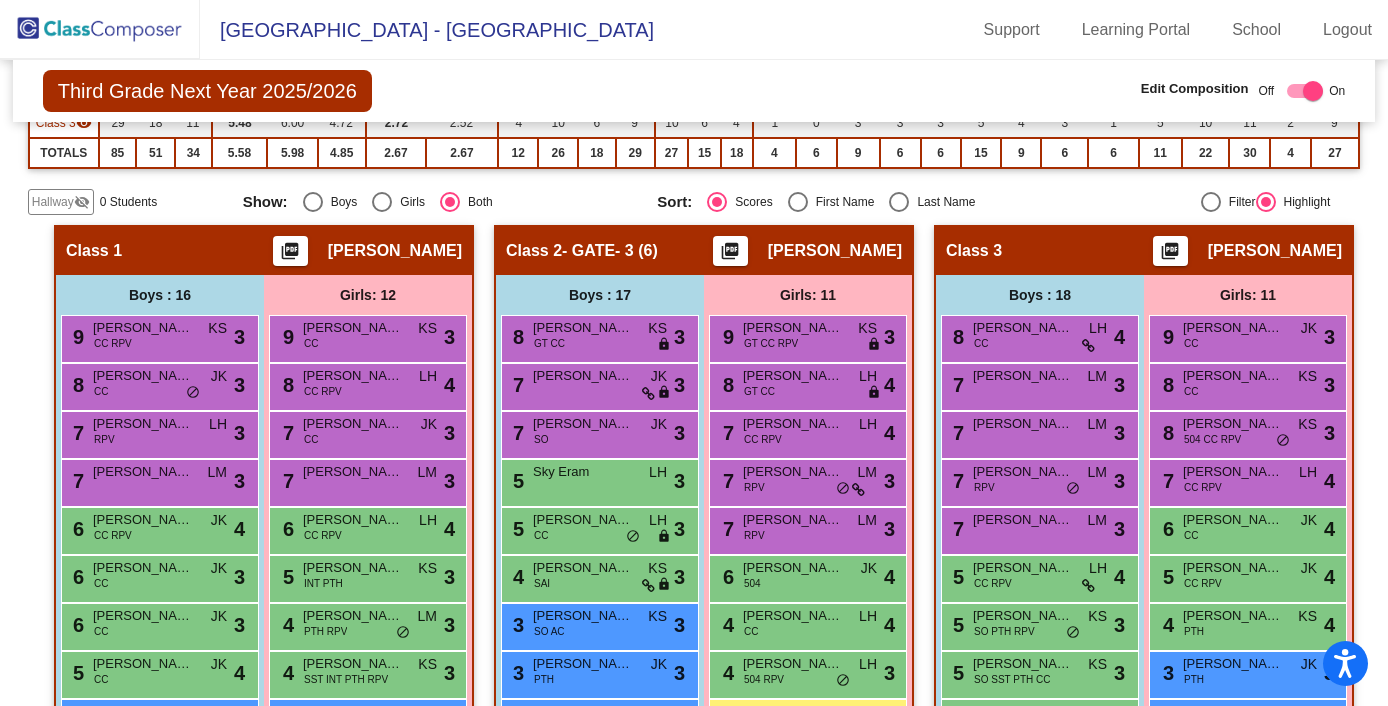 scroll, scrollTop: 292, scrollLeft: 0, axis: vertical 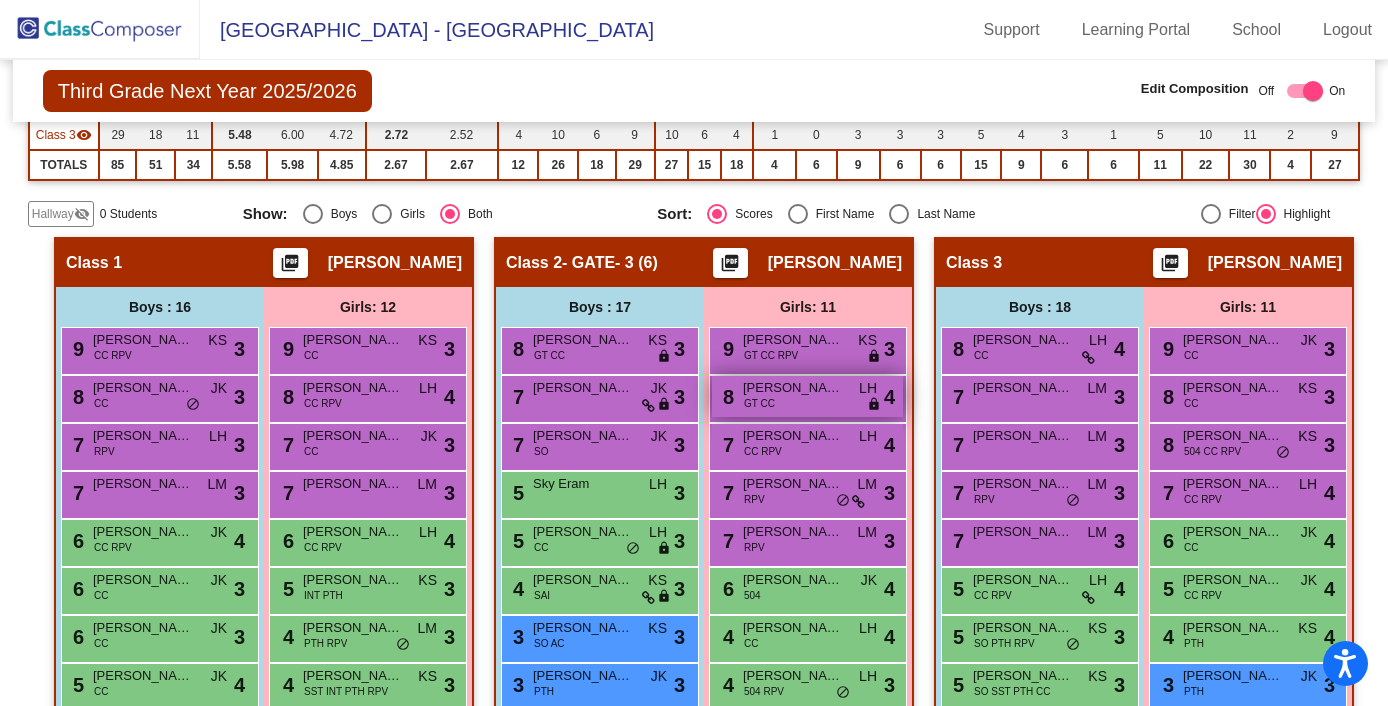 click on "Isabel Frischhut" at bounding box center (793, 388) 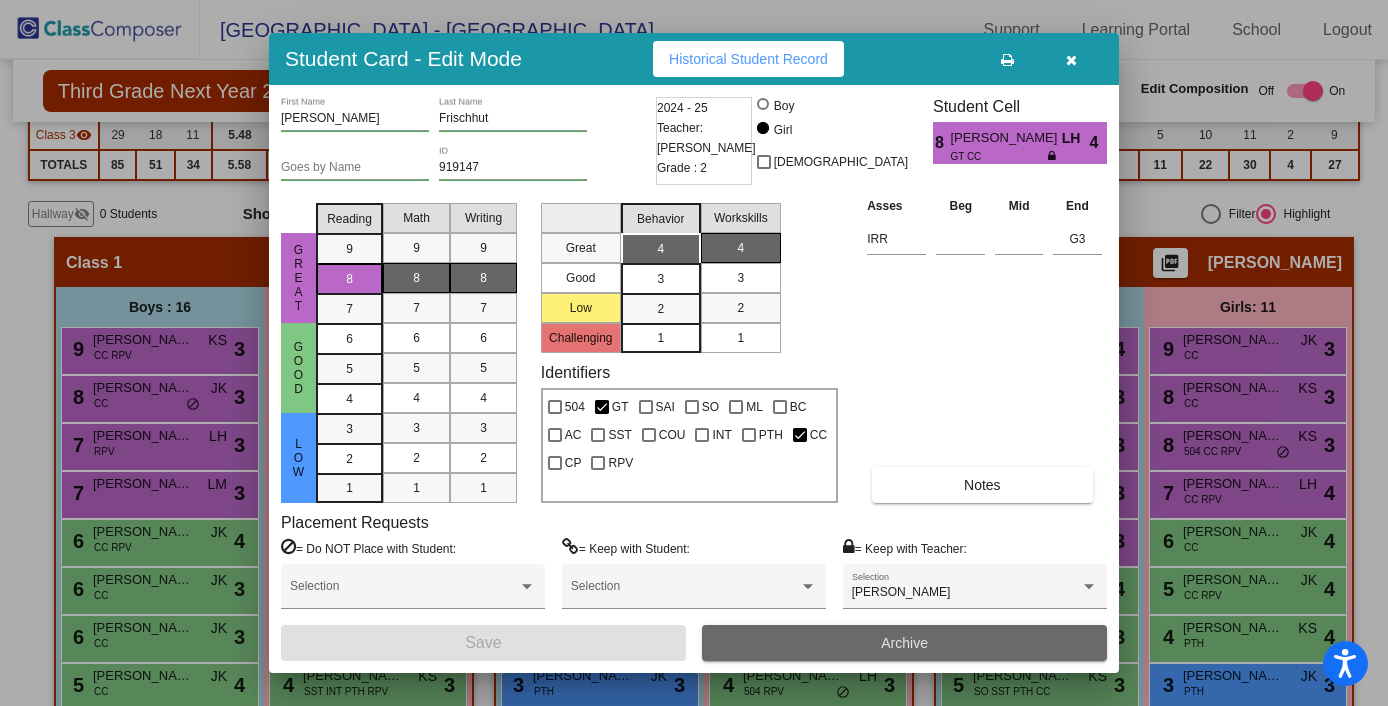 click on "Archive" at bounding box center [904, 643] 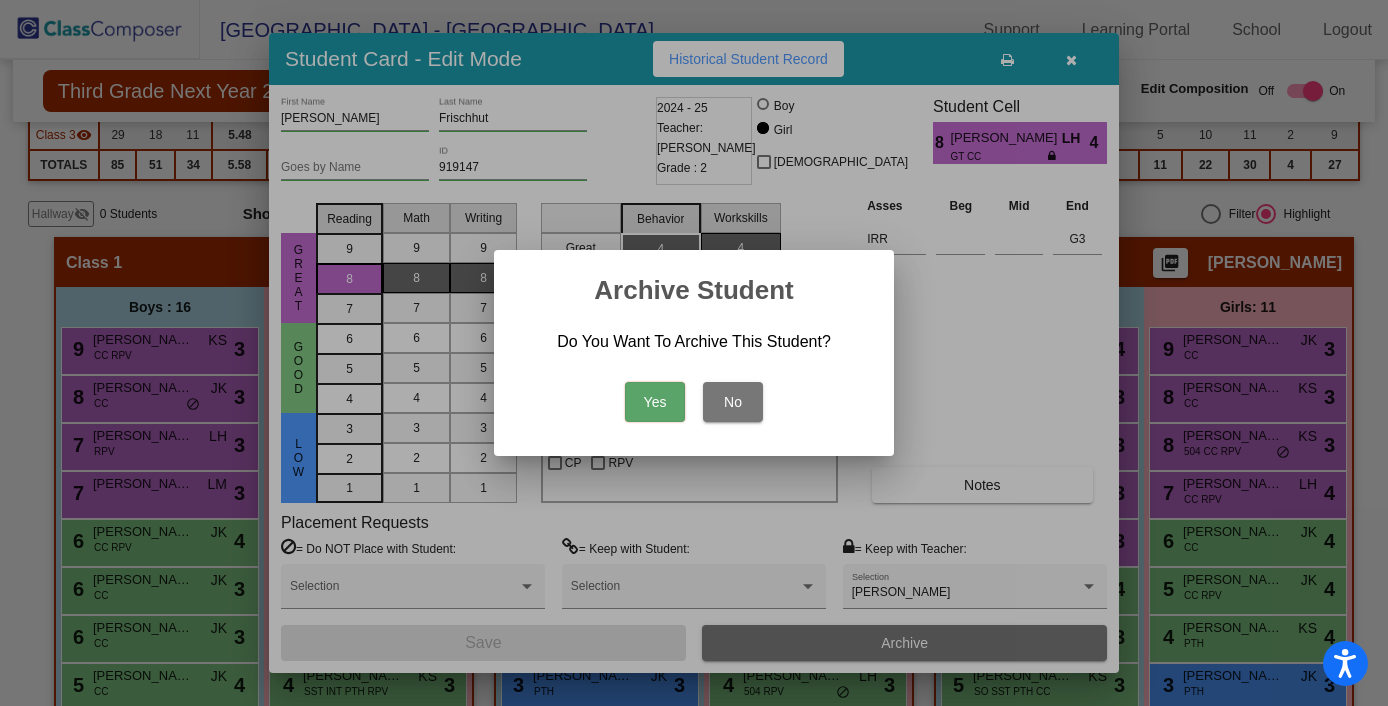 click on "Yes" at bounding box center (655, 402) 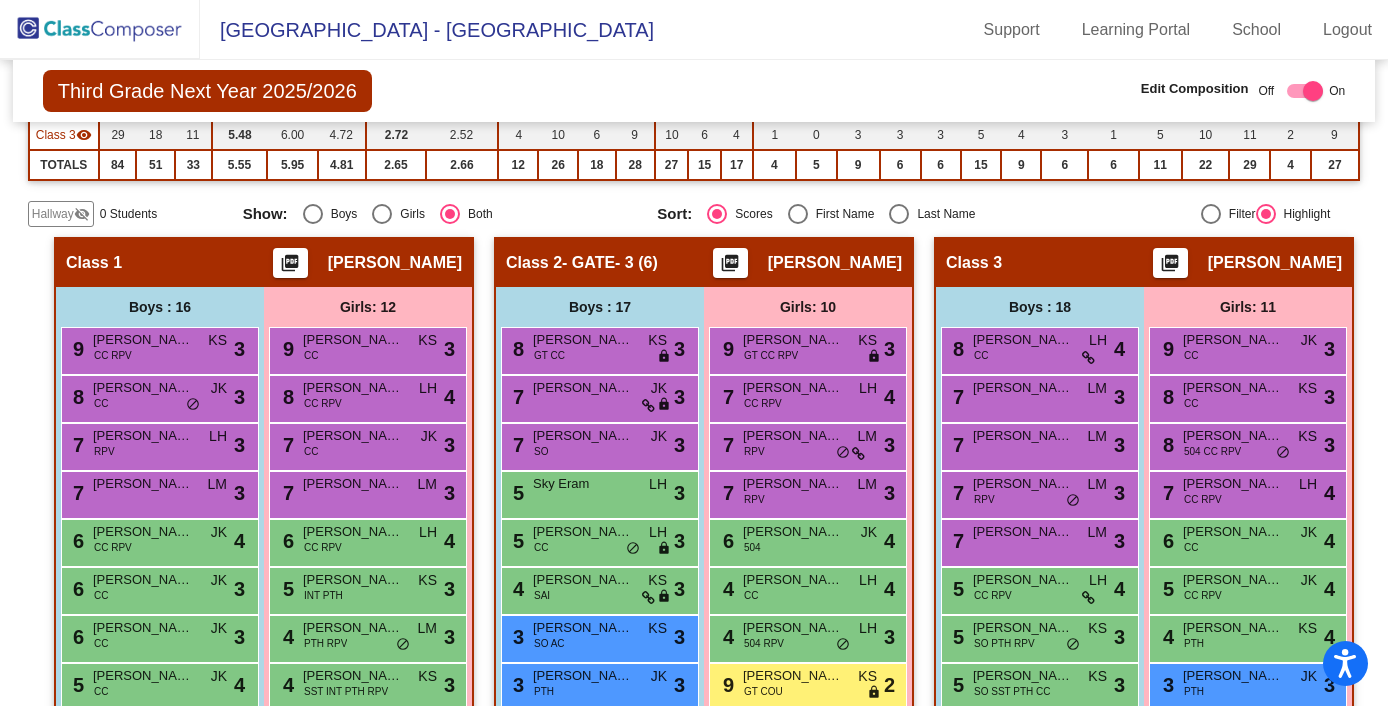 click 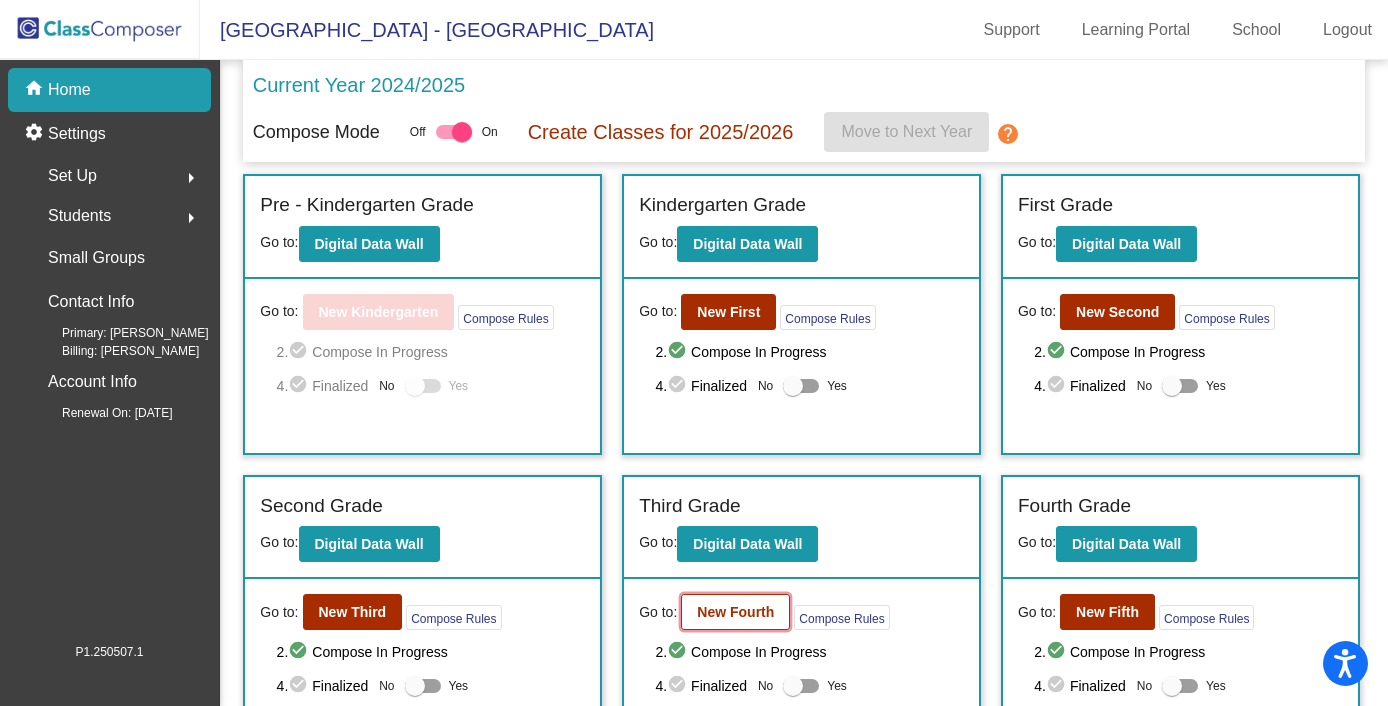 click on "New Fourth" 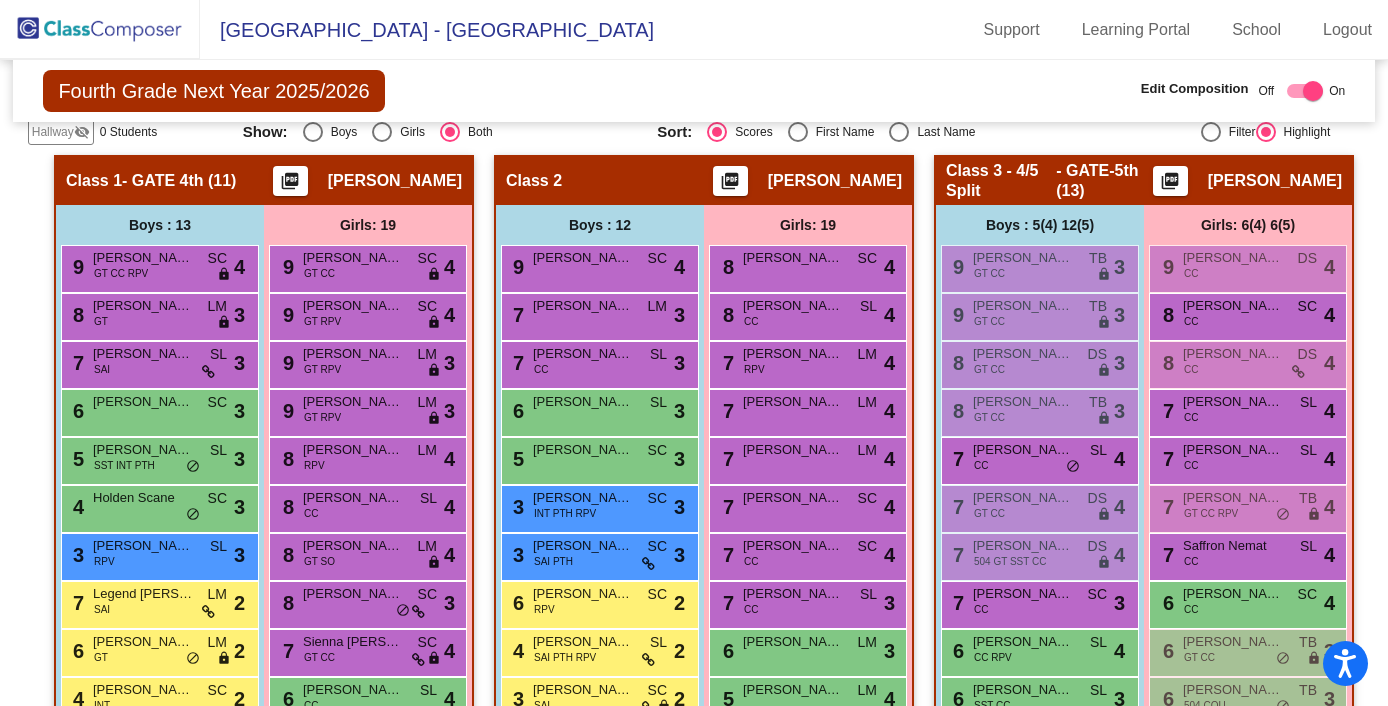 scroll, scrollTop: 398, scrollLeft: 0, axis: vertical 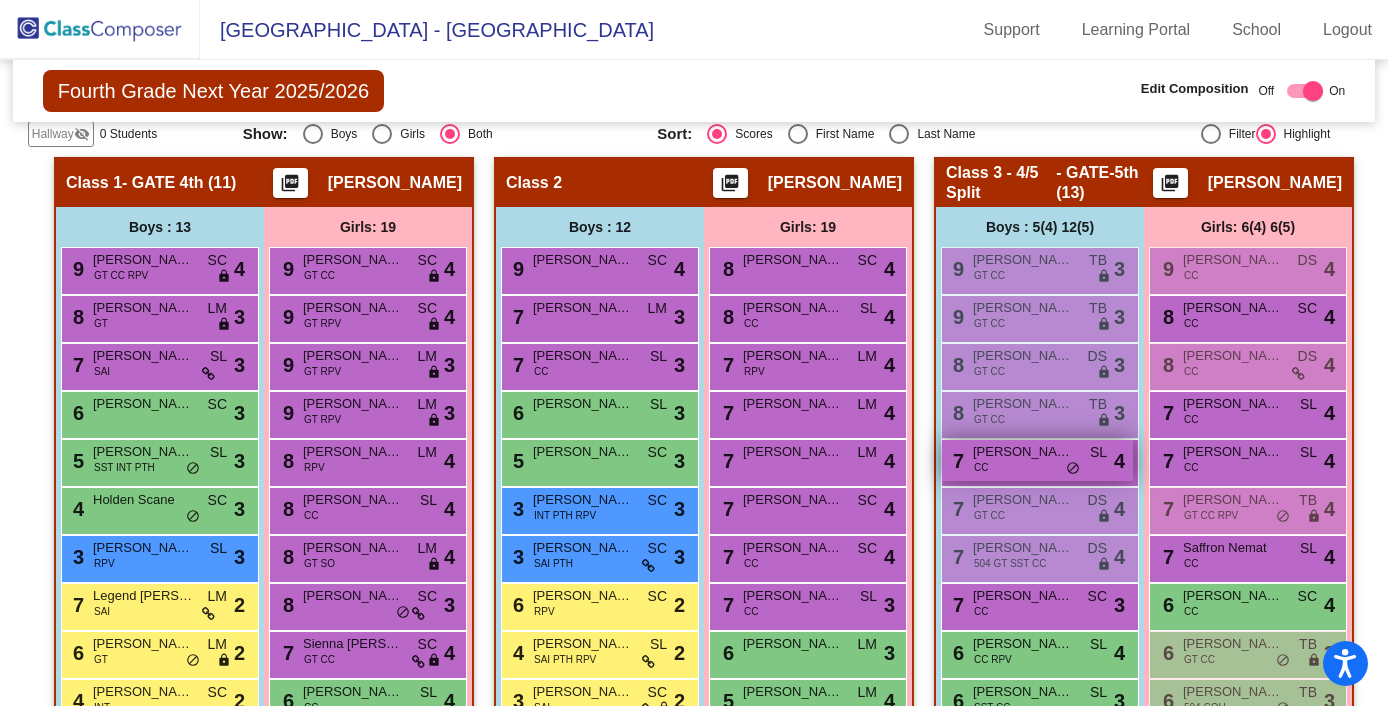 click on "Benjamin Frady" at bounding box center (1023, 452) 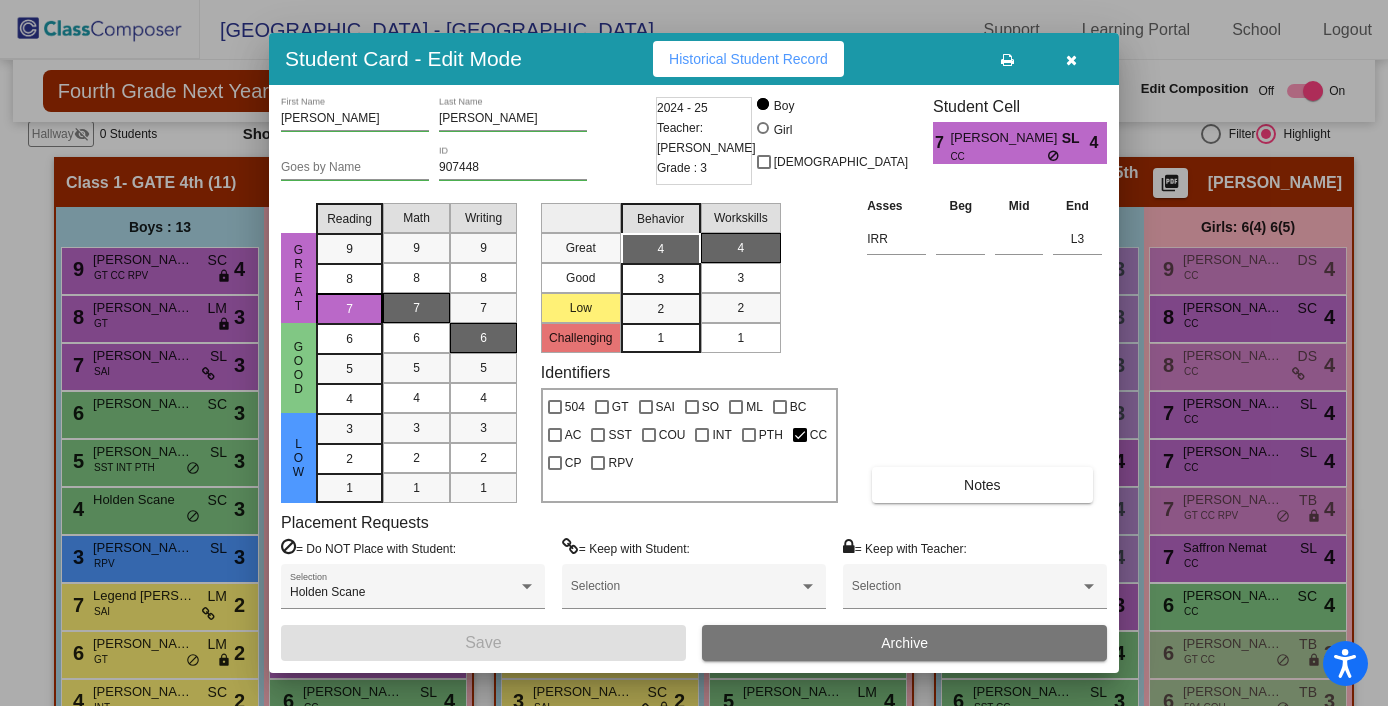 click on "Archive" at bounding box center (904, 643) 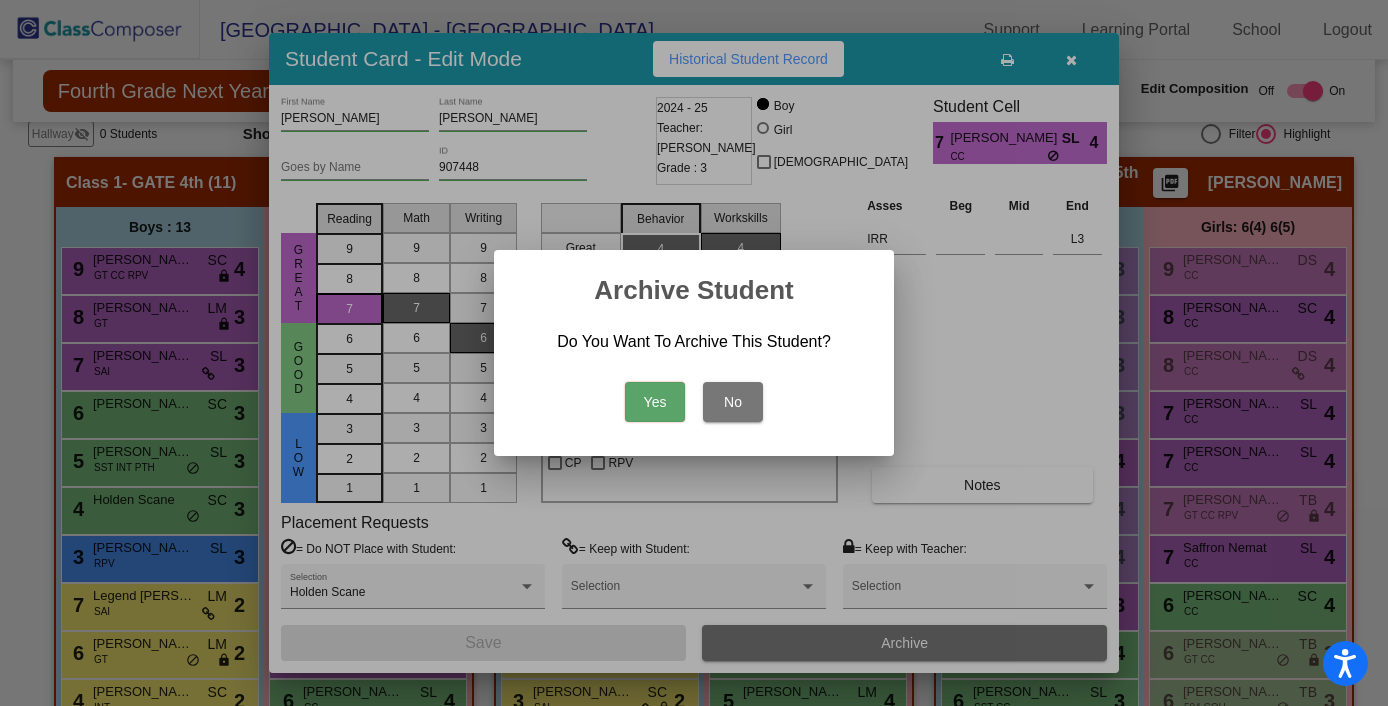 click on "Yes" at bounding box center (655, 402) 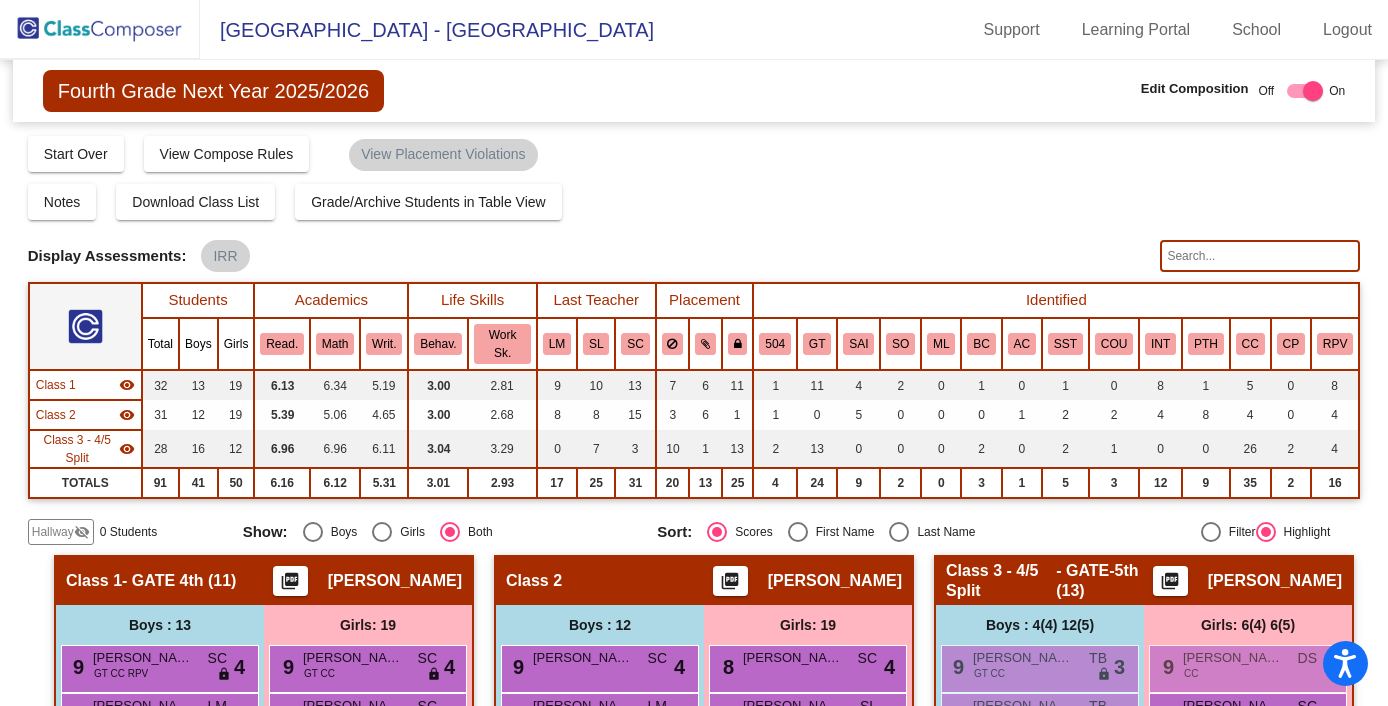 scroll, scrollTop: 0, scrollLeft: 0, axis: both 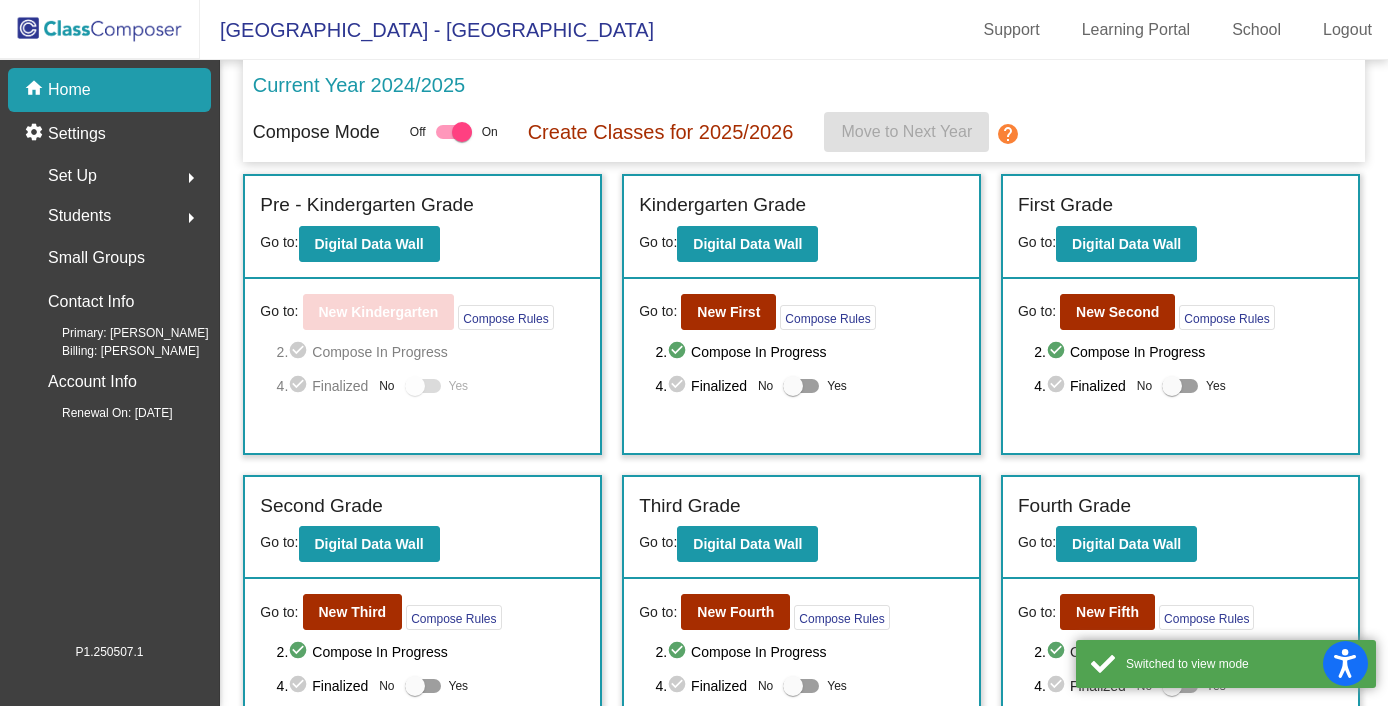 click on "Students" 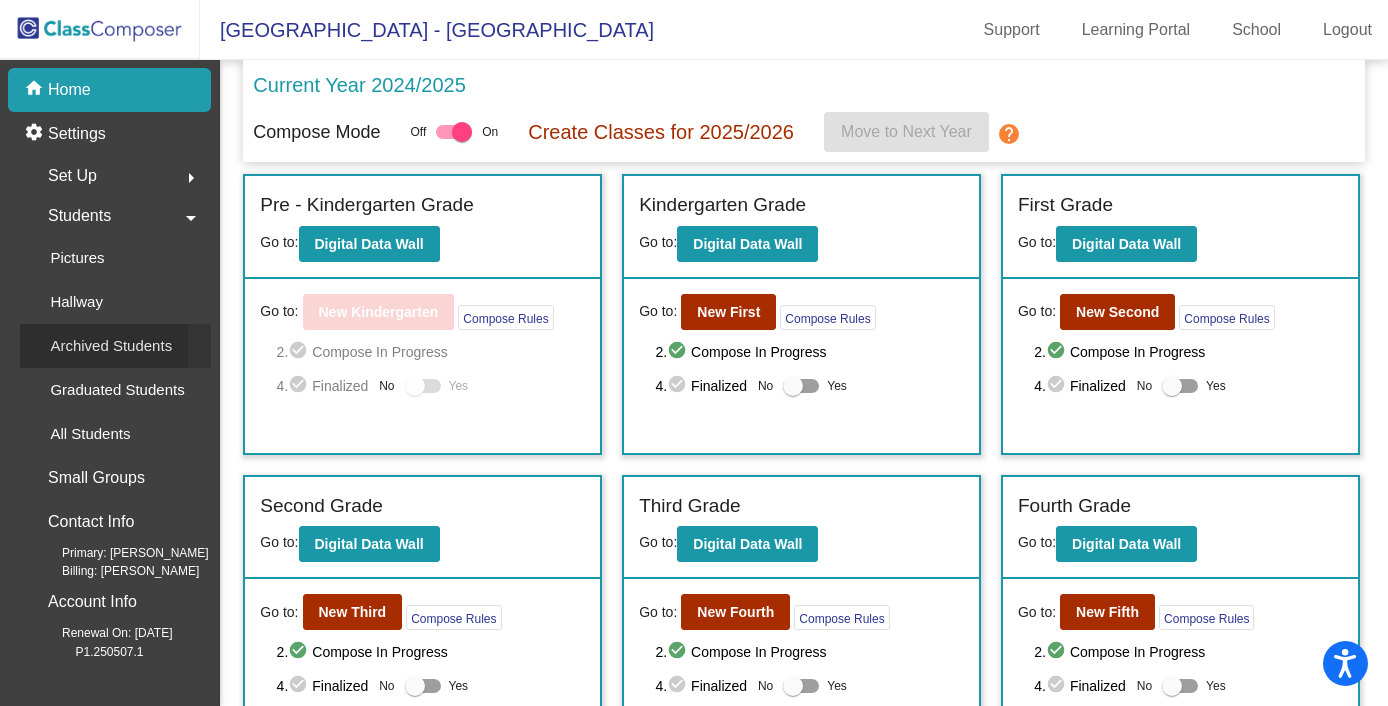 click on "Archived Students" 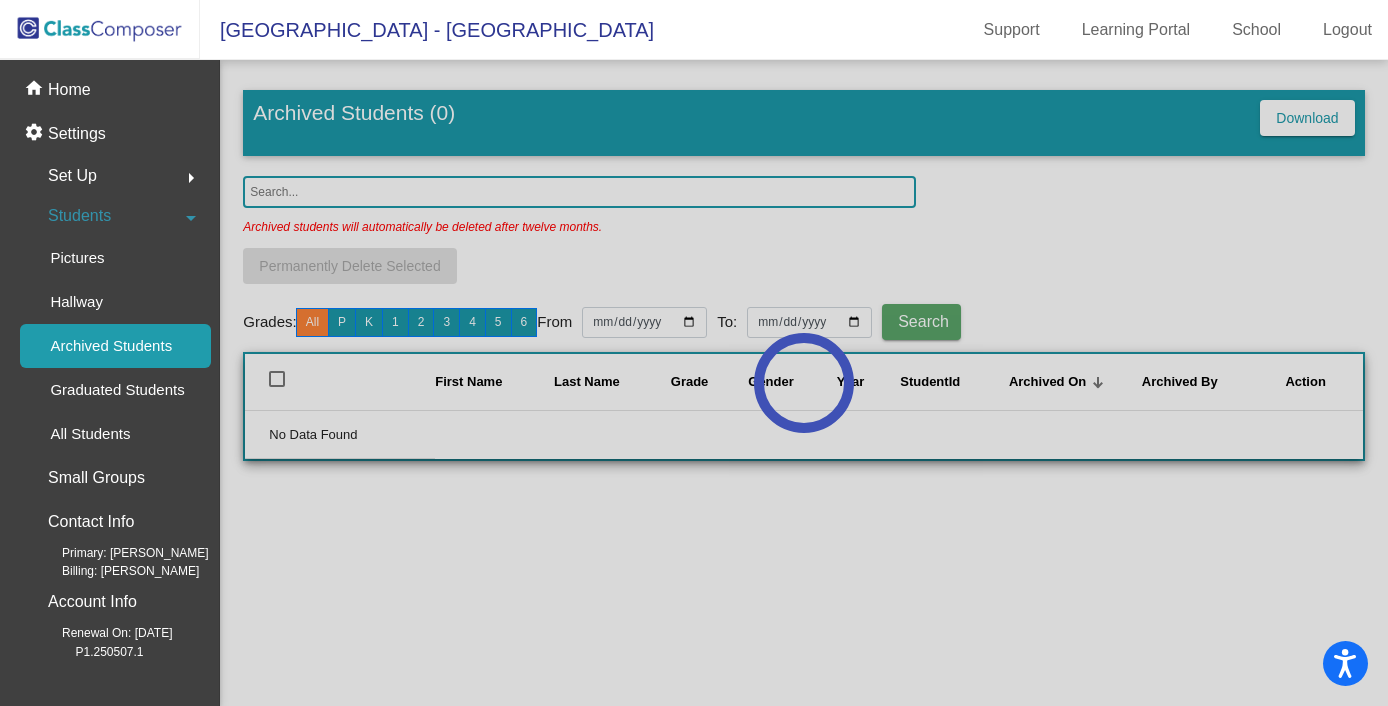 click 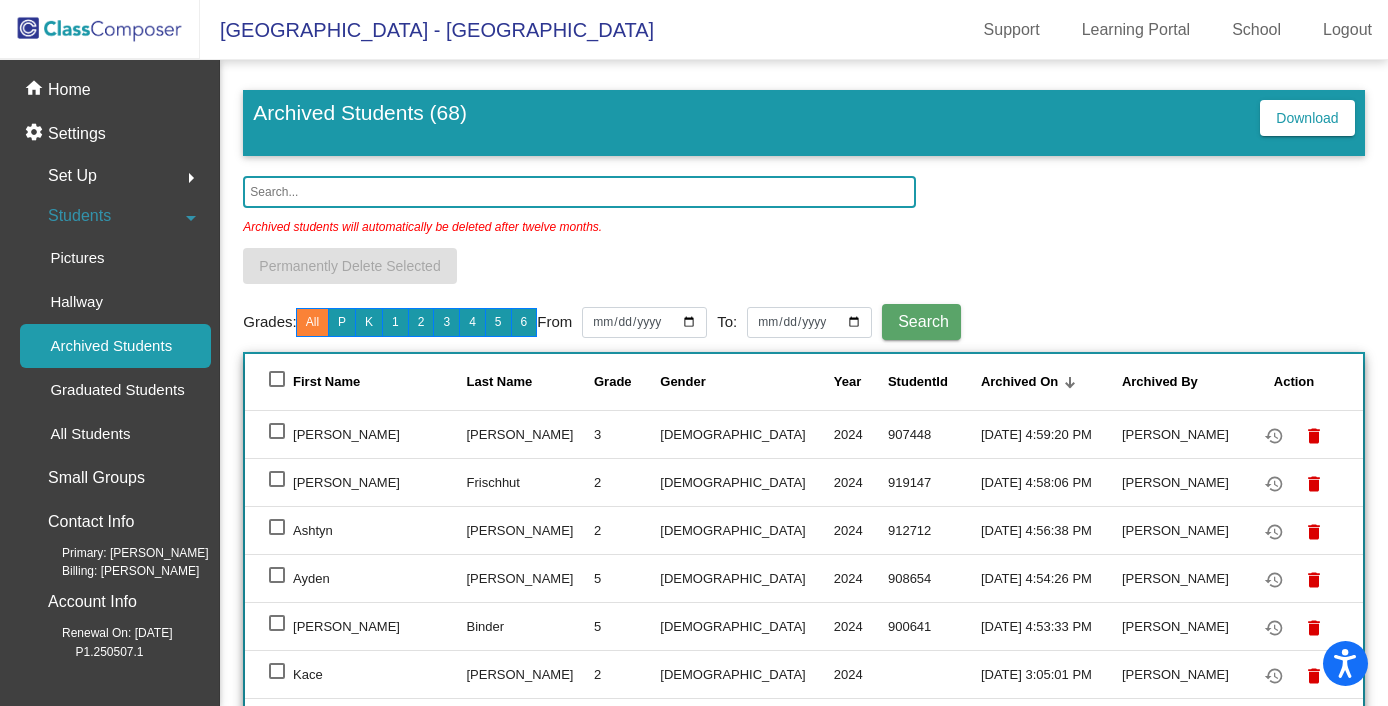 click 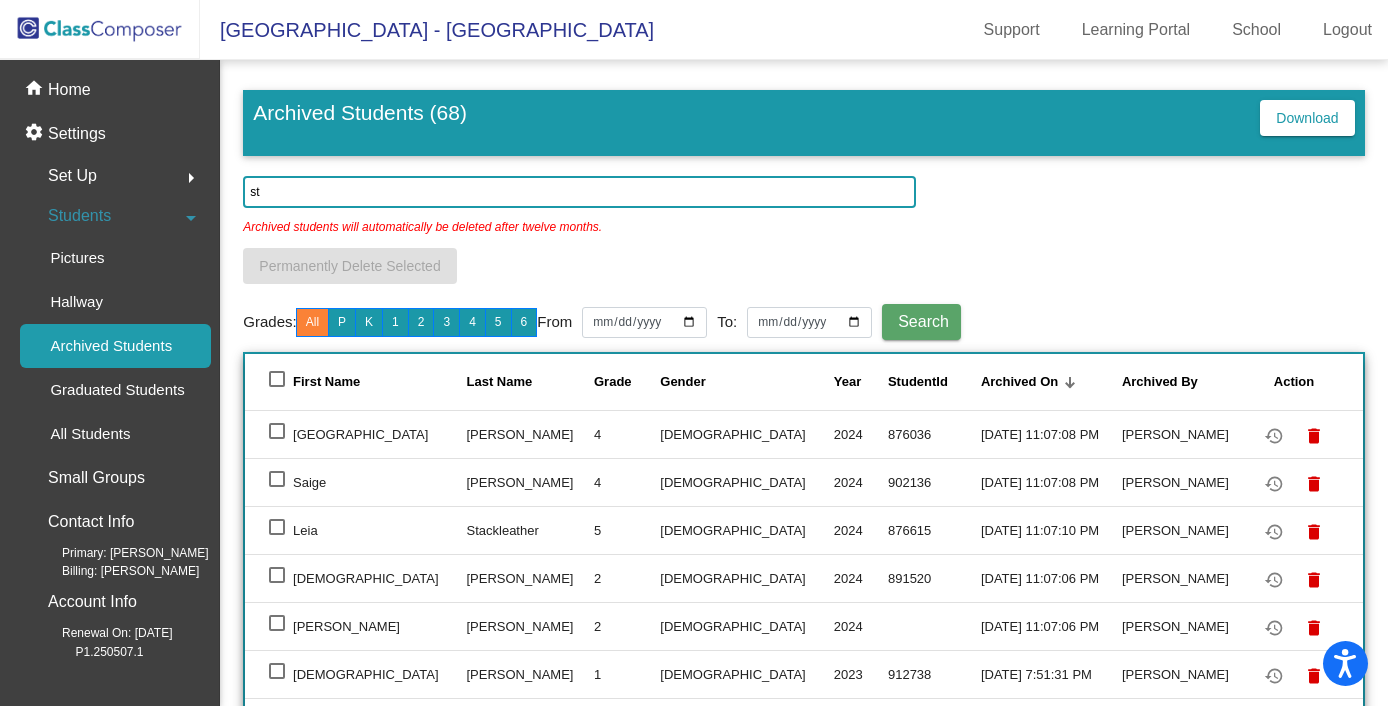 type on "s" 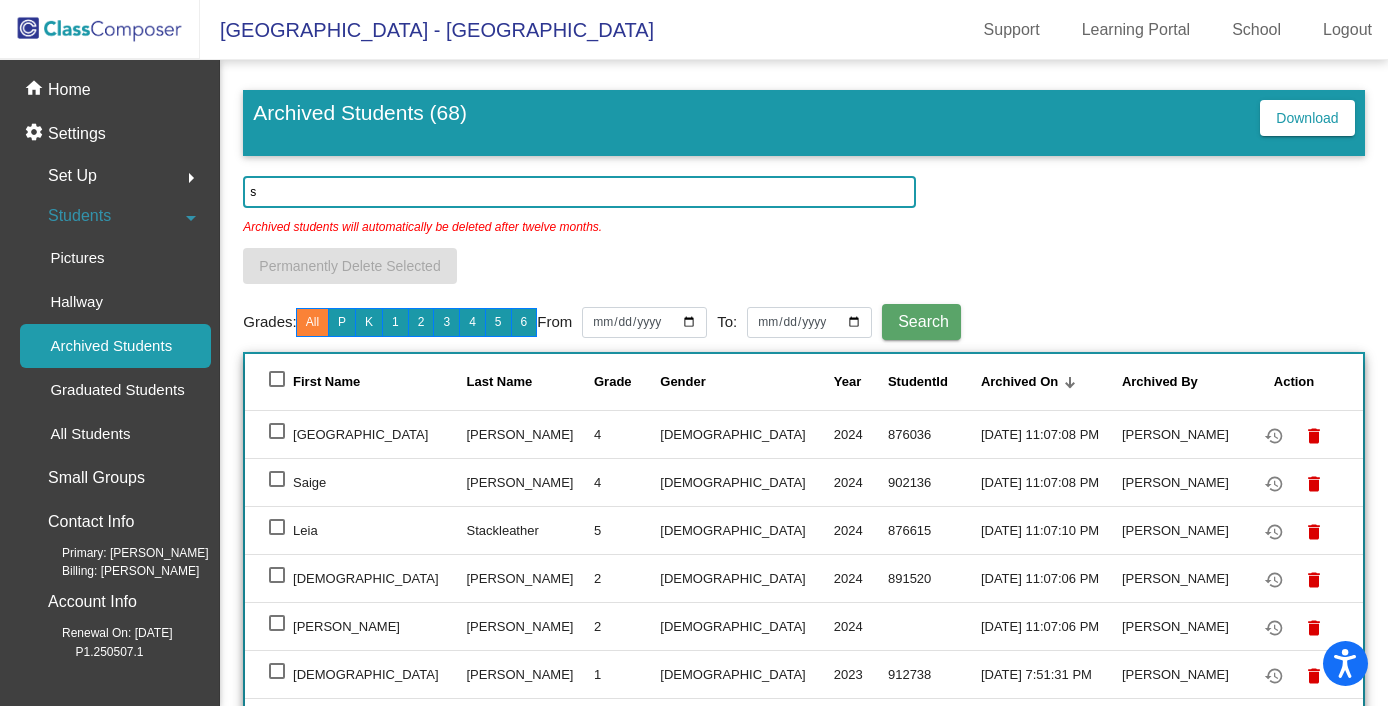 type 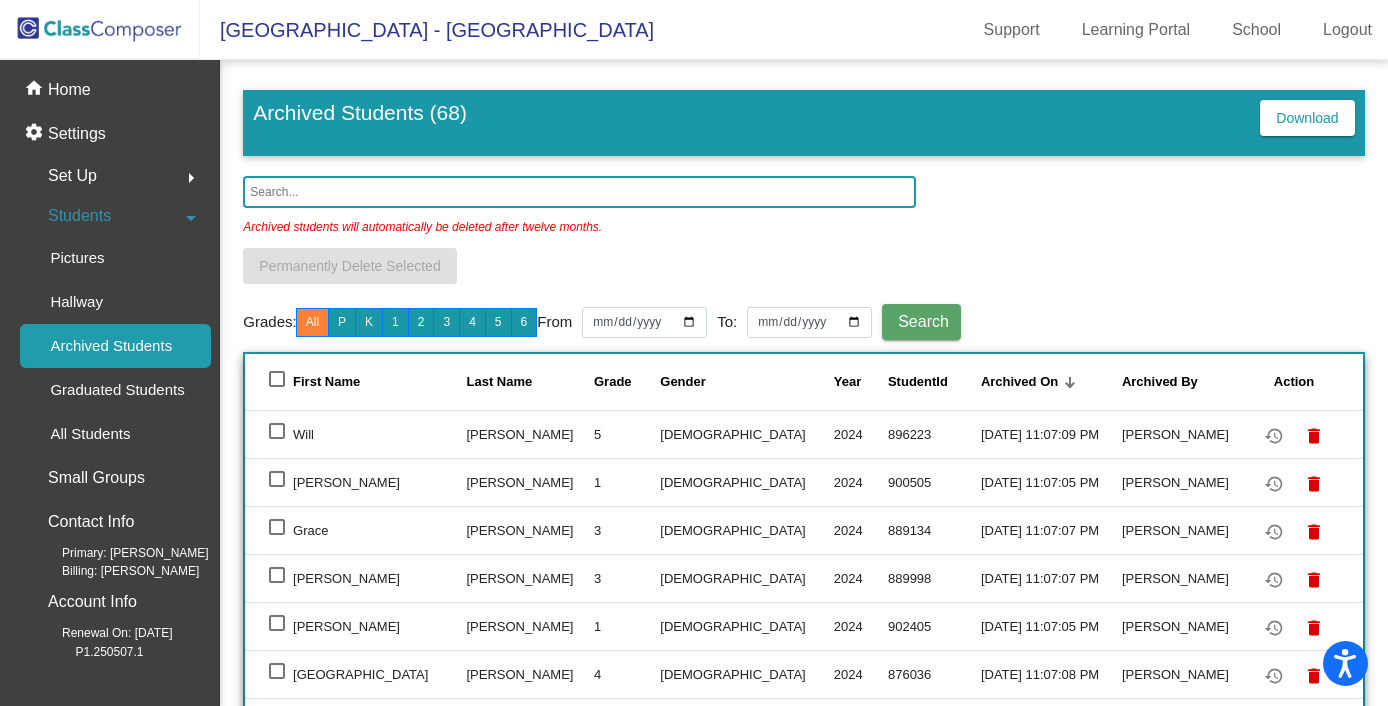 click 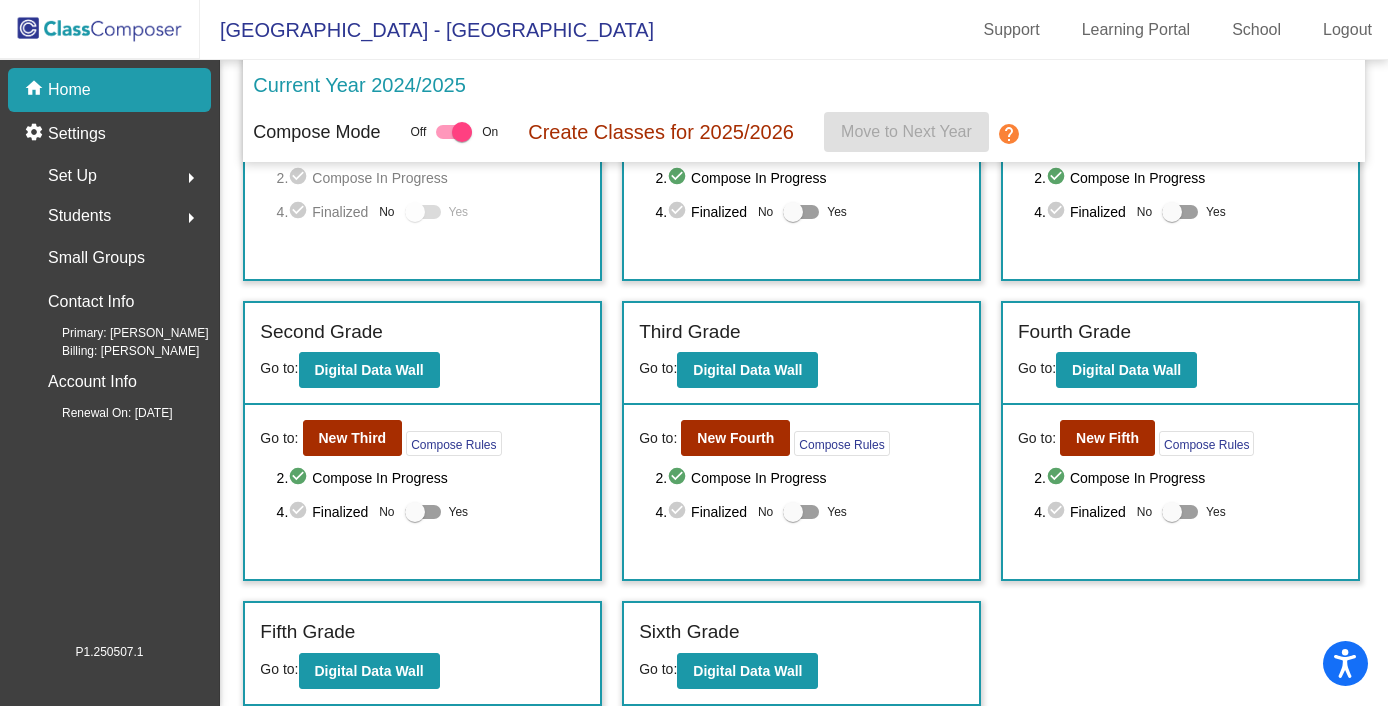scroll, scrollTop: 197, scrollLeft: 0, axis: vertical 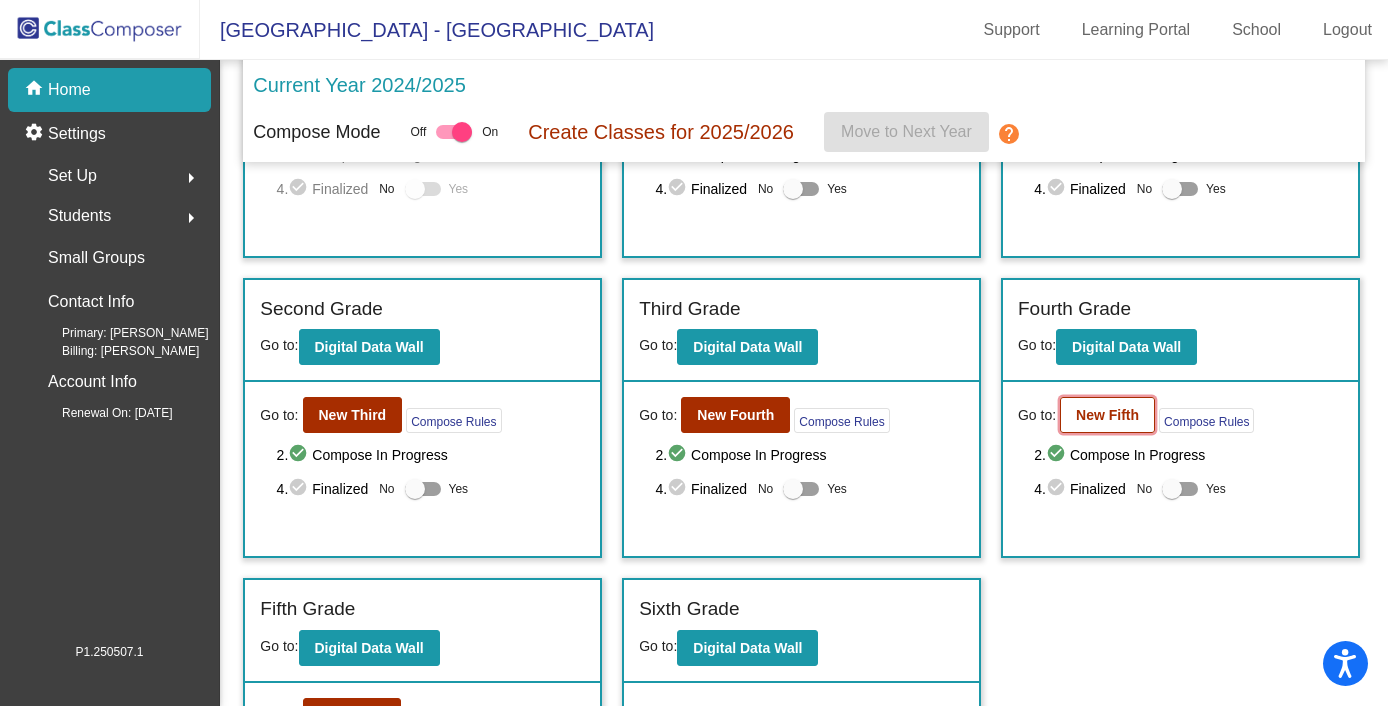 click on "New Fifth" 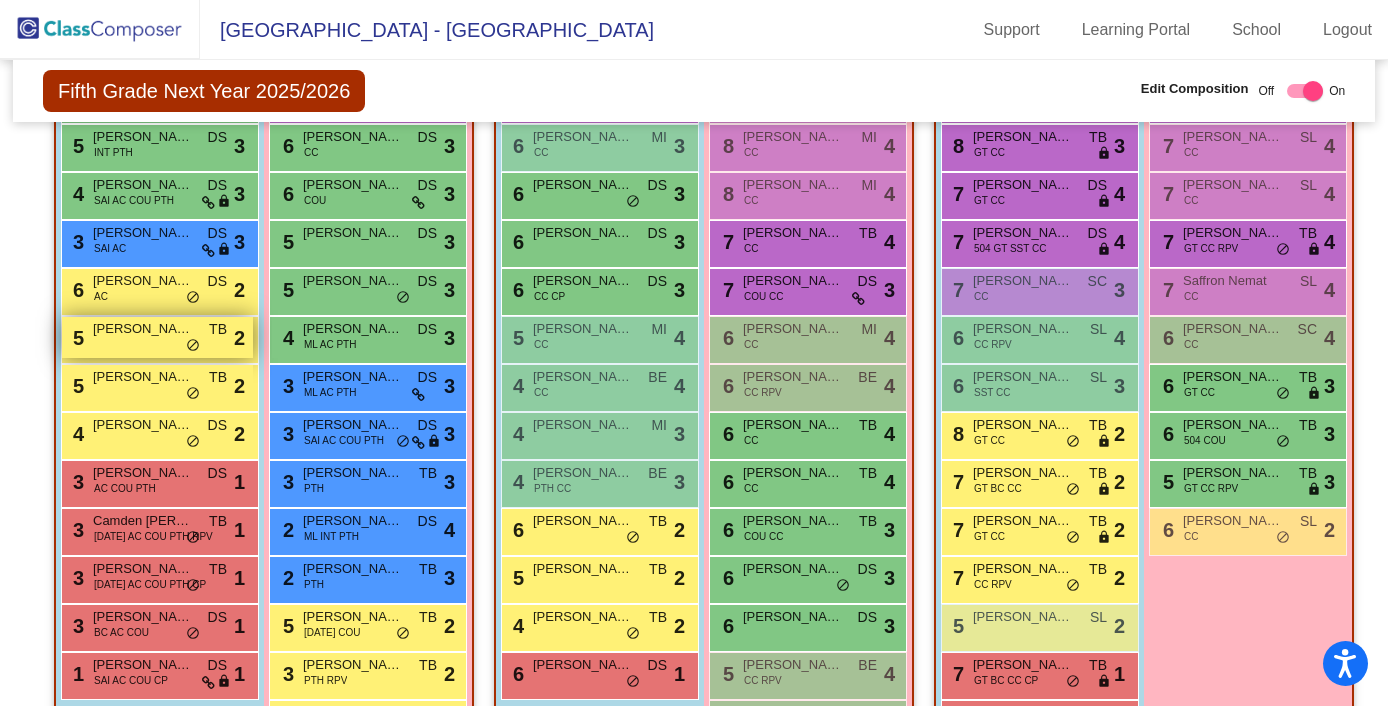 scroll, scrollTop: 597, scrollLeft: 0, axis: vertical 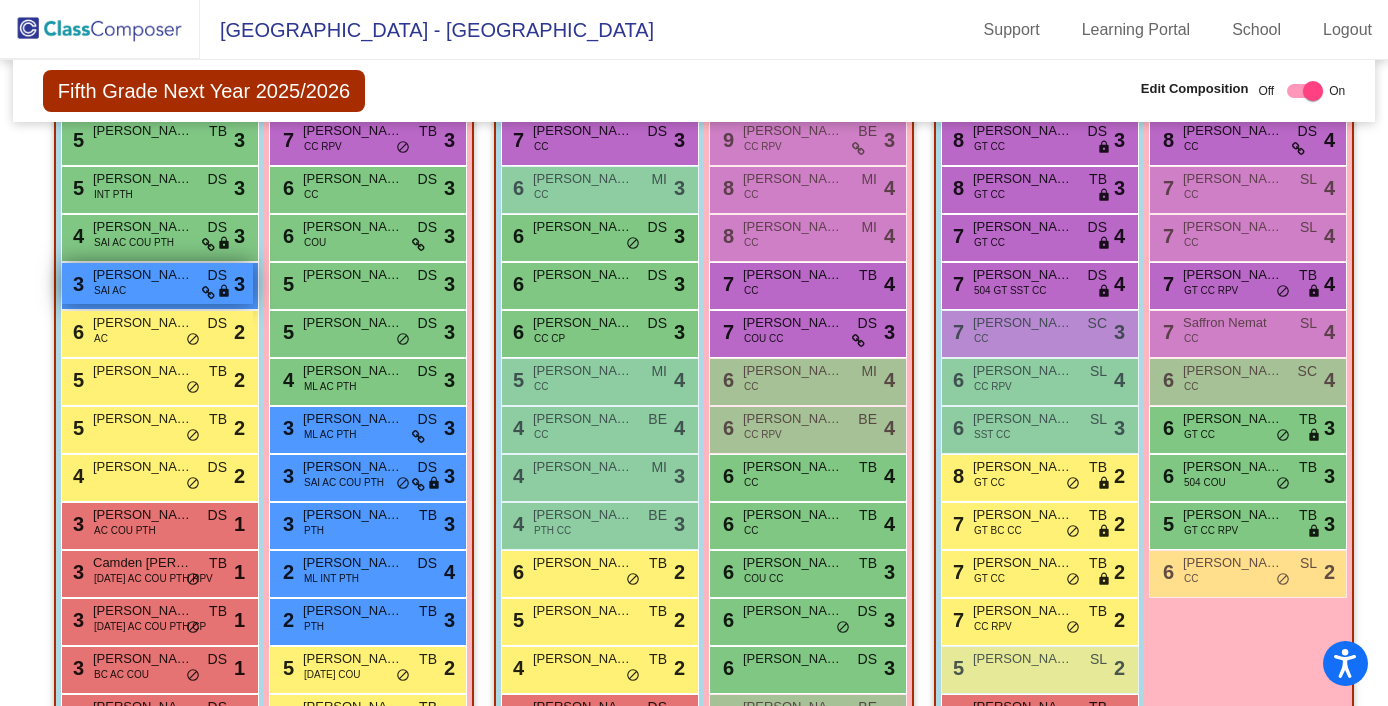 click on "3 Jack Stillwagon SAI AC DS lock do_not_disturb_alt 3" at bounding box center [157, 283] 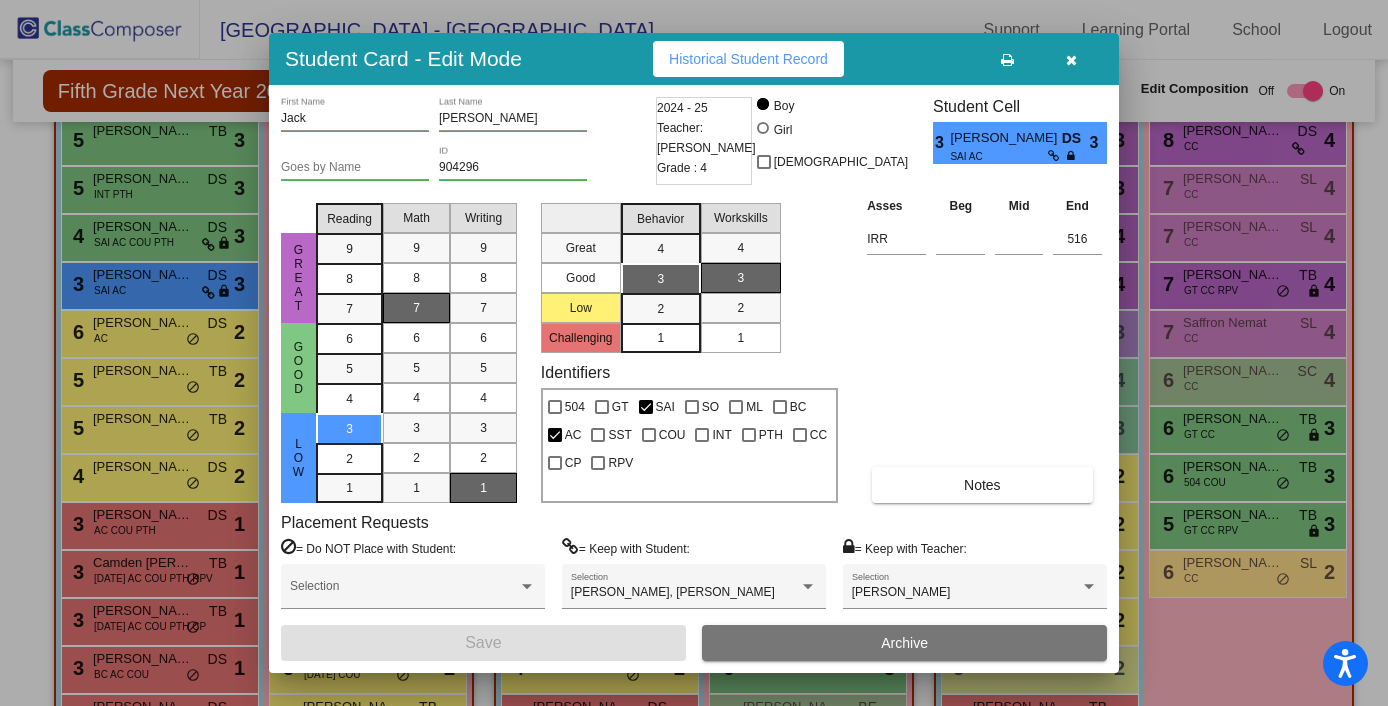 click on "Archive" at bounding box center [904, 643] 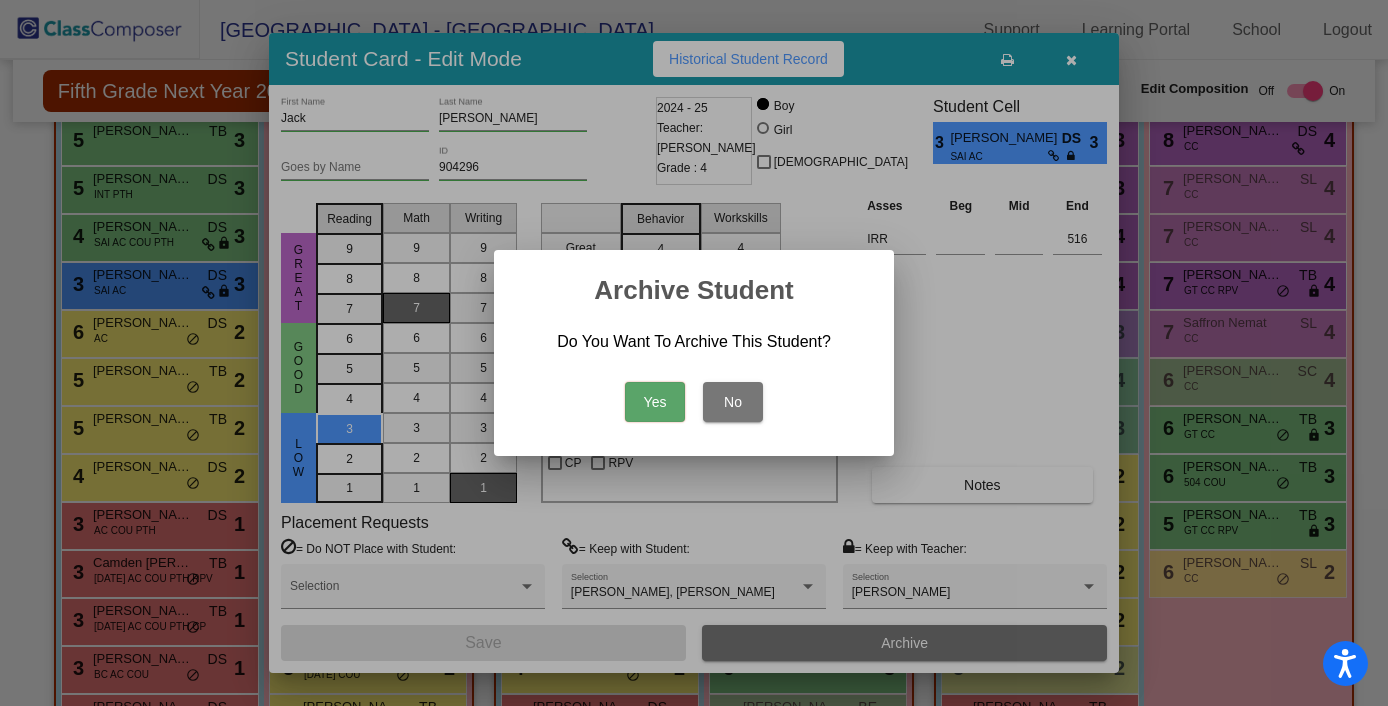 click on "Yes" at bounding box center (655, 402) 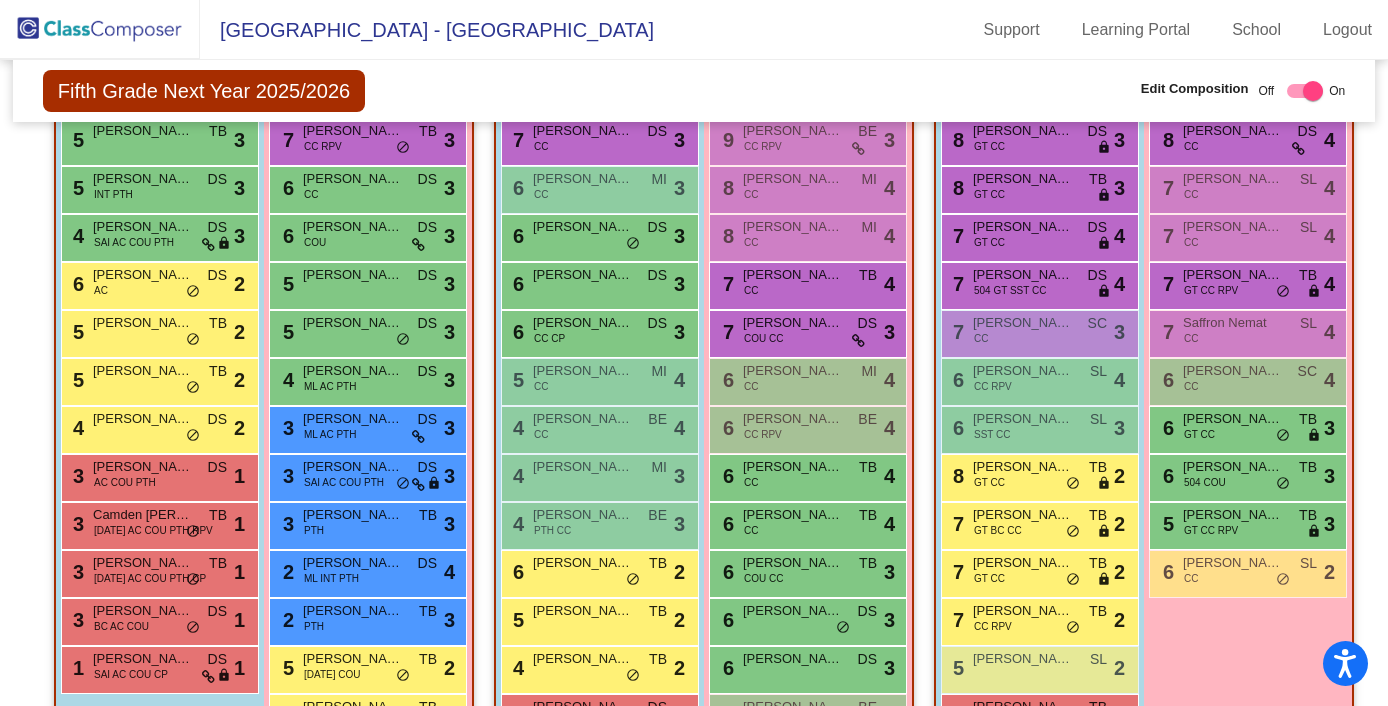 click 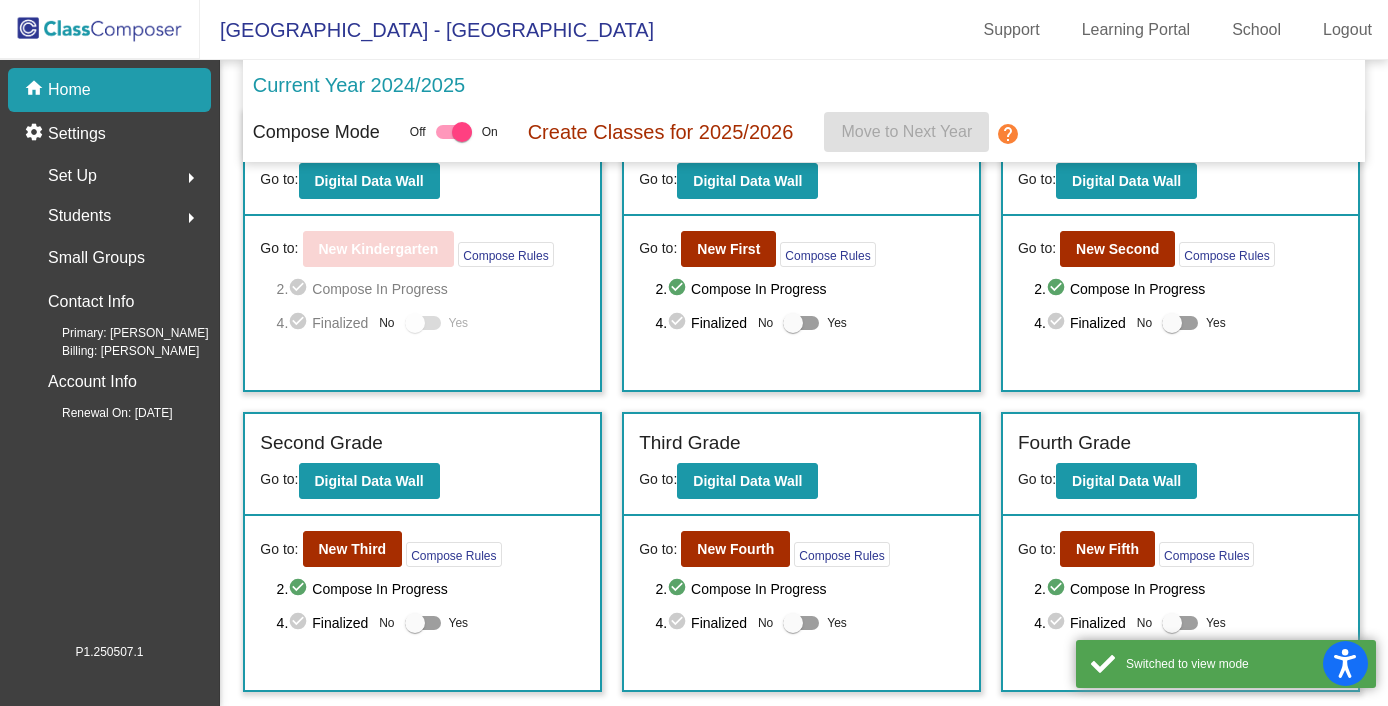 scroll, scrollTop: 86, scrollLeft: 0, axis: vertical 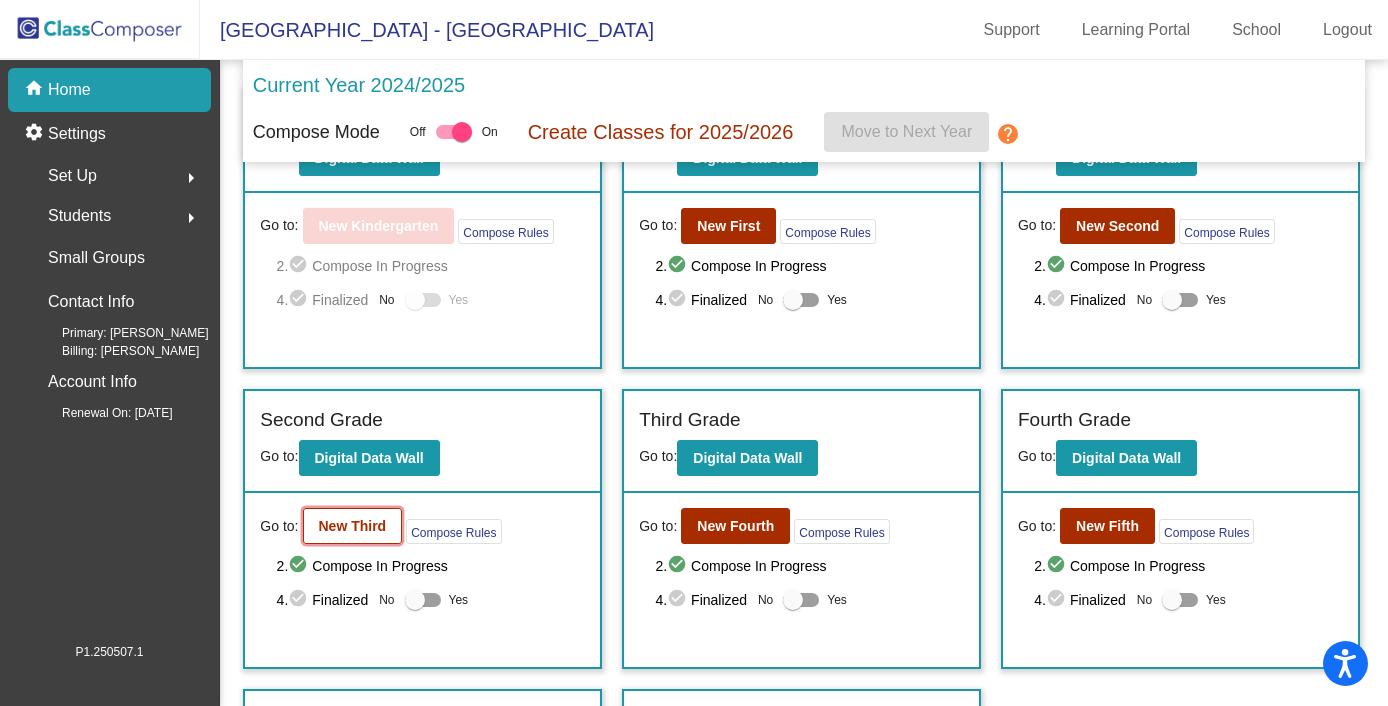 click on "New Third" 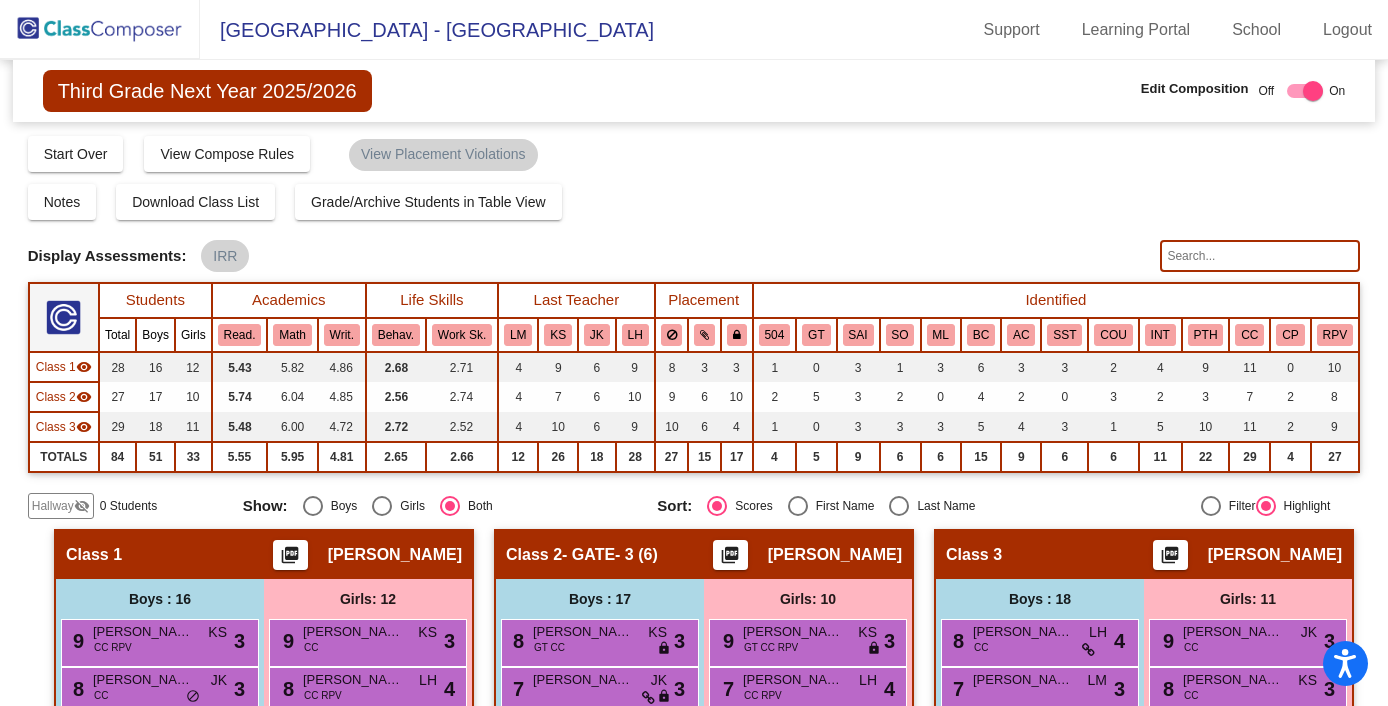 scroll, scrollTop: 0, scrollLeft: 0, axis: both 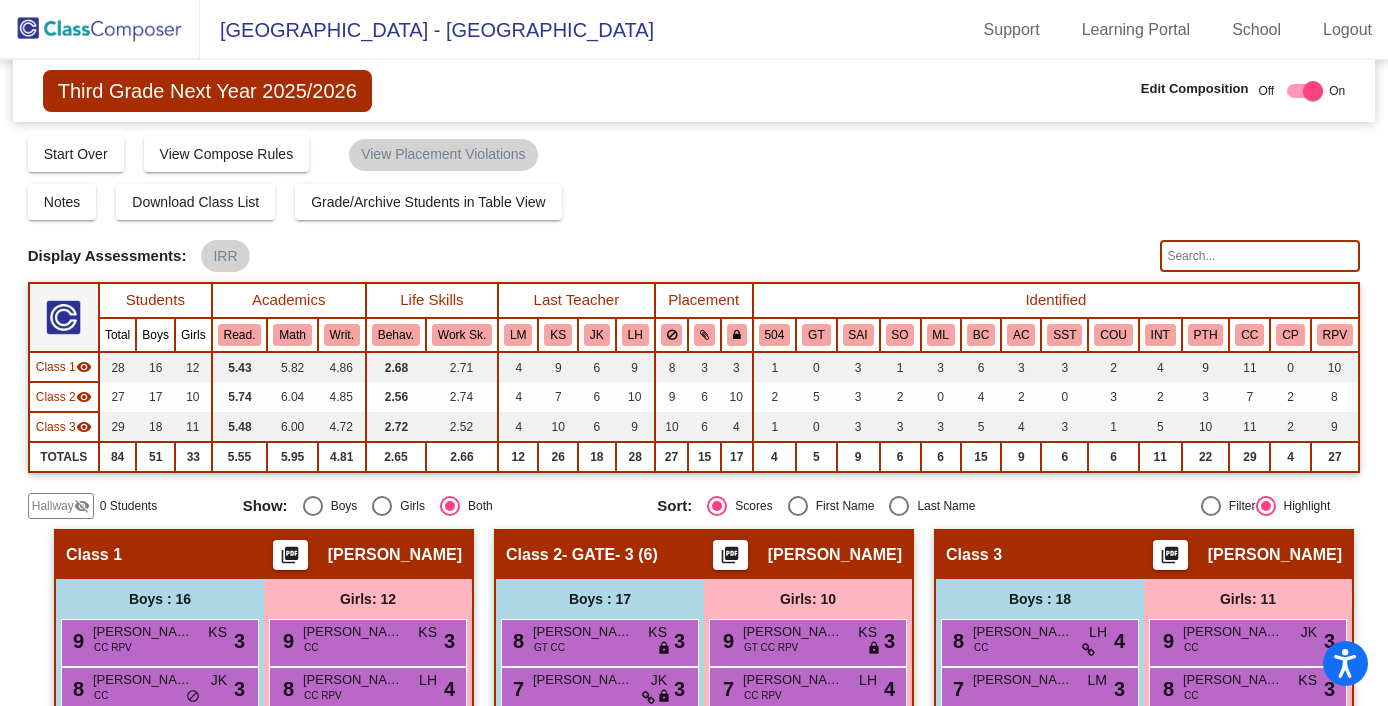 click 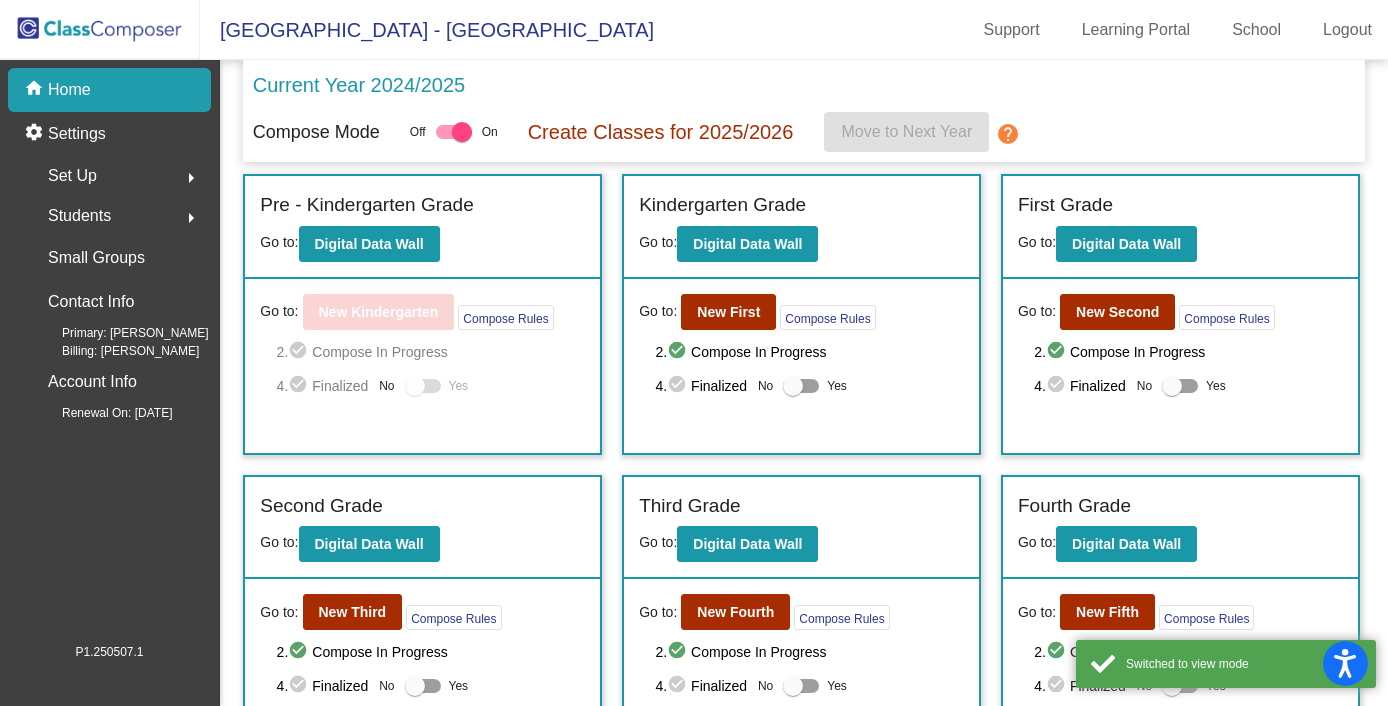 click on "Students" 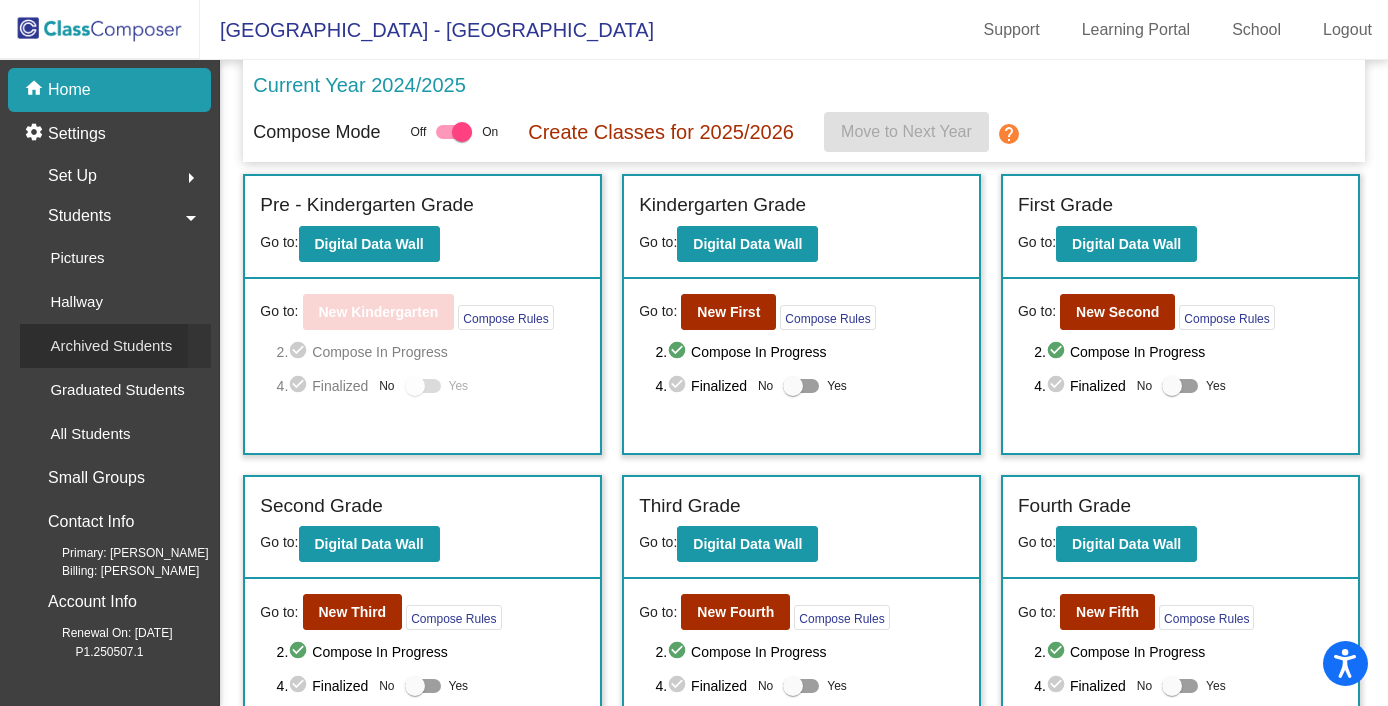 click on "Archived Students" 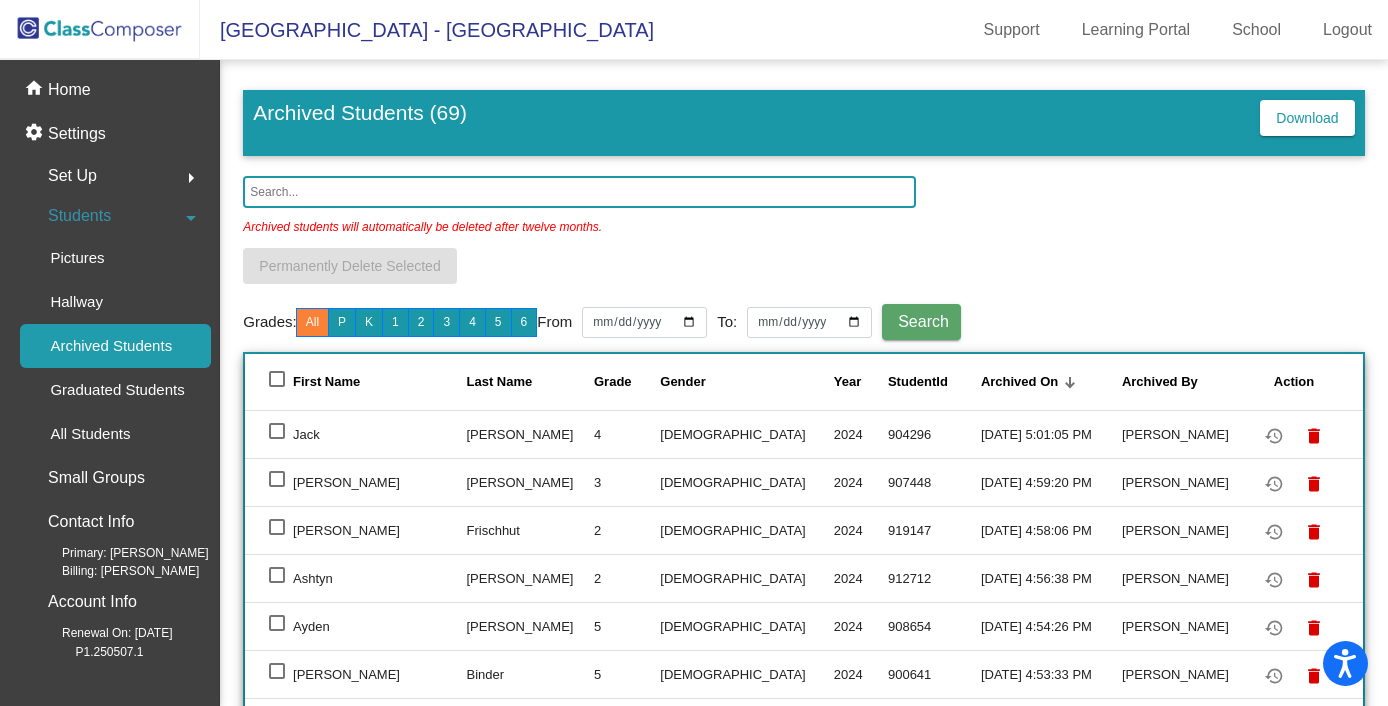 click 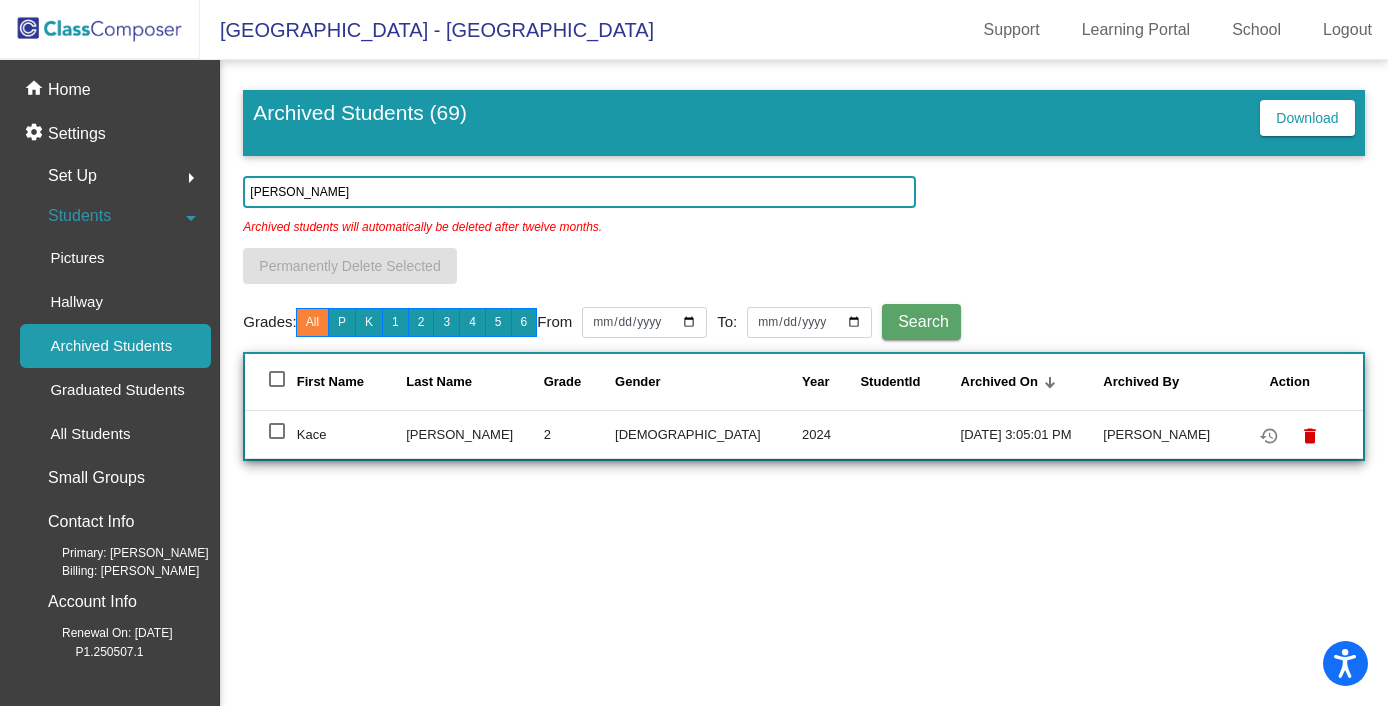 drag, startPoint x: 380, startPoint y: 193, endPoint x: 235, endPoint y: 192, distance: 145.00345 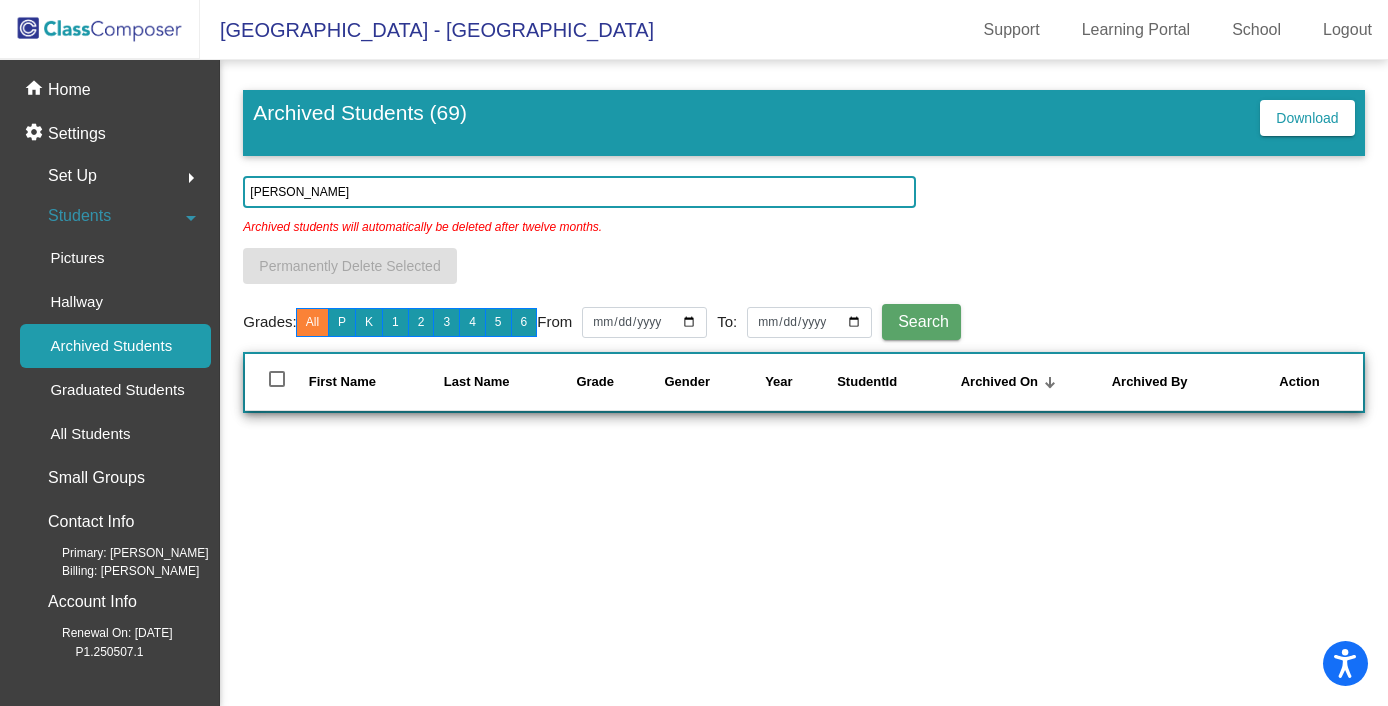 type on "malik" 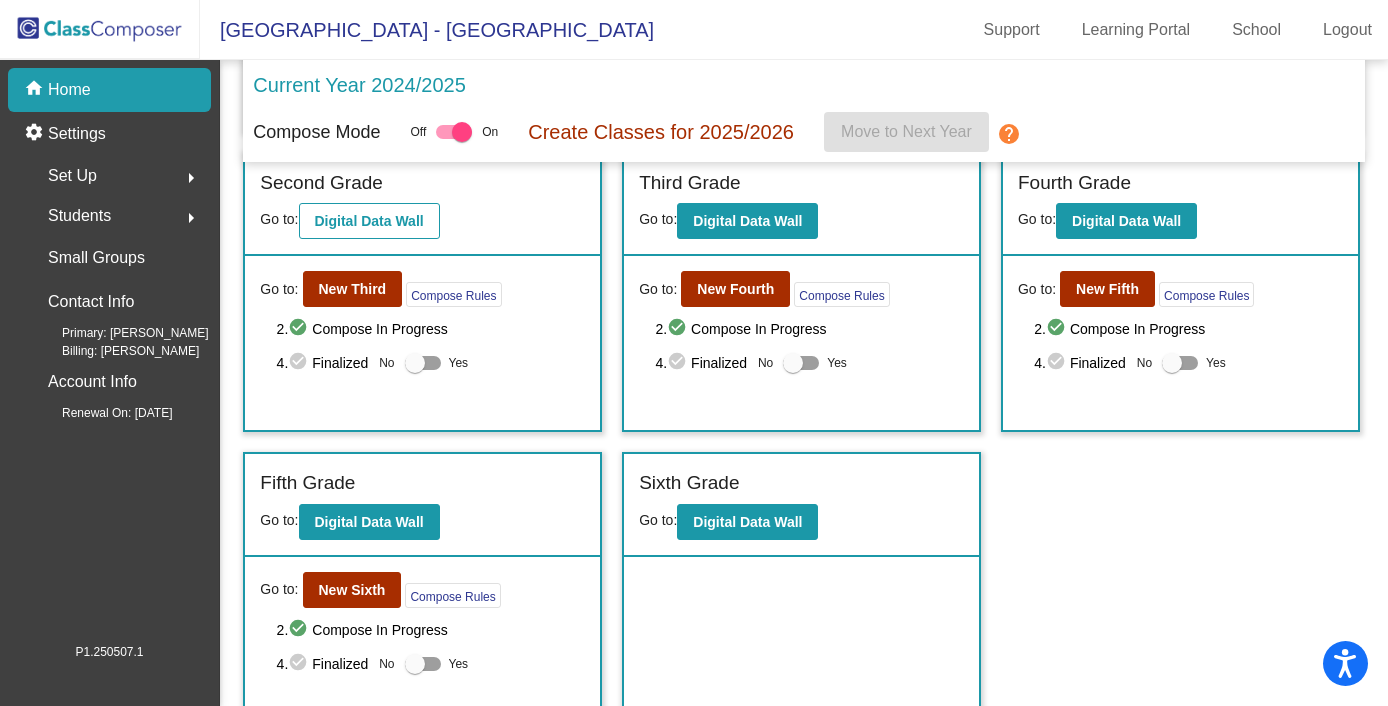 scroll, scrollTop: 349, scrollLeft: 0, axis: vertical 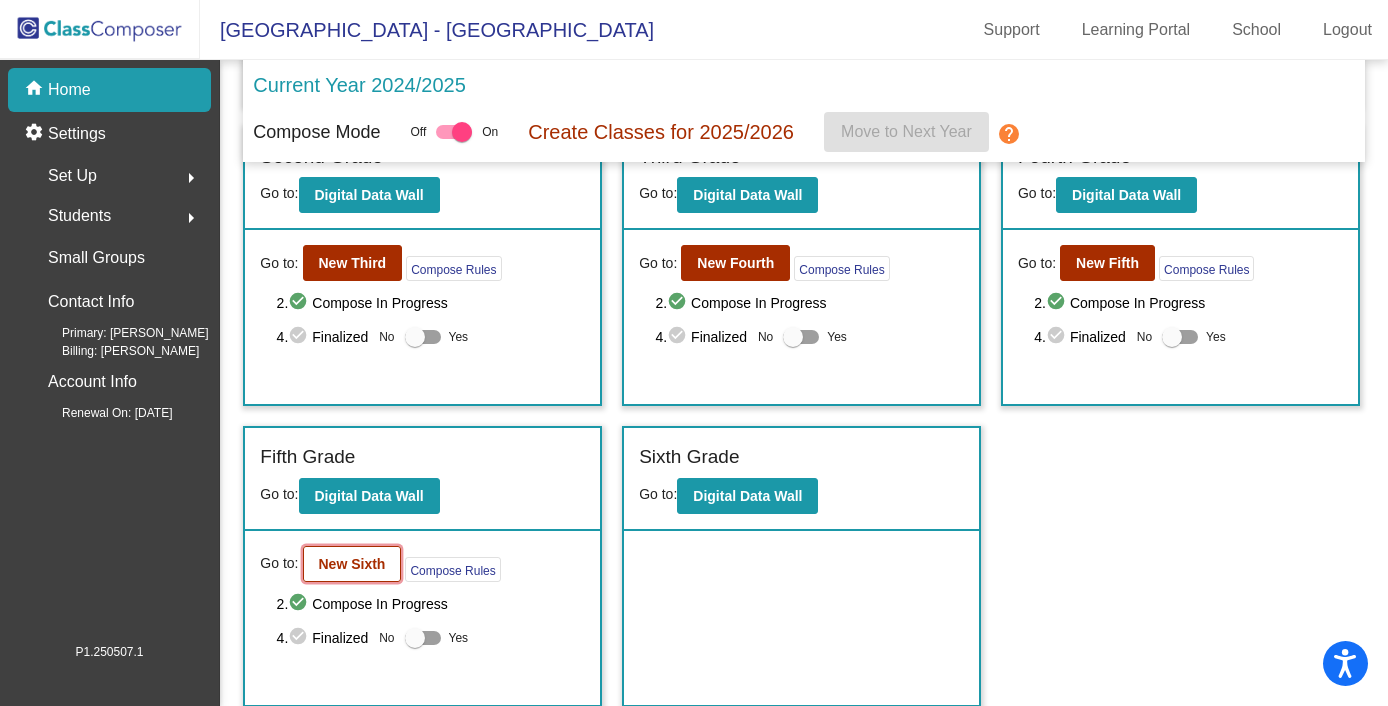 click on "New Sixth" 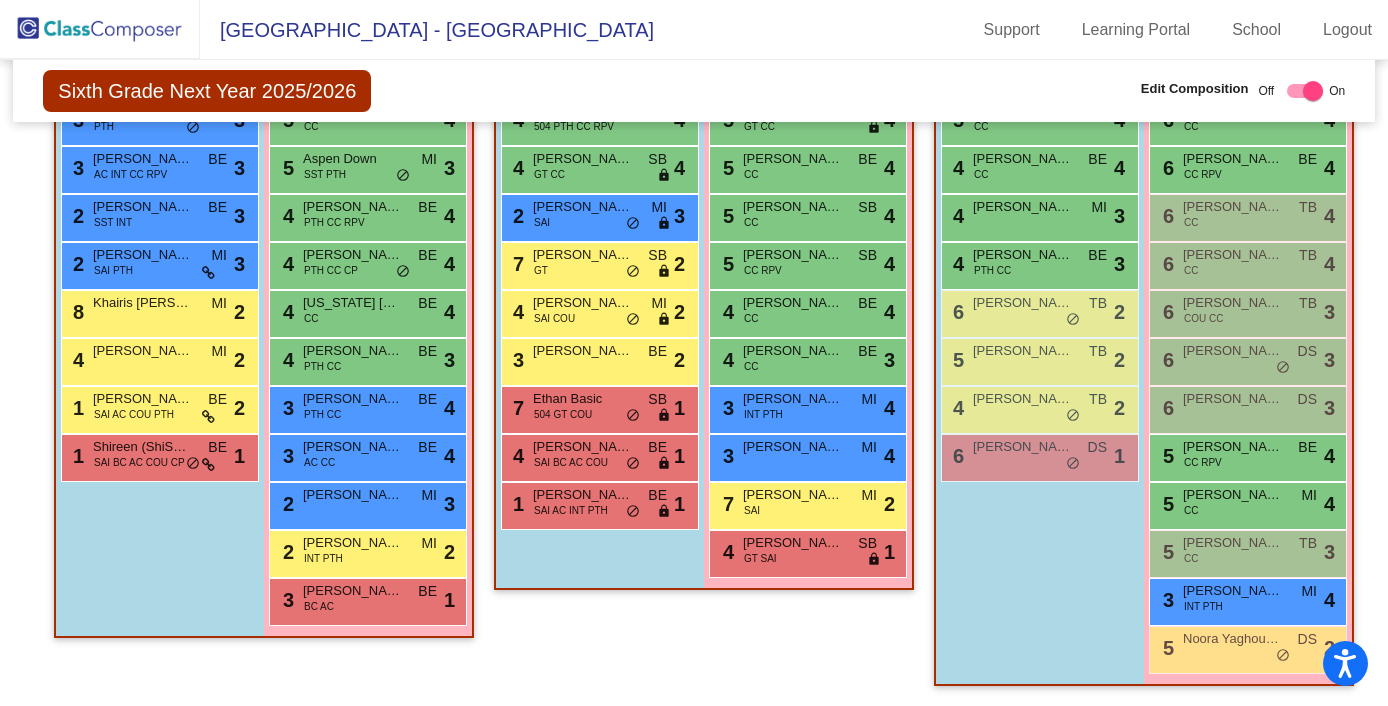 scroll, scrollTop: 882, scrollLeft: 0, axis: vertical 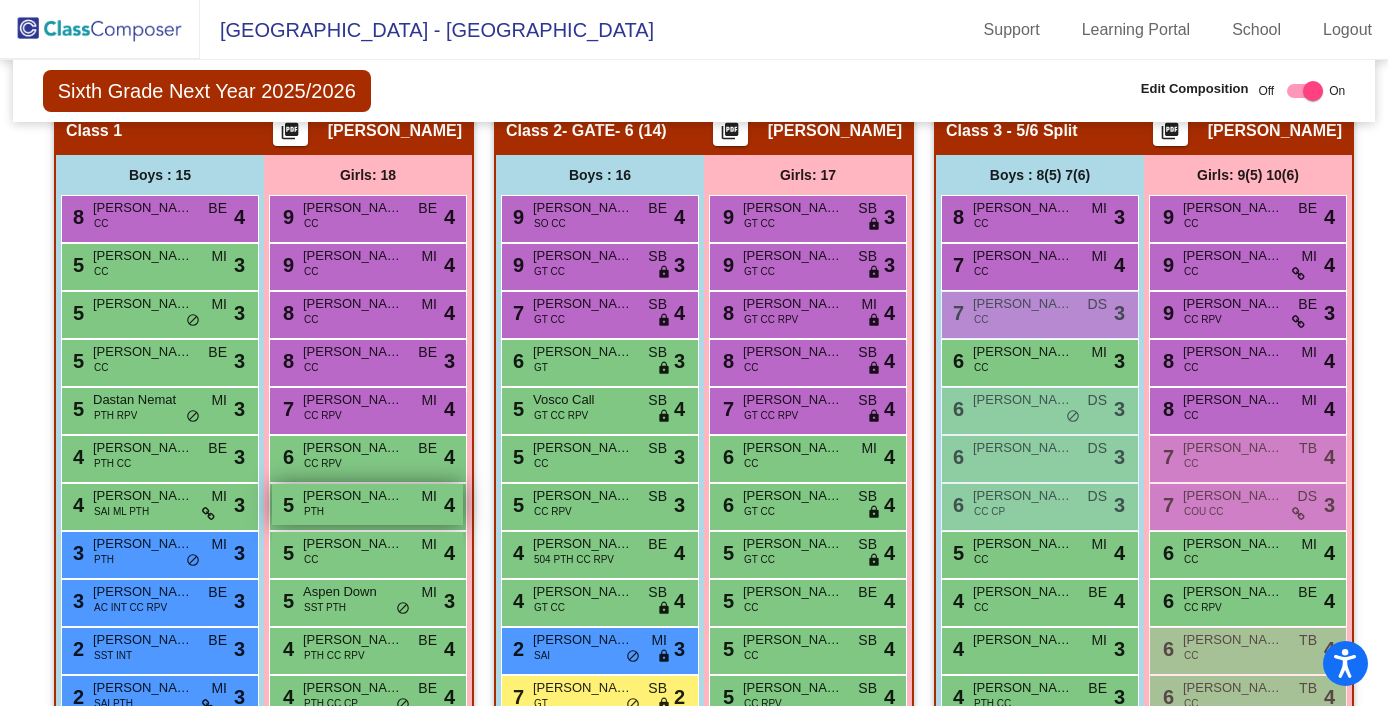 click on "5 Lia Malik PTH MI lock do_not_disturb_alt 4" at bounding box center [367, 504] 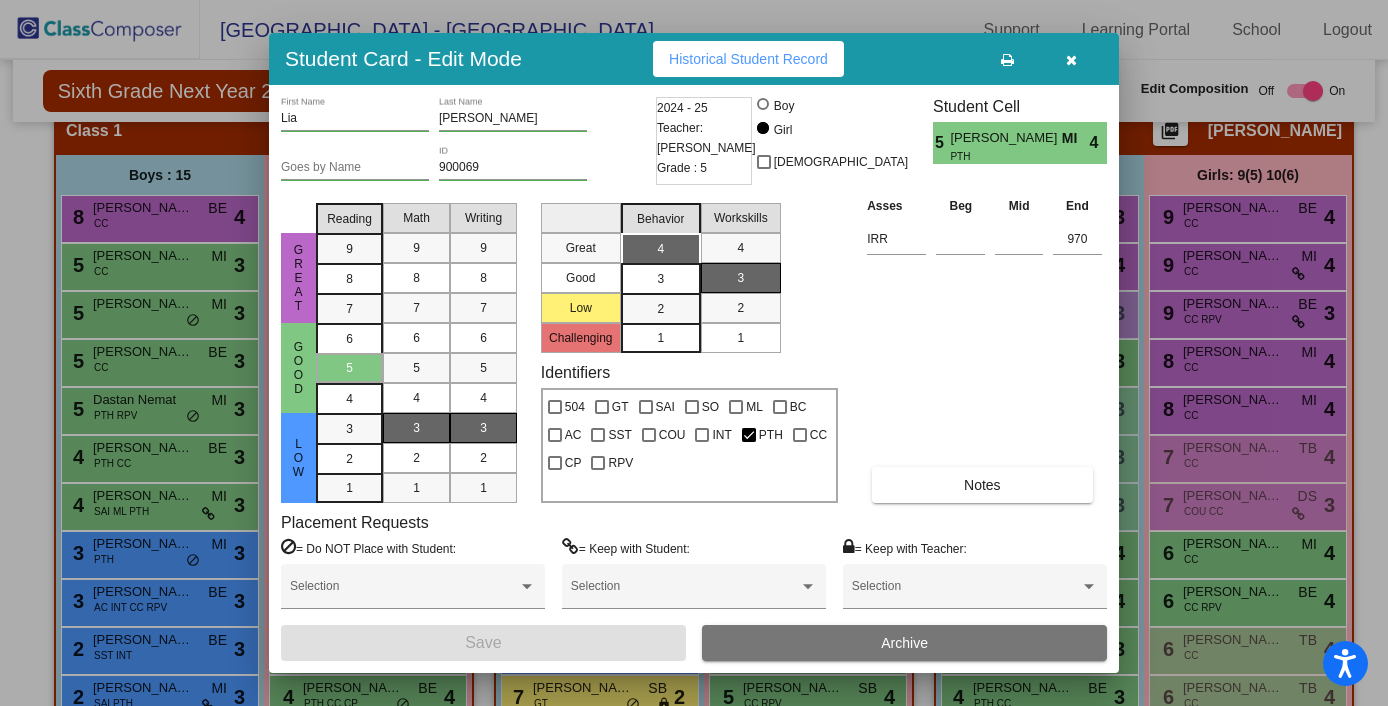 click on "Archive" at bounding box center (904, 643) 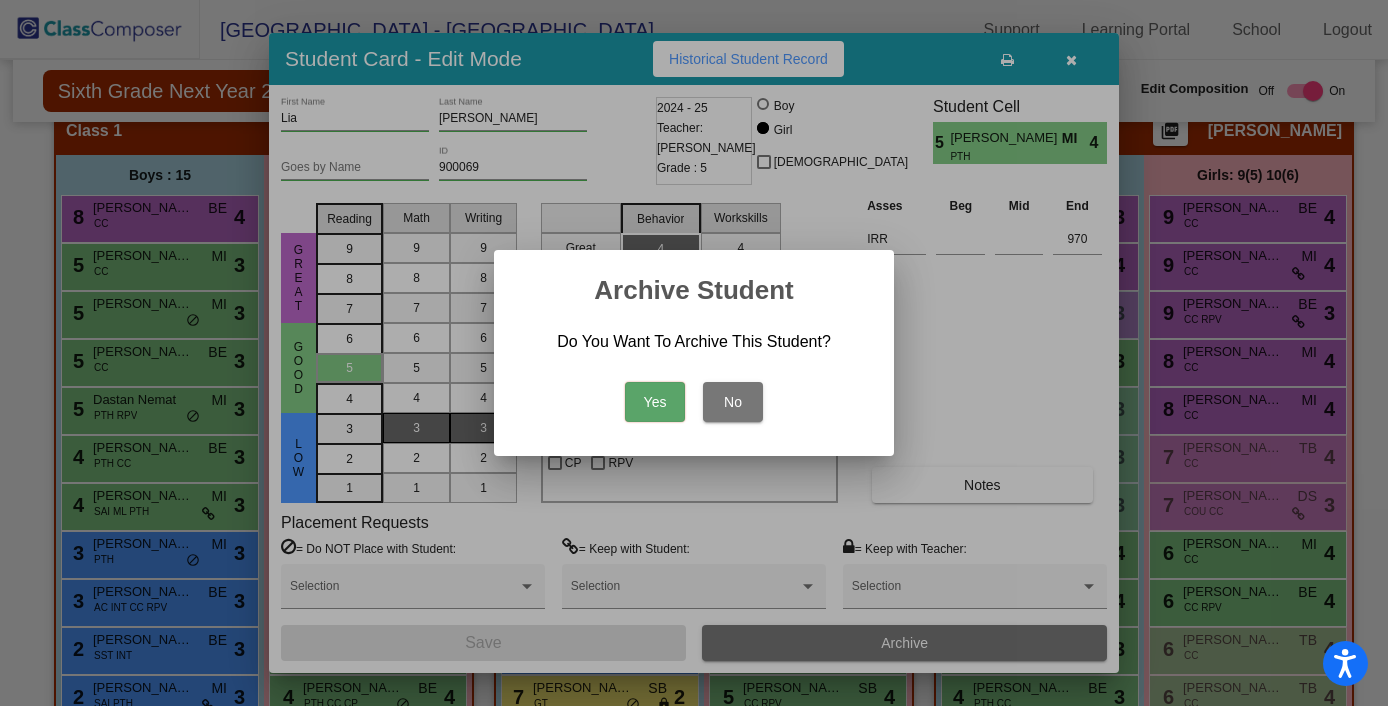 click on "Yes" at bounding box center [655, 402] 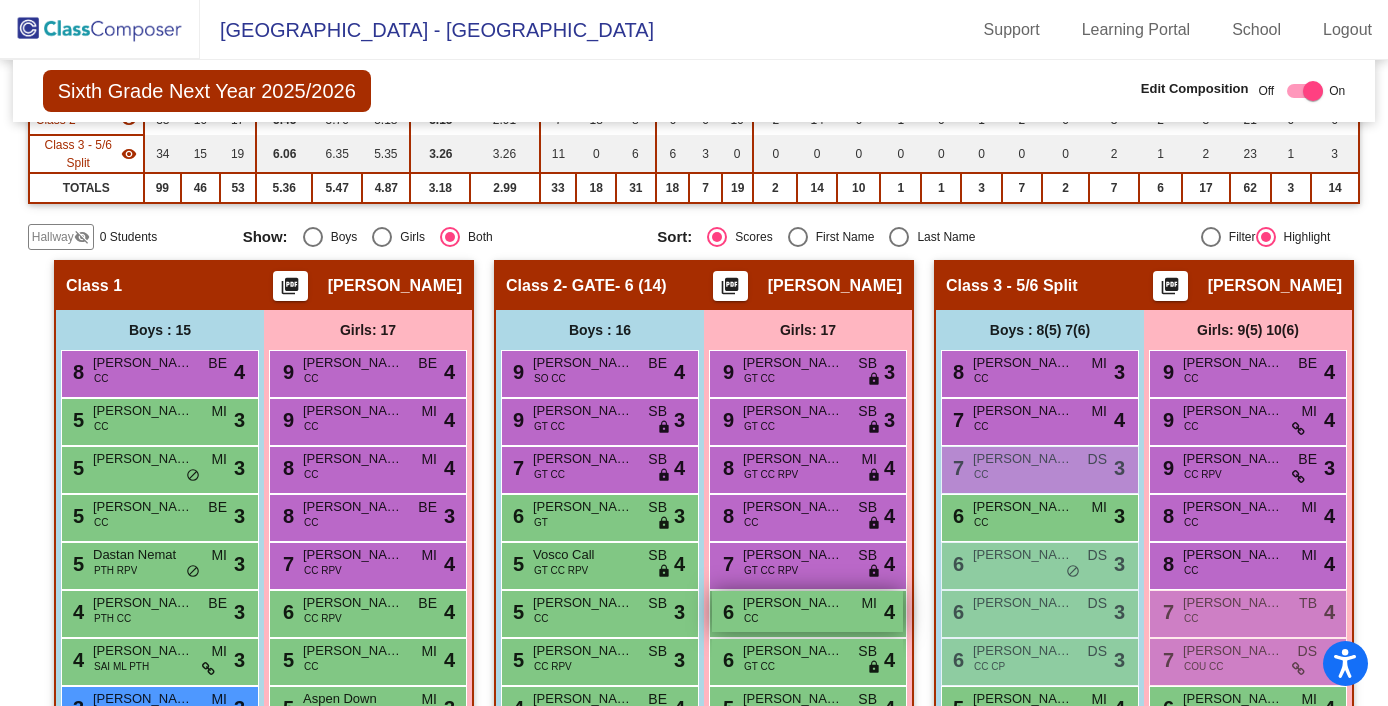 scroll, scrollTop: 291, scrollLeft: 0, axis: vertical 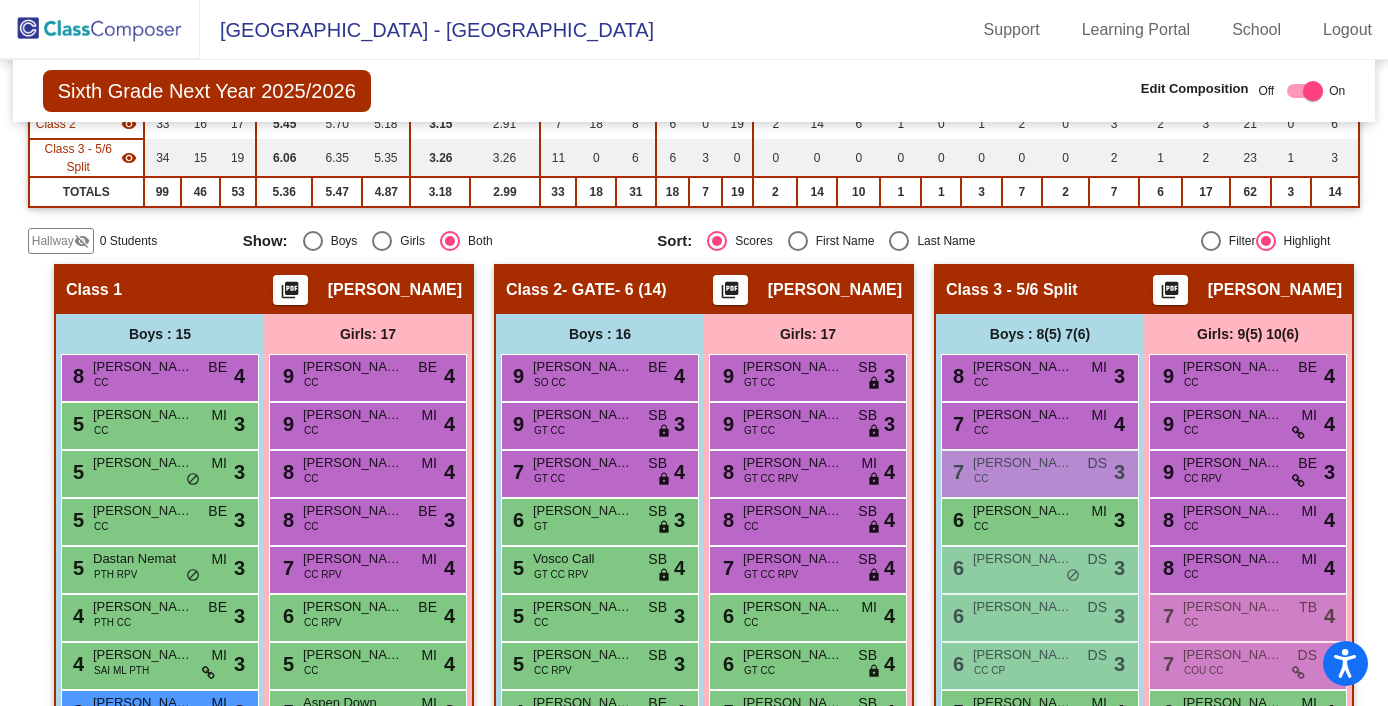 click 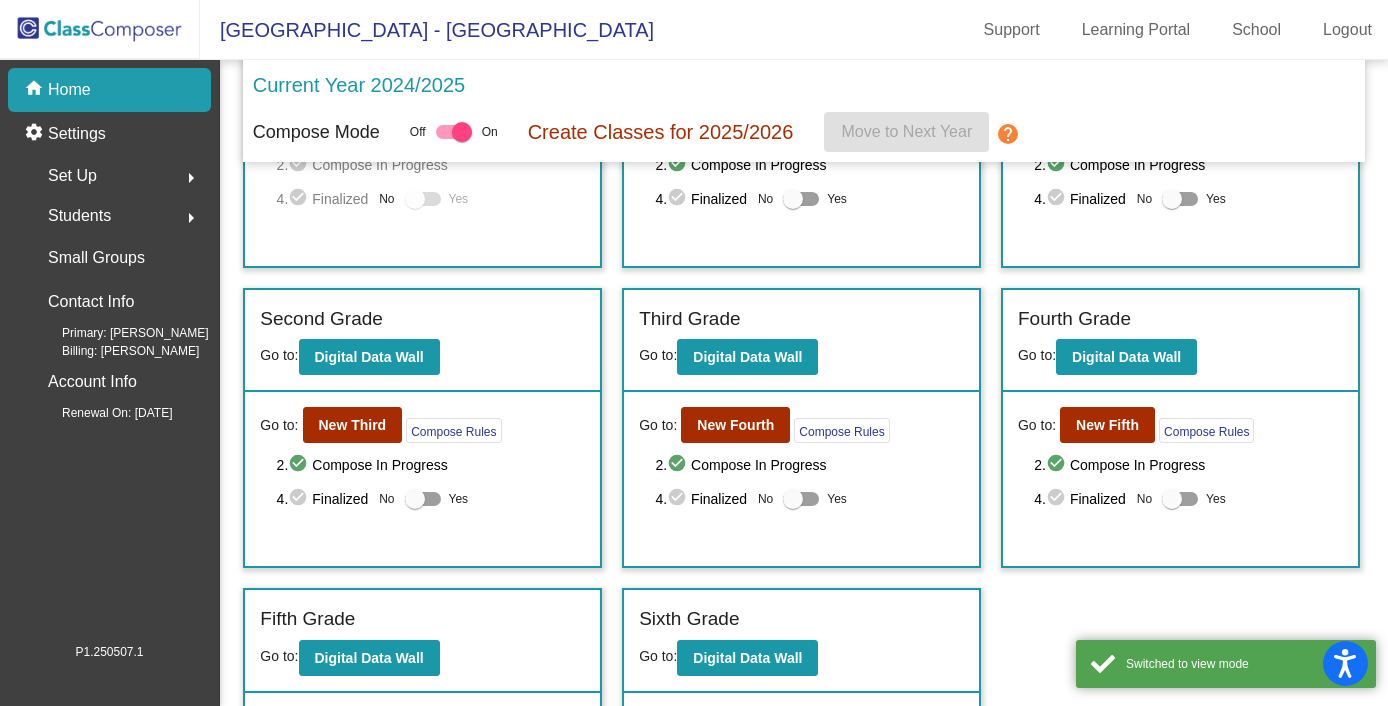 scroll, scrollTop: 218, scrollLeft: 0, axis: vertical 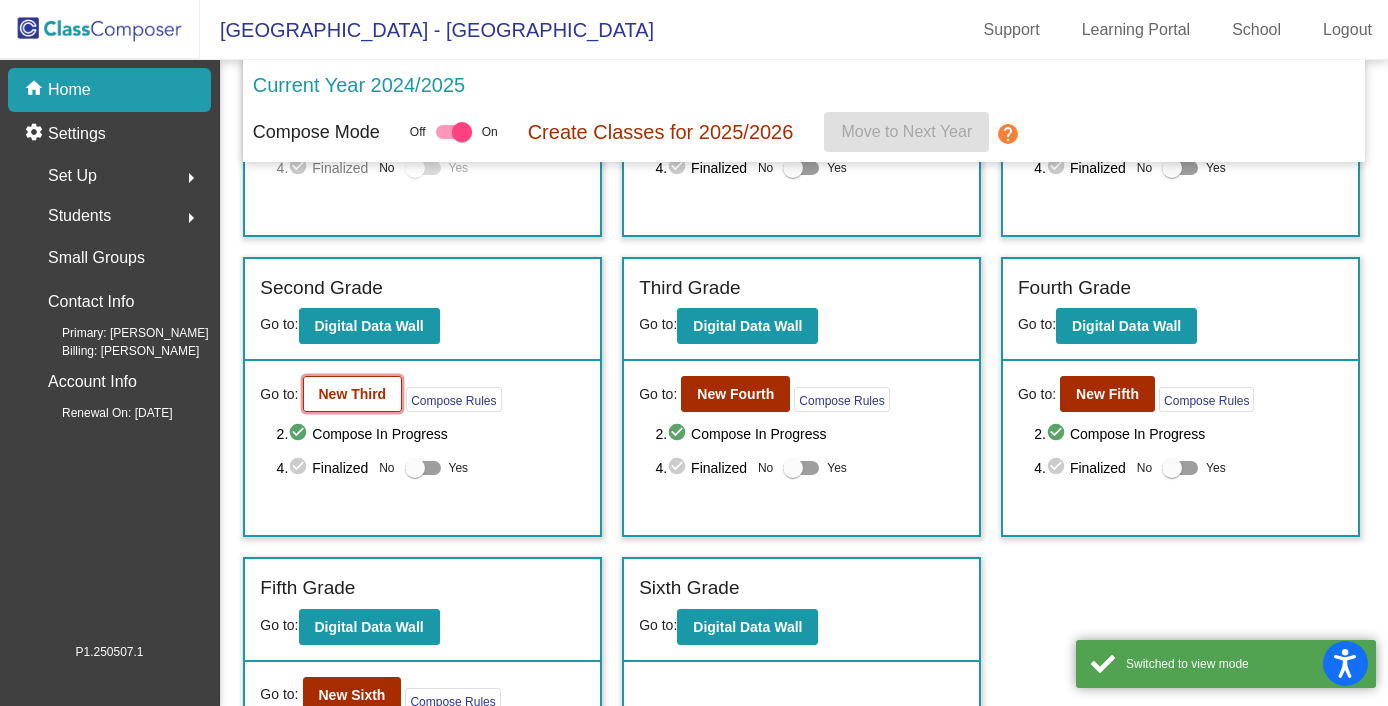 click on "New Third" 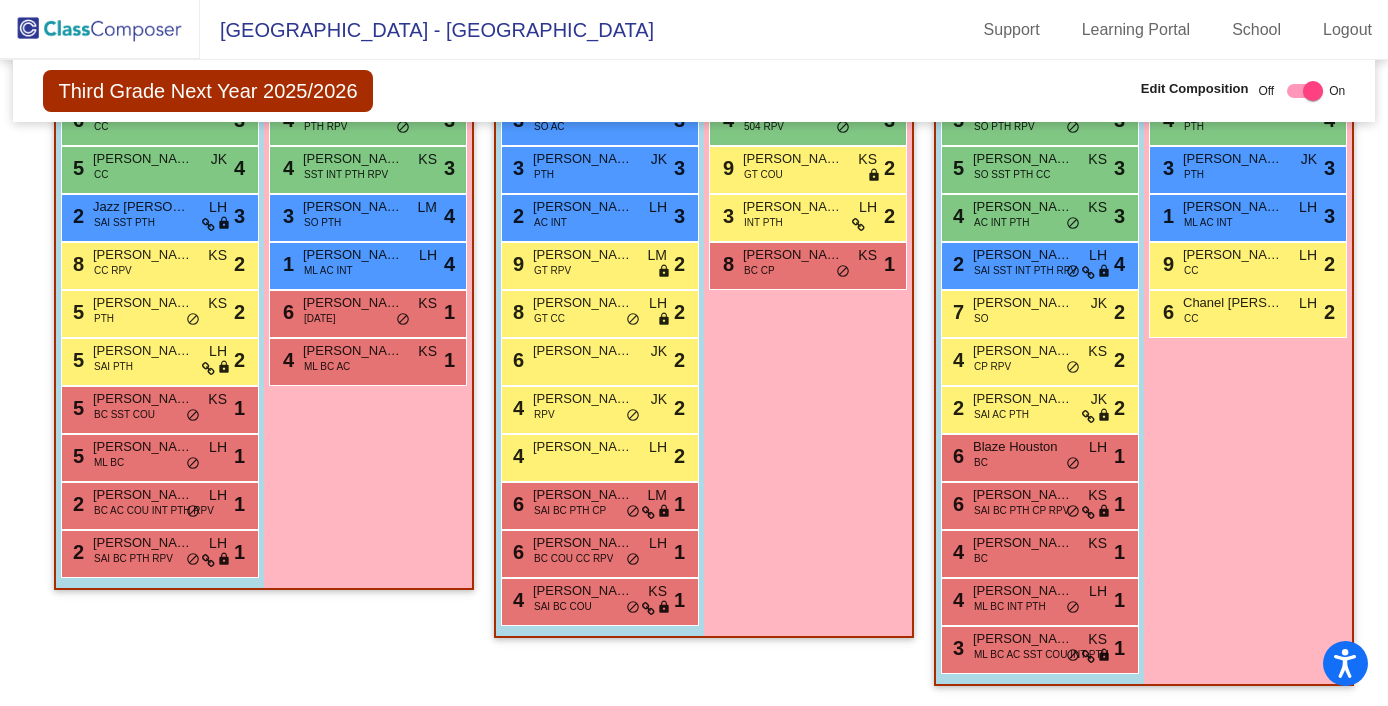 scroll, scrollTop: 850, scrollLeft: 0, axis: vertical 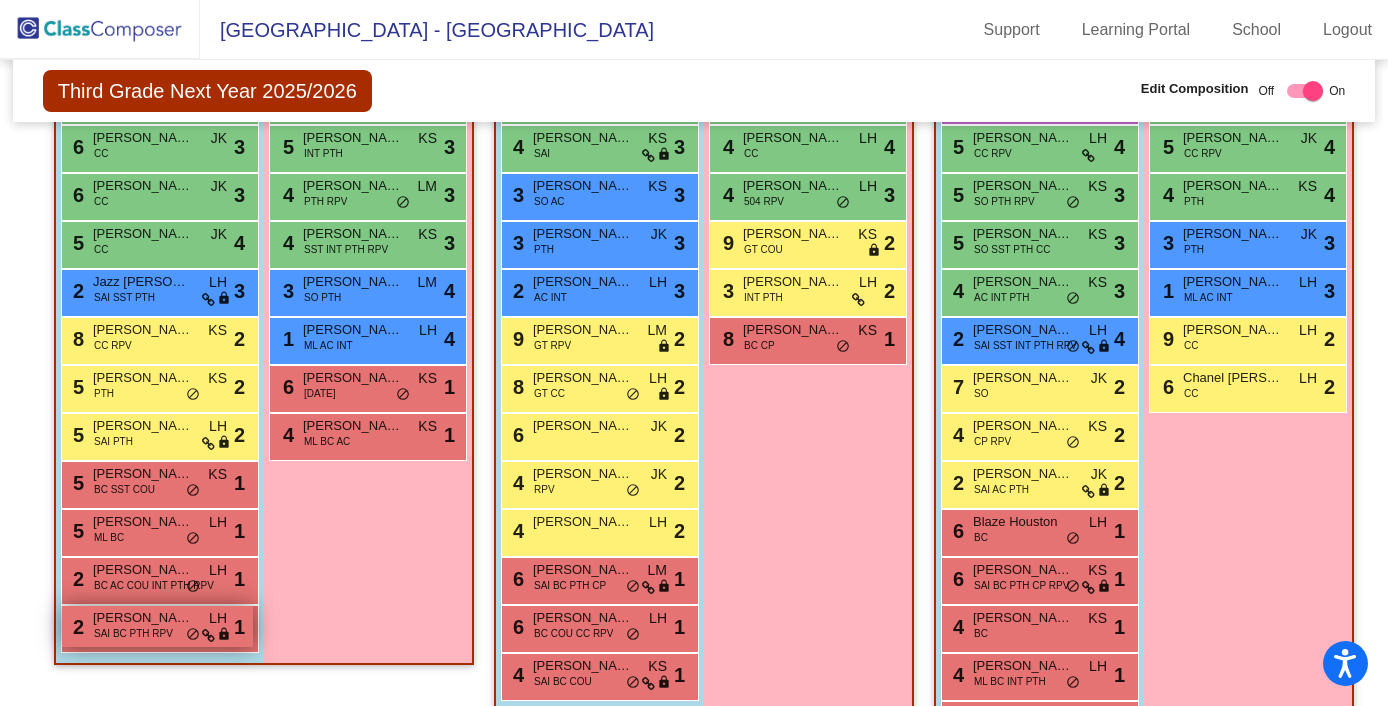 click on "SAI BC PTH RPV" at bounding box center [133, 633] 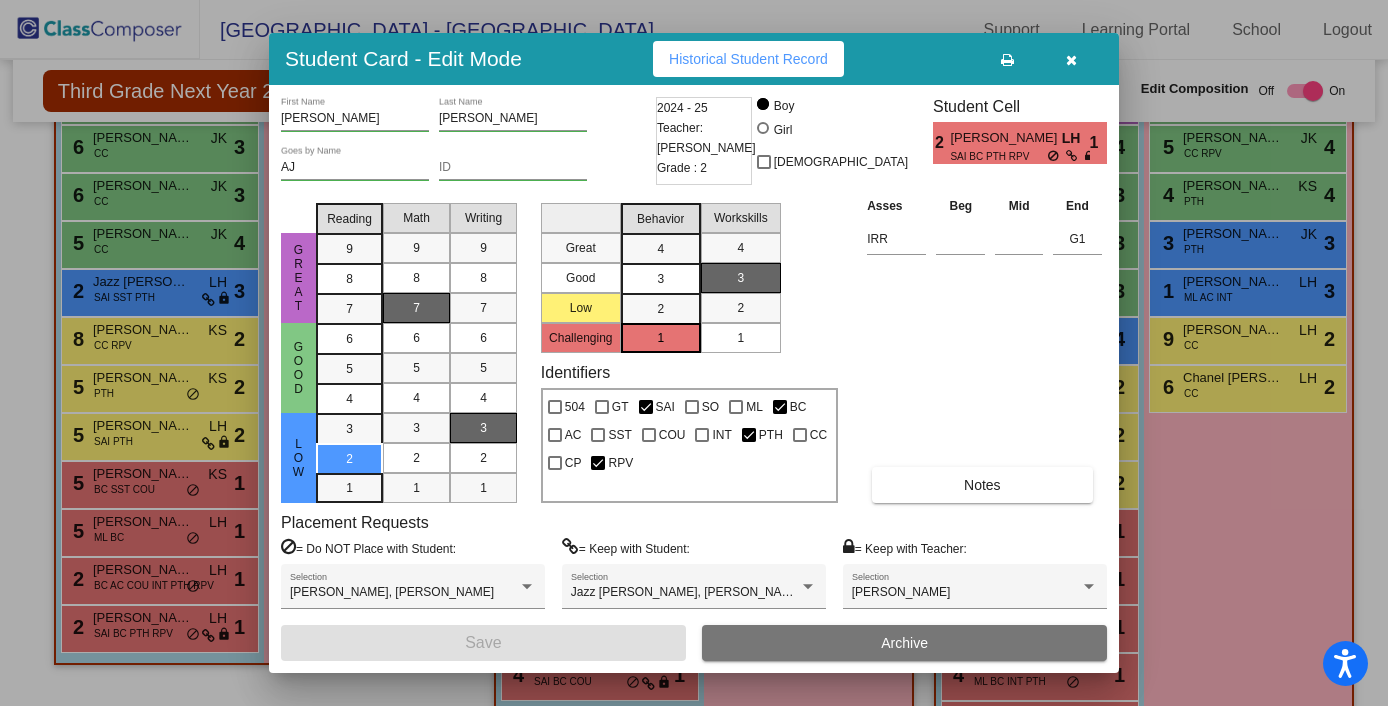 click at bounding box center (1071, 59) 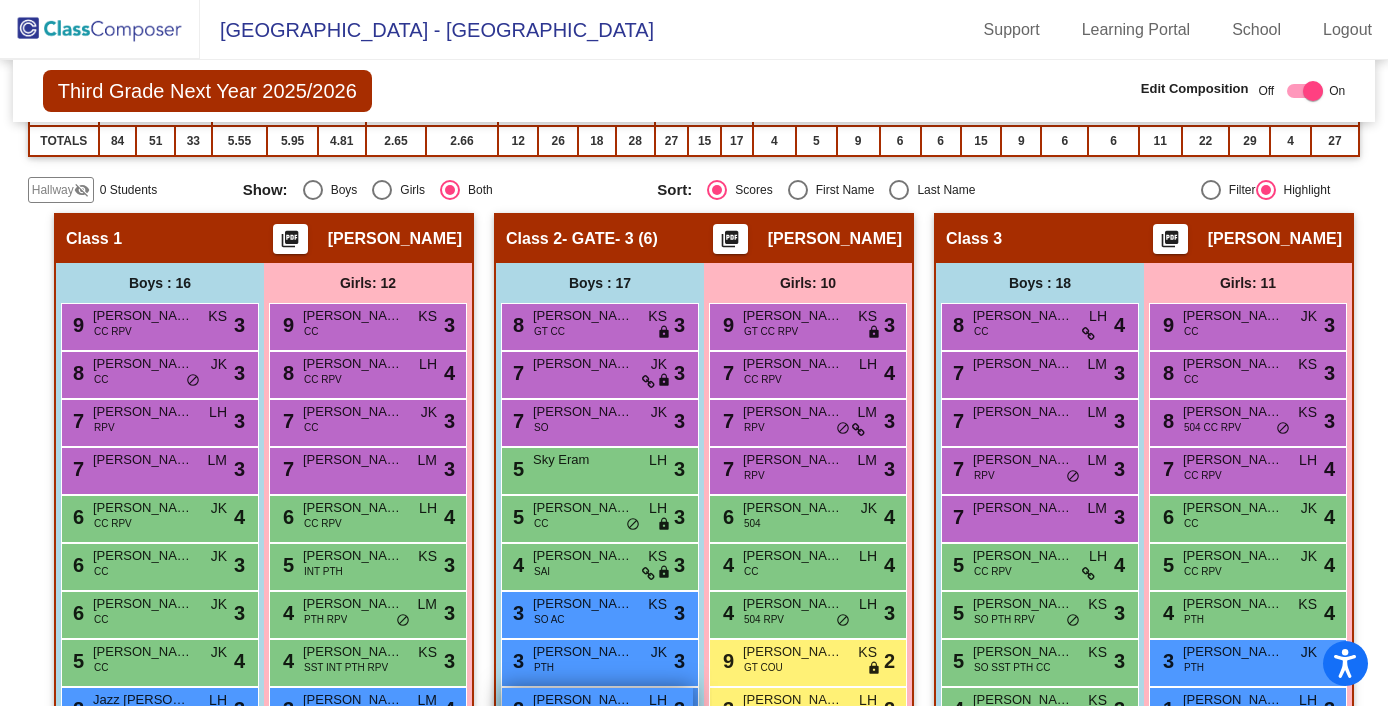 scroll, scrollTop: 315, scrollLeft: 0, axis: vertical 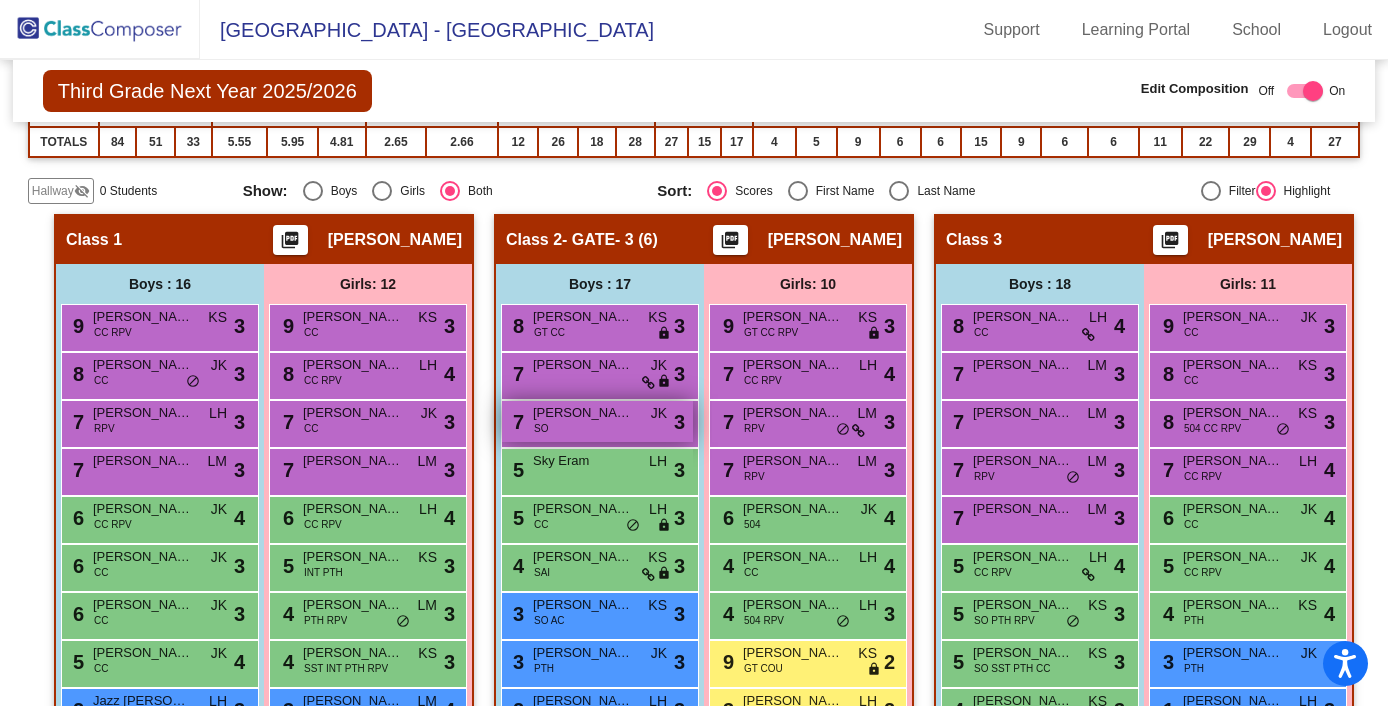 click on "7 Emrys Lovette SO JK lock do_not_disturb_alt 3" at bounding box center (597, 421) 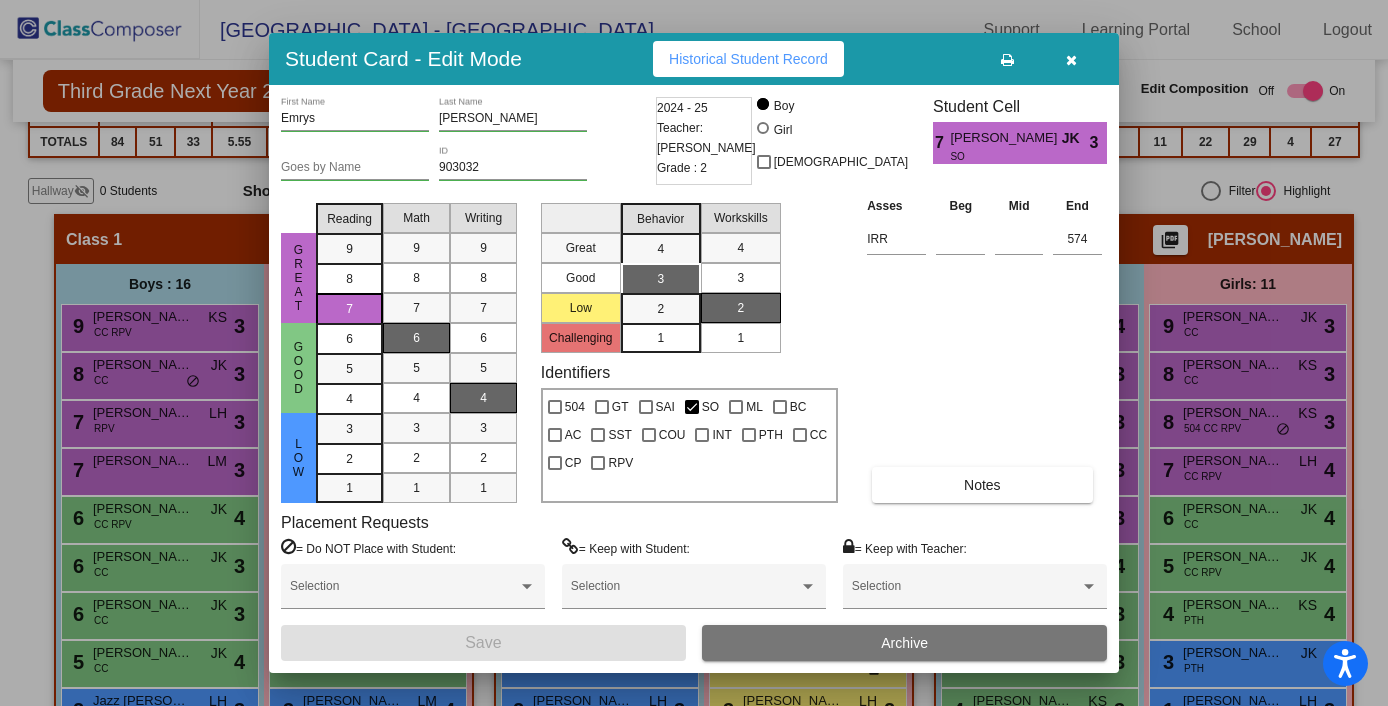 click on "Asses Beg Mid End IRR 574  Notes" at bounding box center (984, 349) 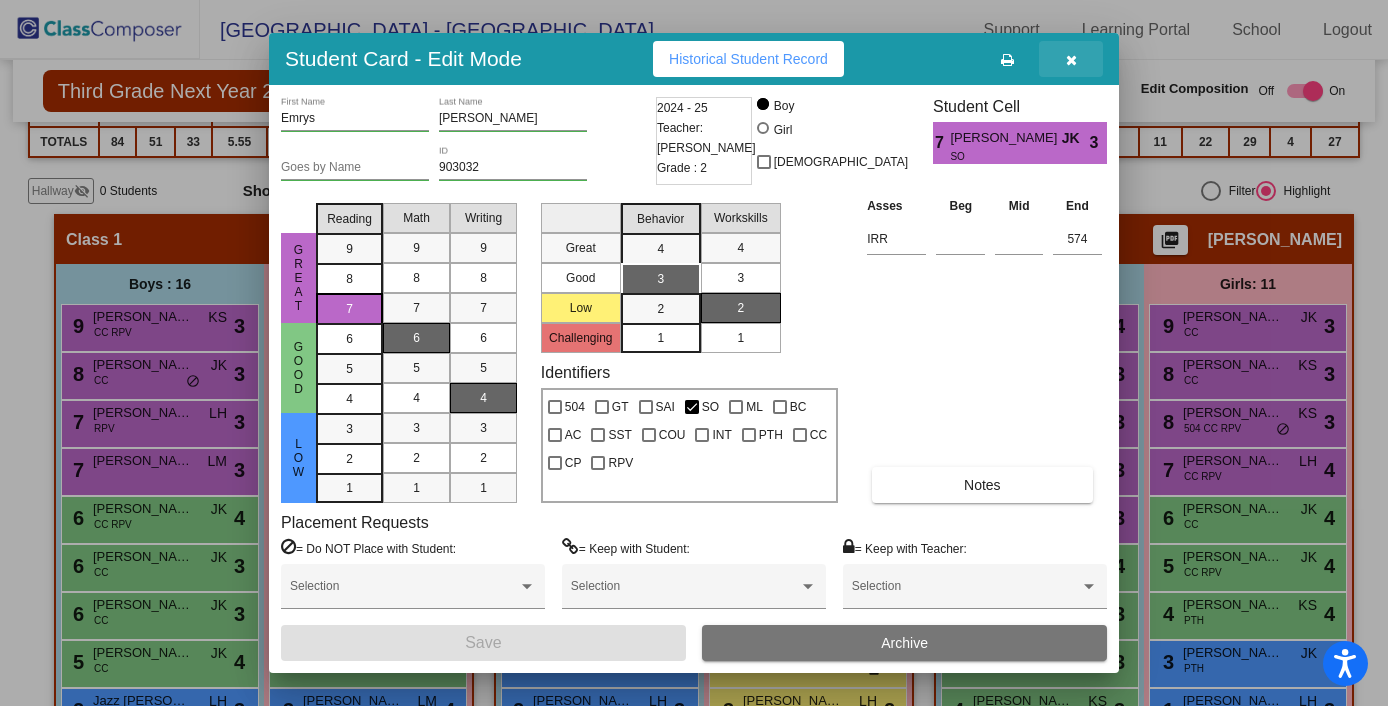click at bounding box center [1071, 59] 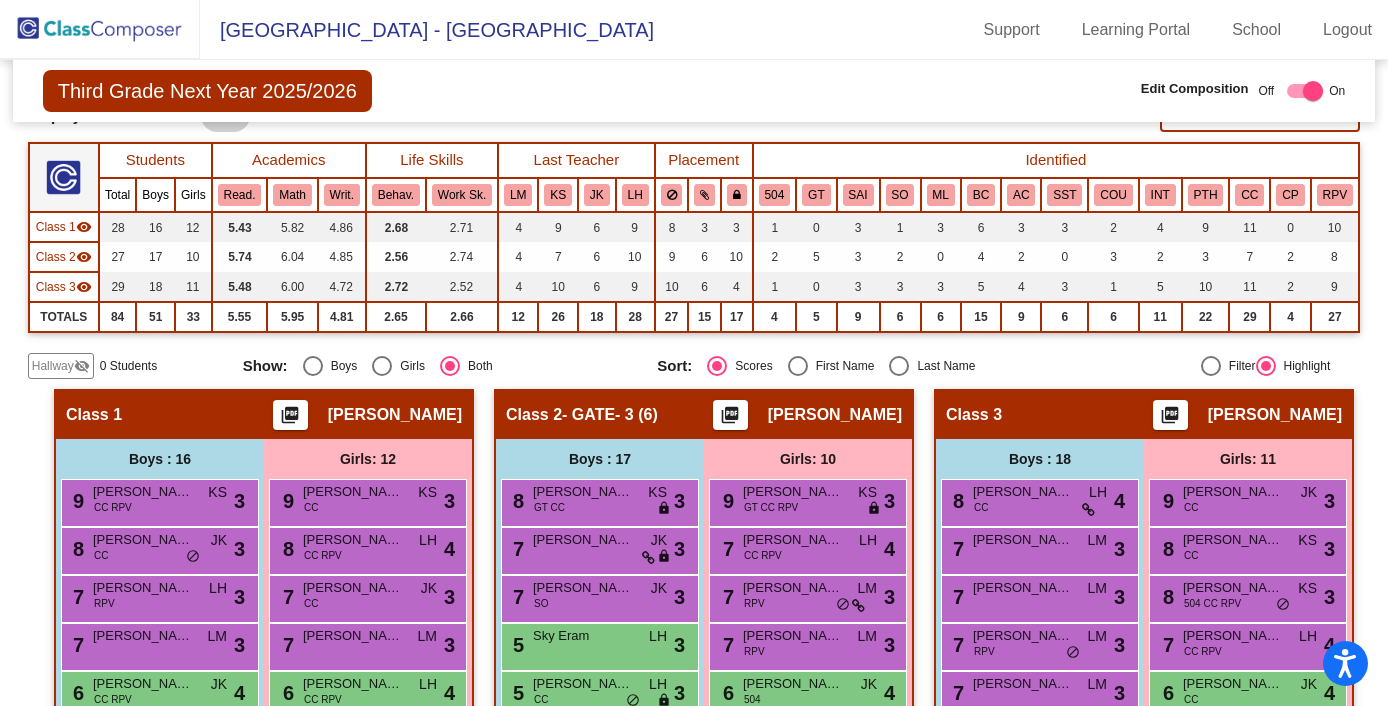 scroll, scrollTop: 139, scrollLeft: 0, axis: vertical 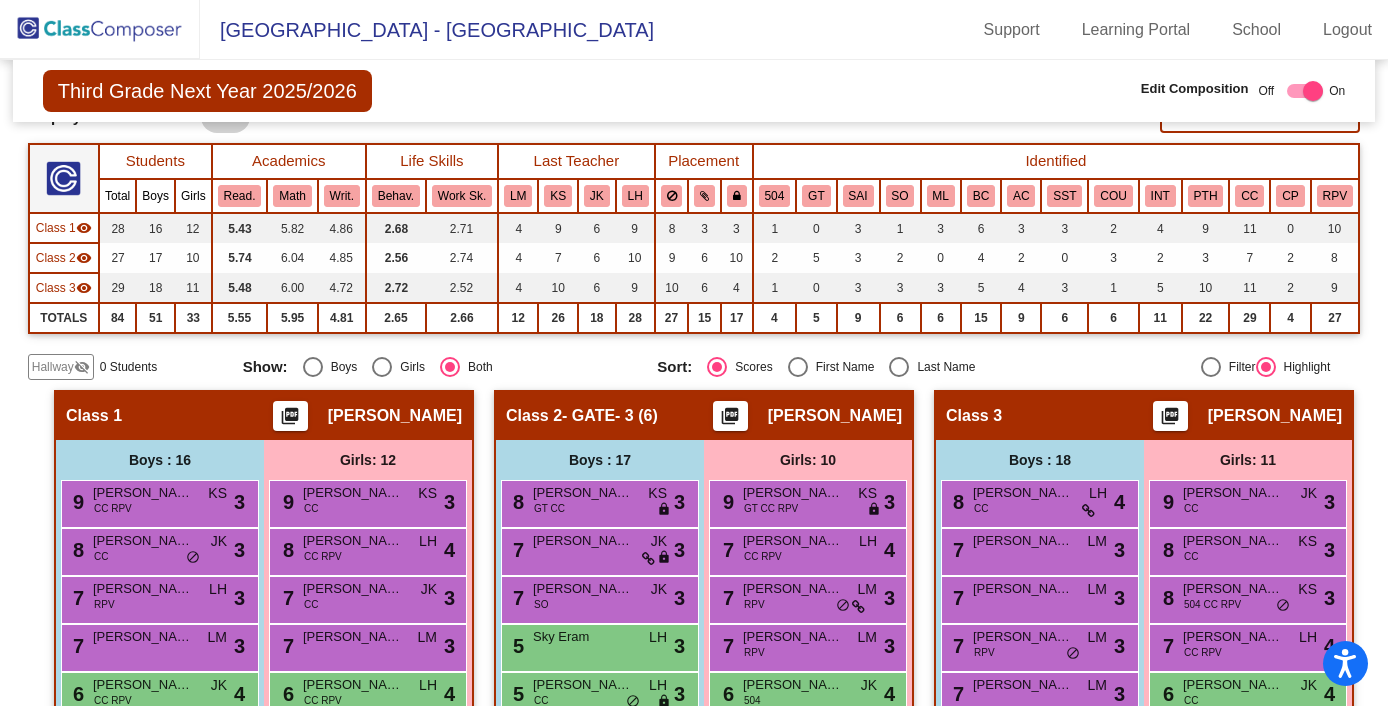 click 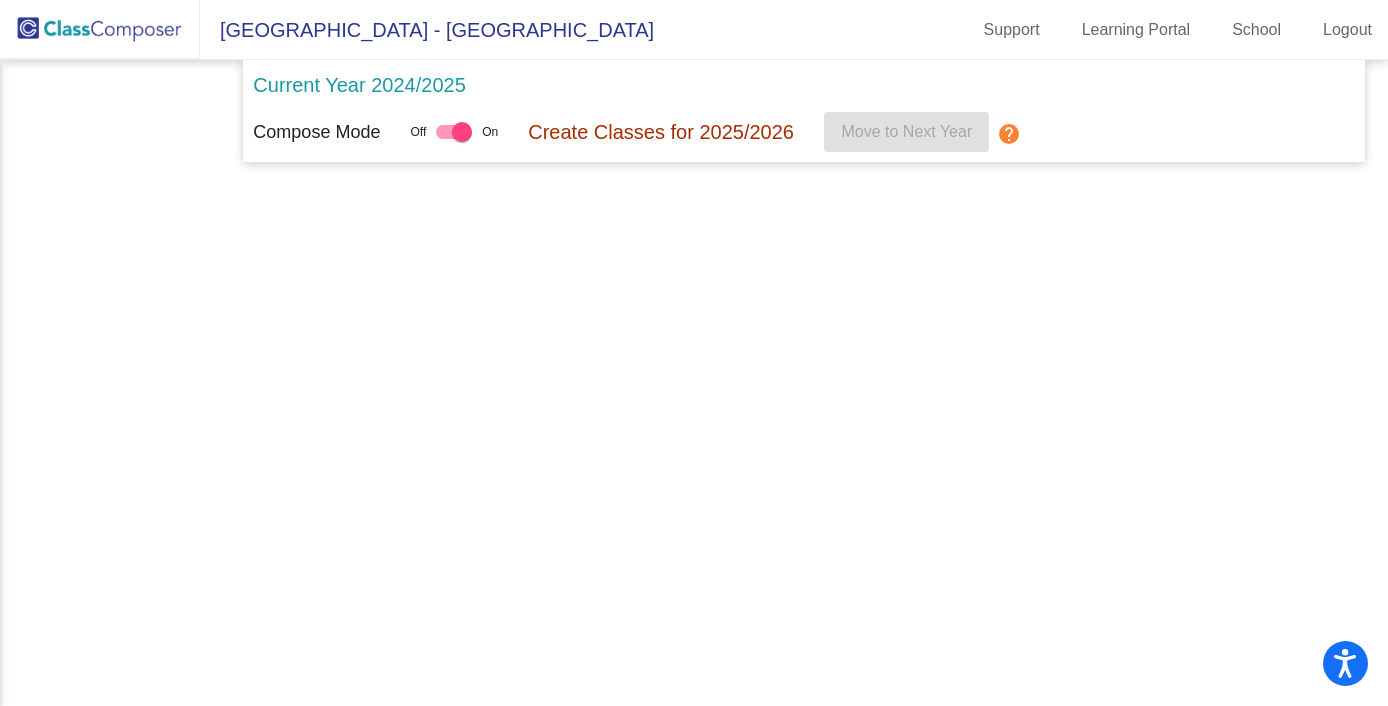 scroll, scrollTop: 0, scrollLeft: 0, axis: both 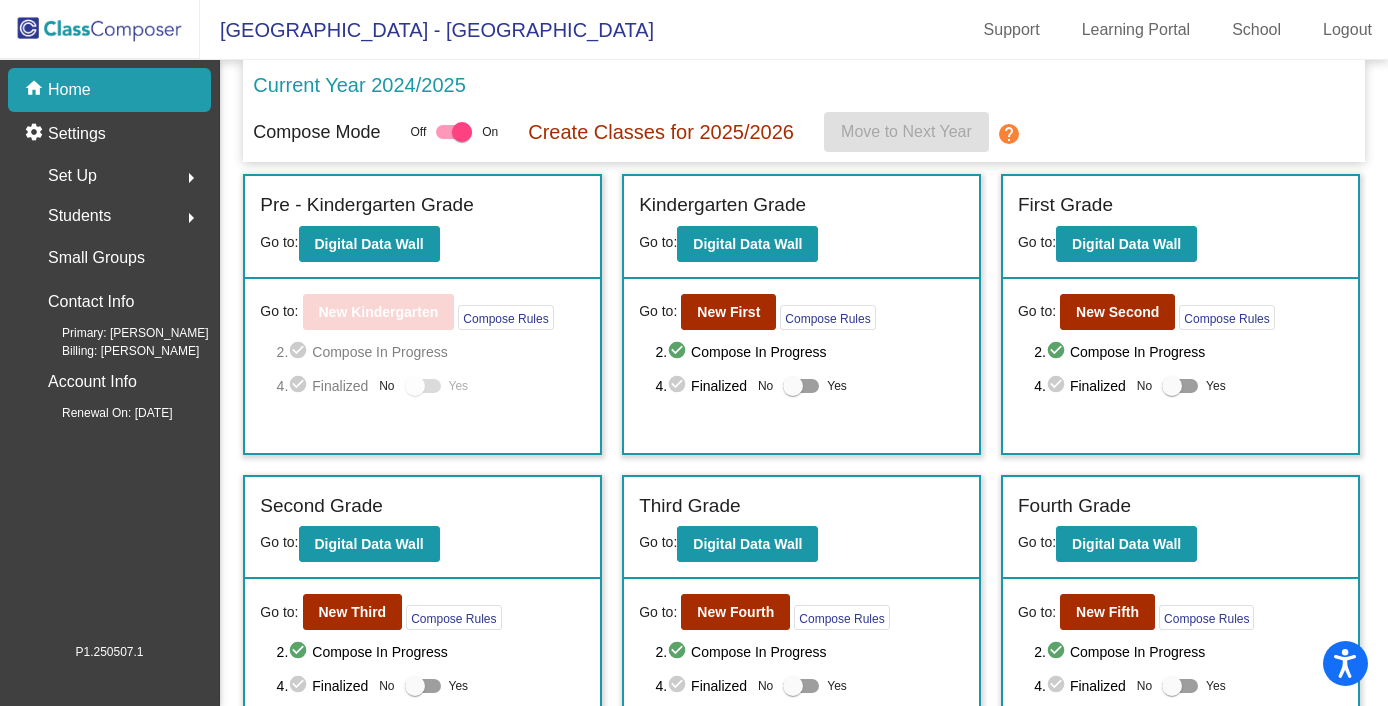 click on "Students" 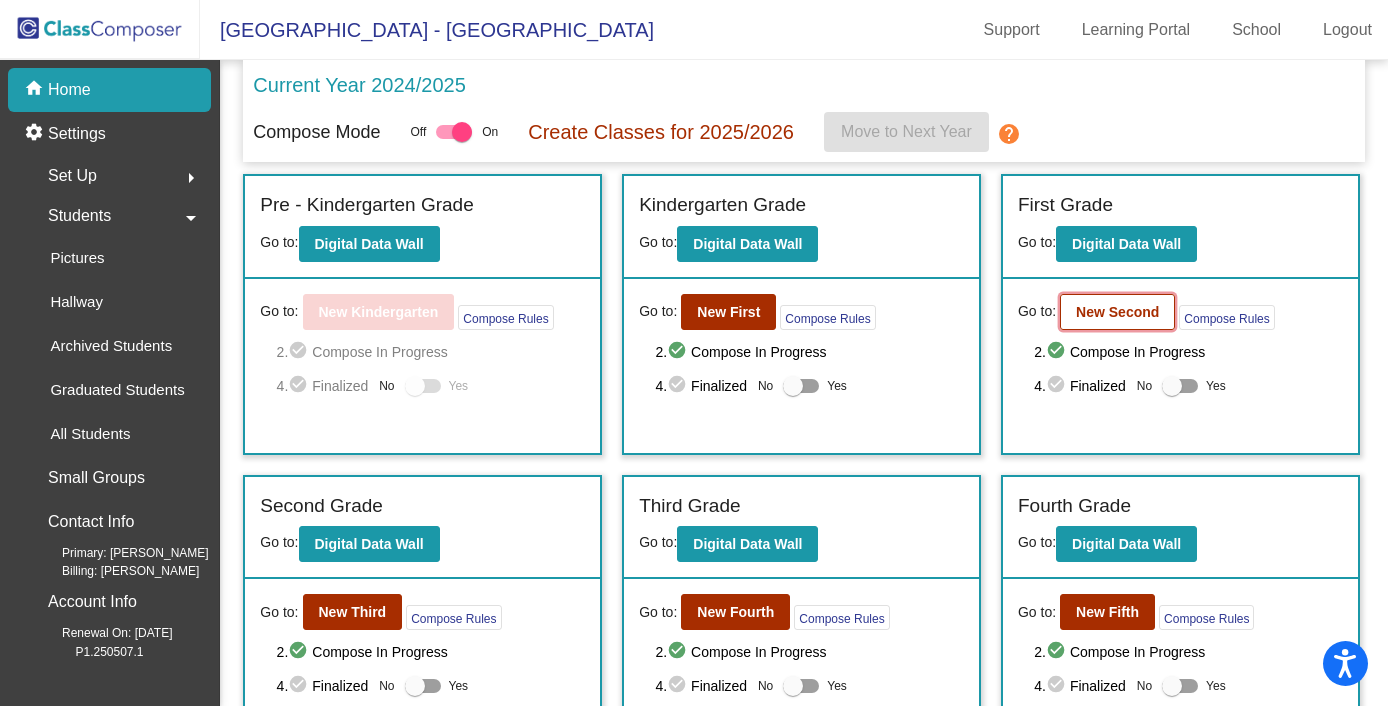 click on "New Second" 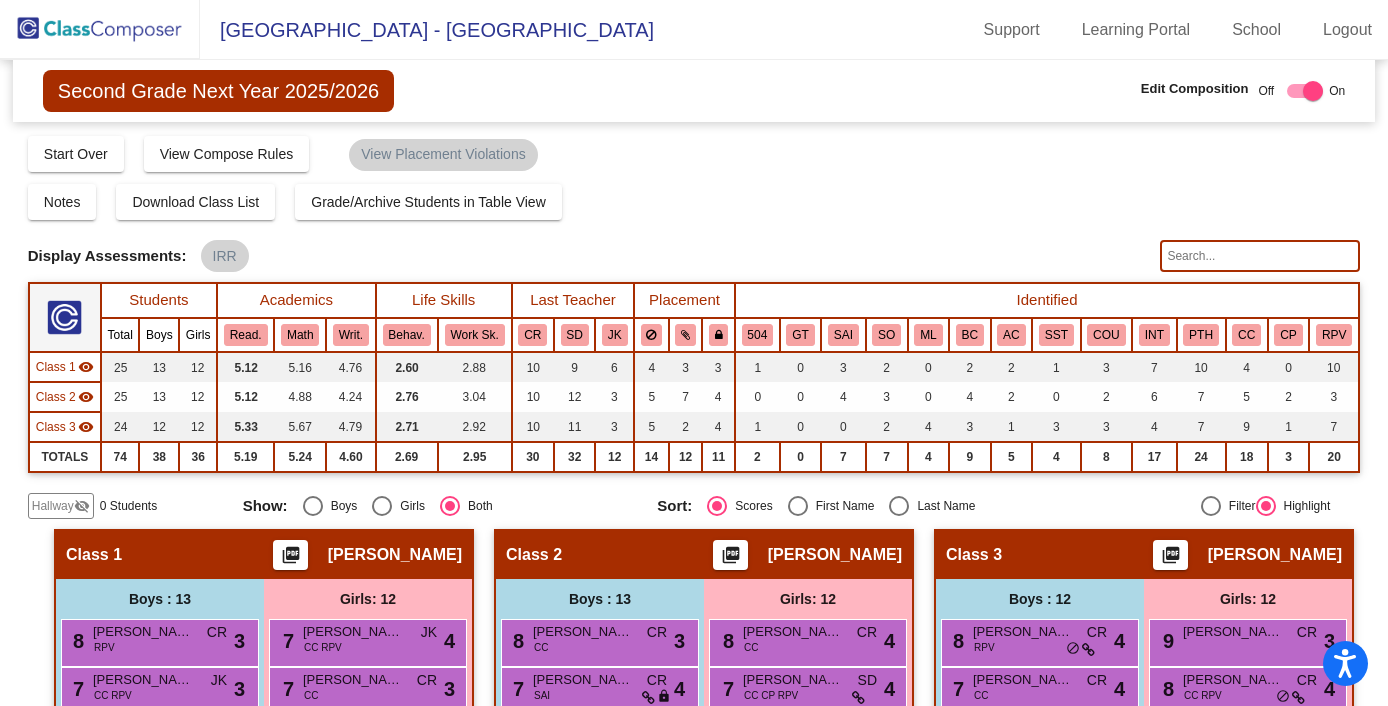 scroll, scrollTop: 0, scrollLeft: 0, axis: both 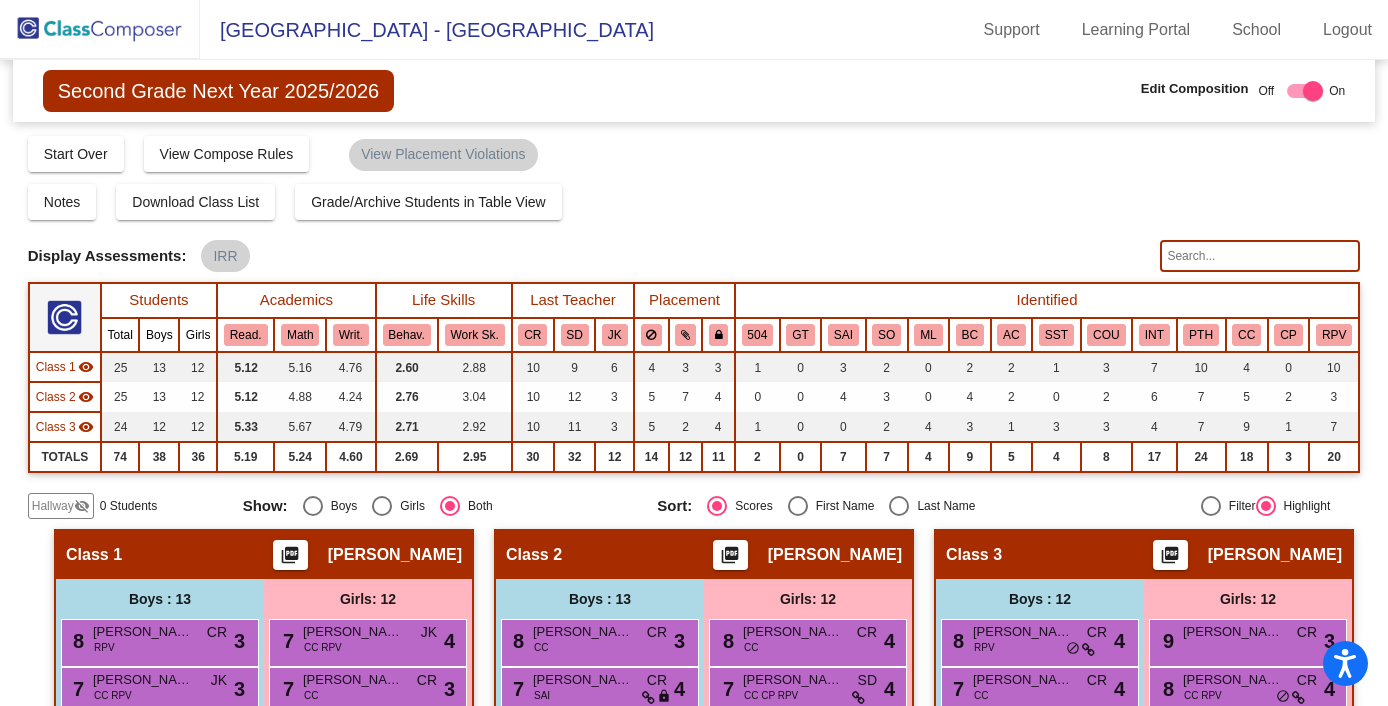 click 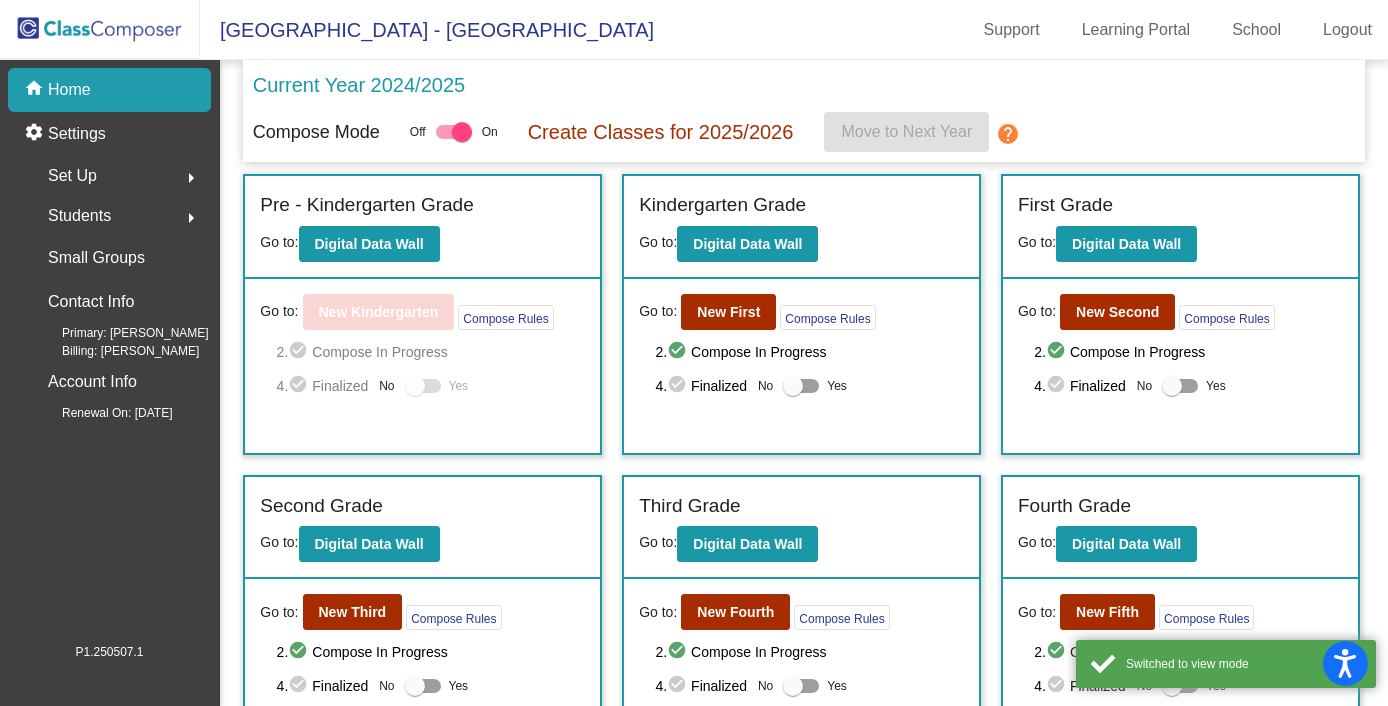 click on "Students  arrow_right" 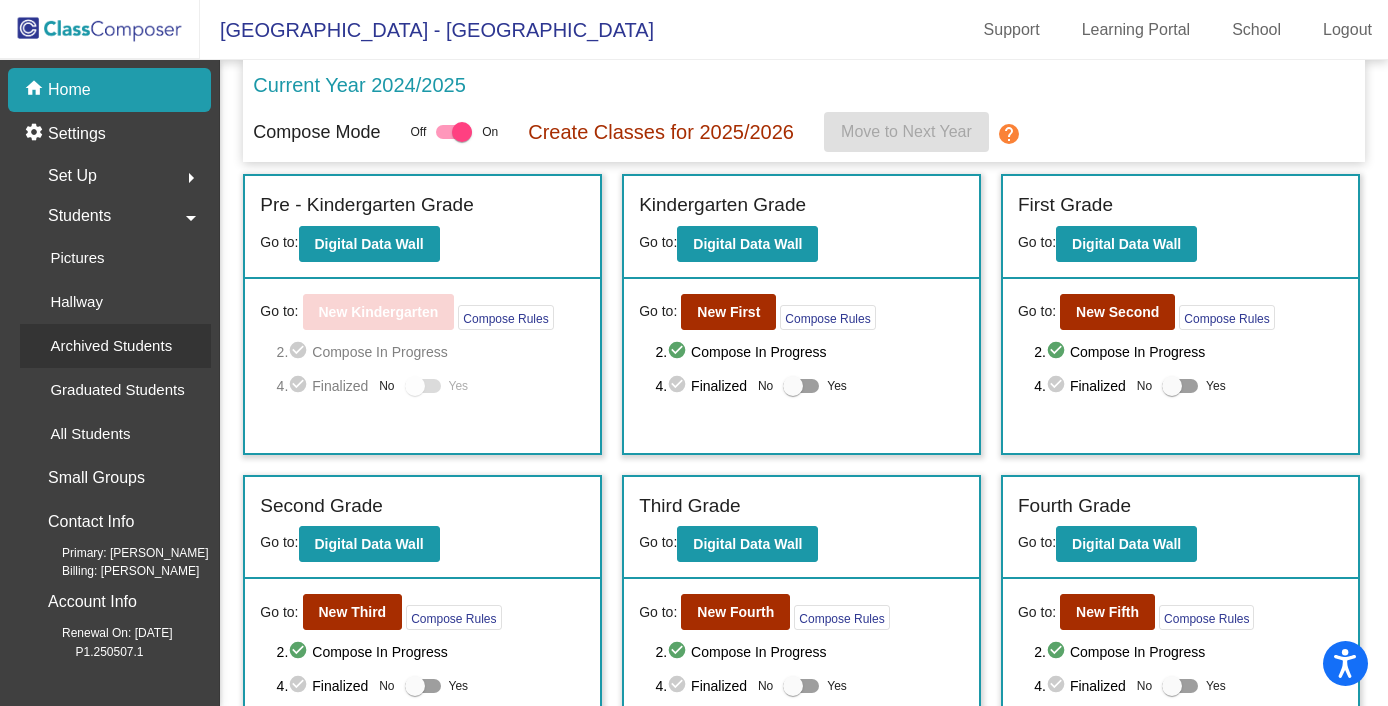 click on "Archived Students" 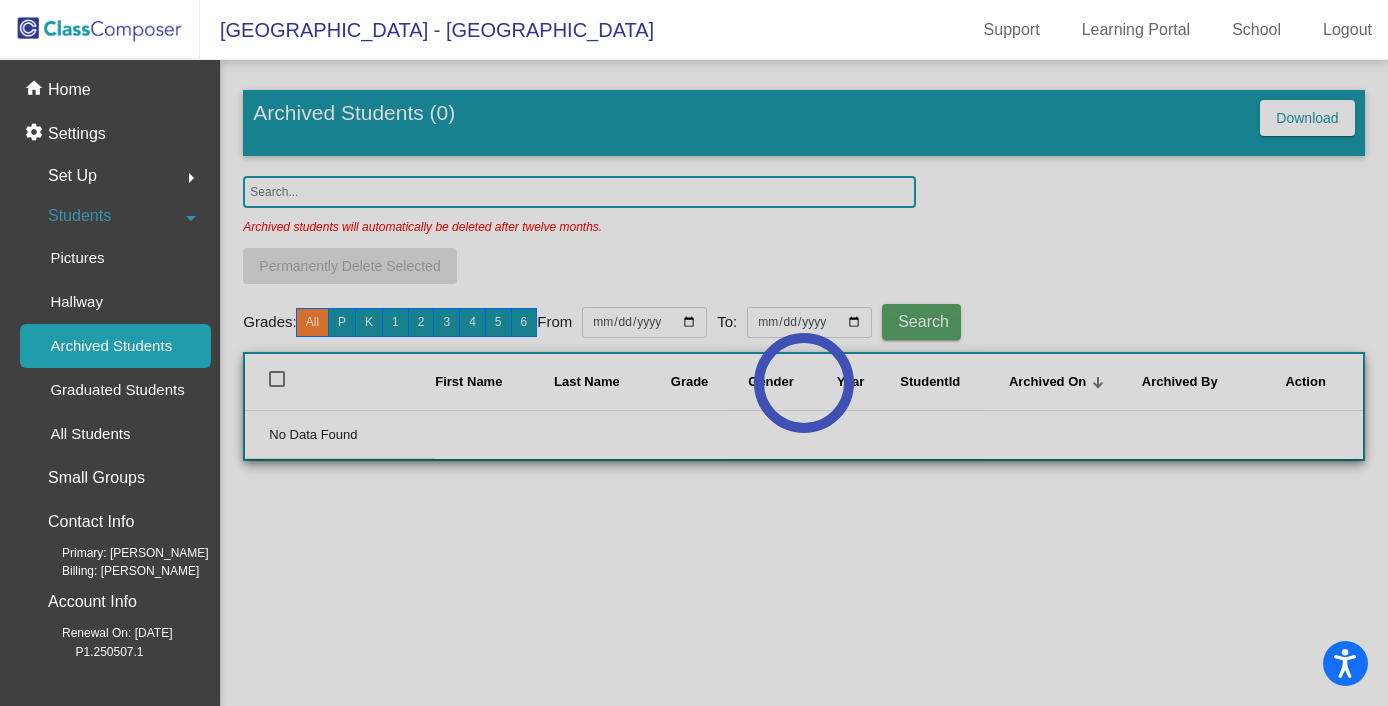 click 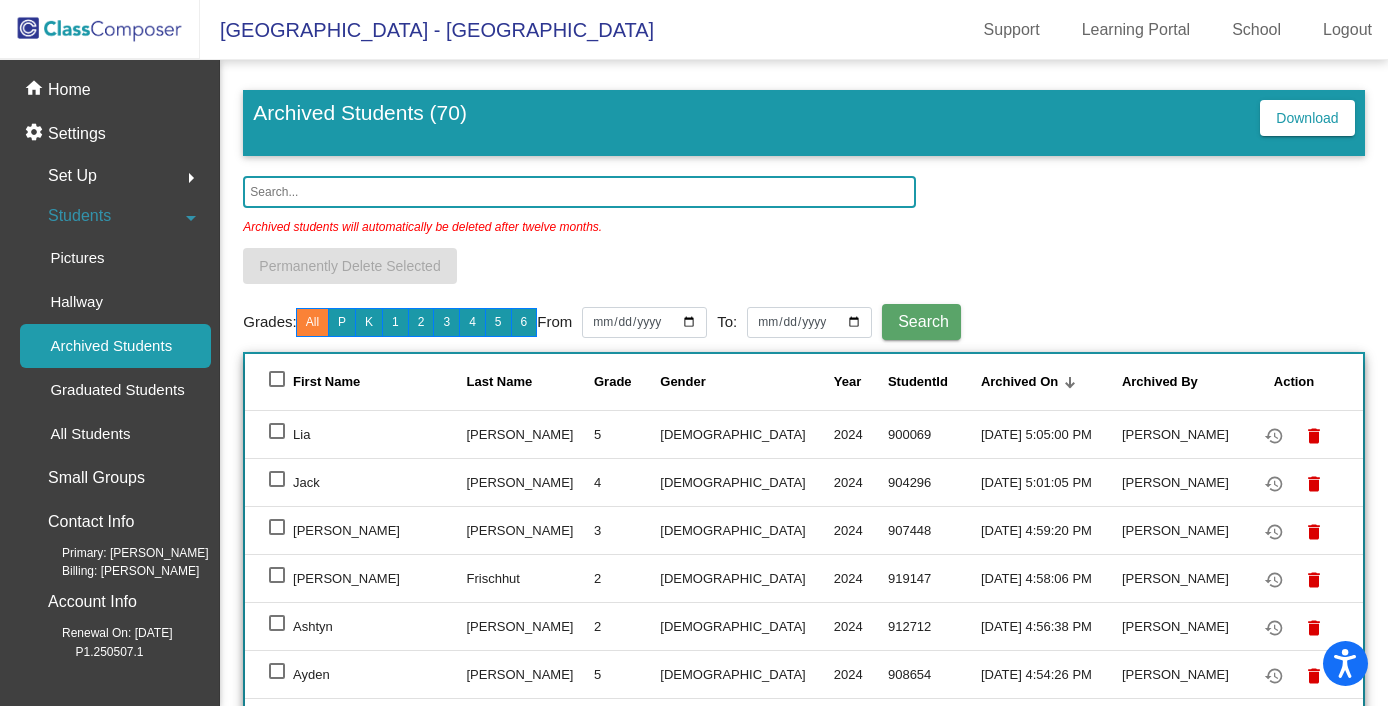 click 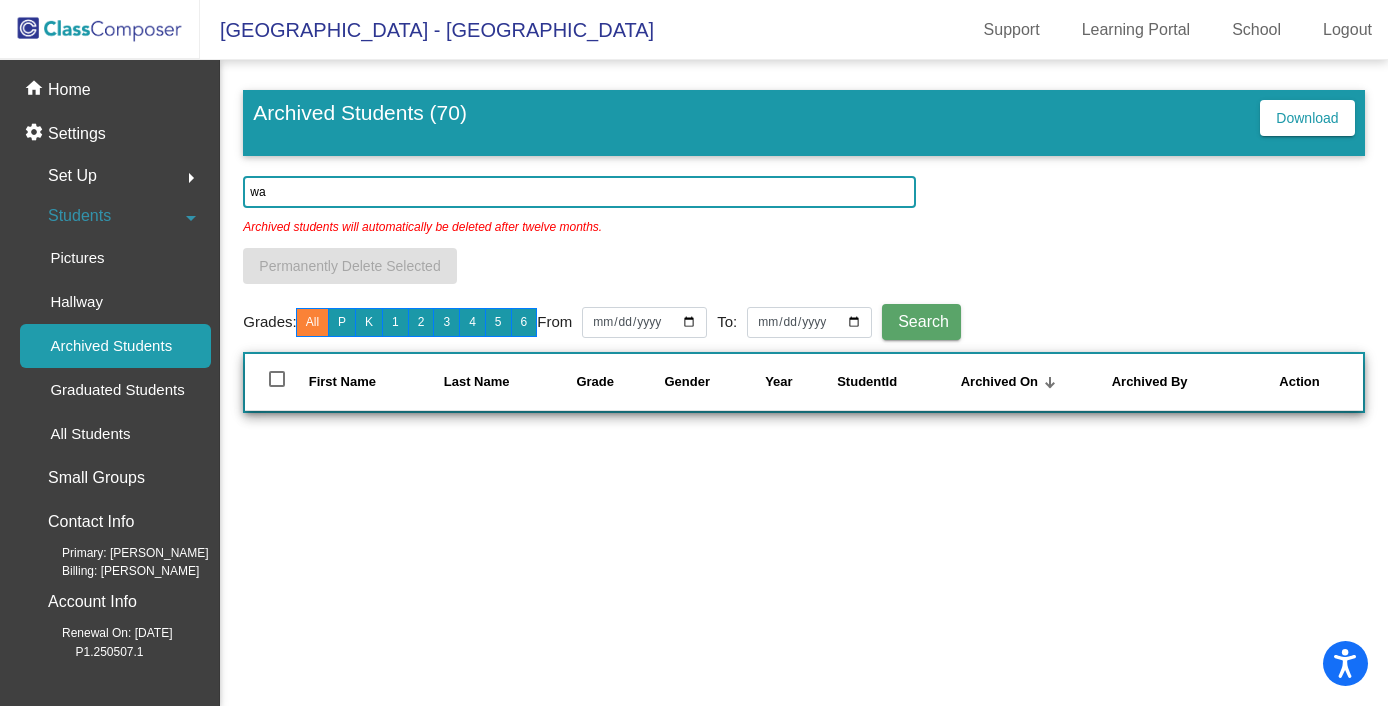 type on "w" 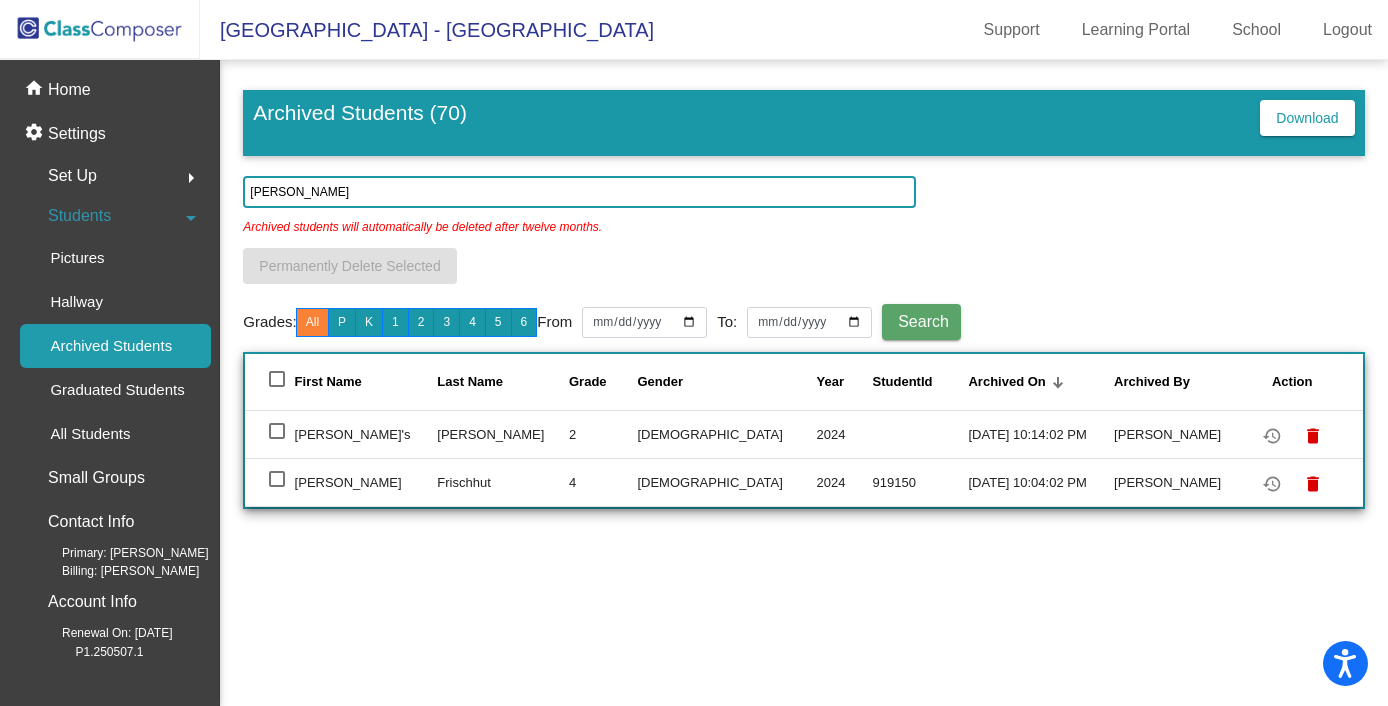 type on "Daniel" 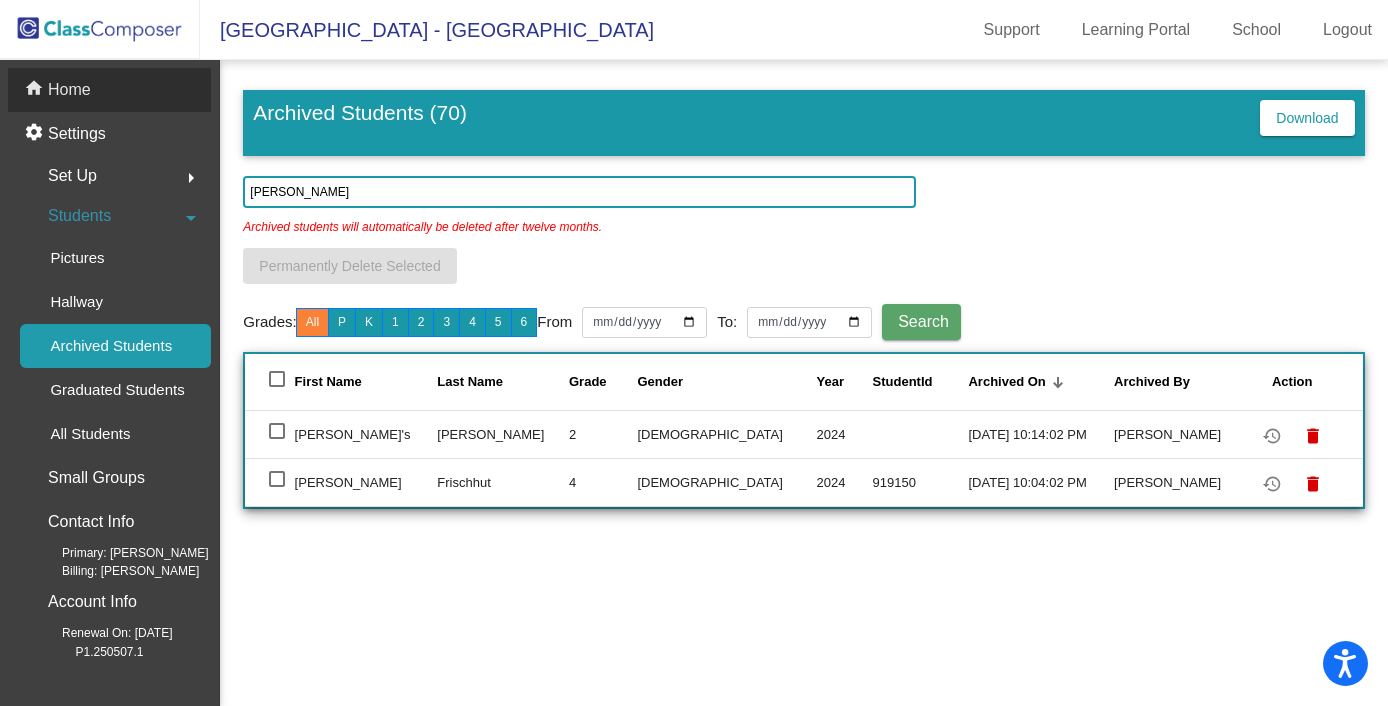drag, startPoint x: 627, startPoint y: 170, endPoint x: 78, endPoint y: 94, distance: 554.23553 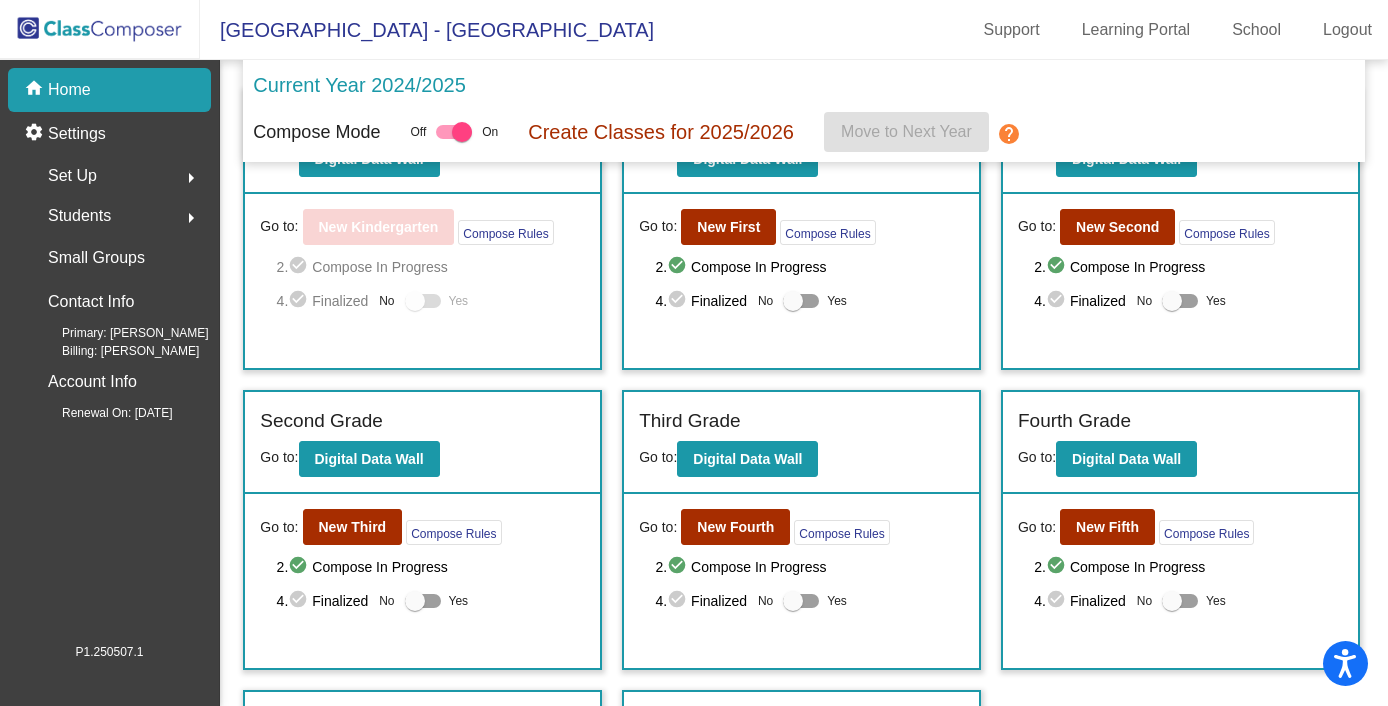 scroll, scrollTop: 94, scrollLeft: 0, axis: vertical 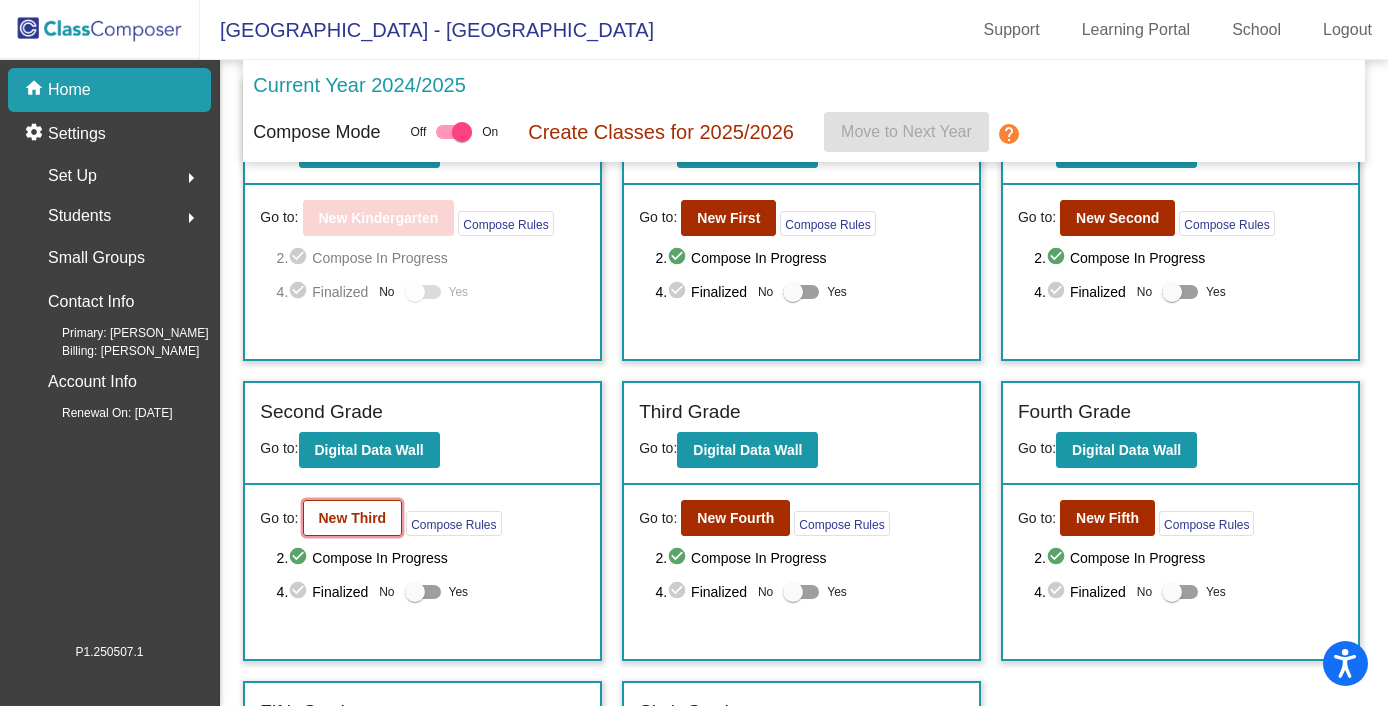 click on "New Third" 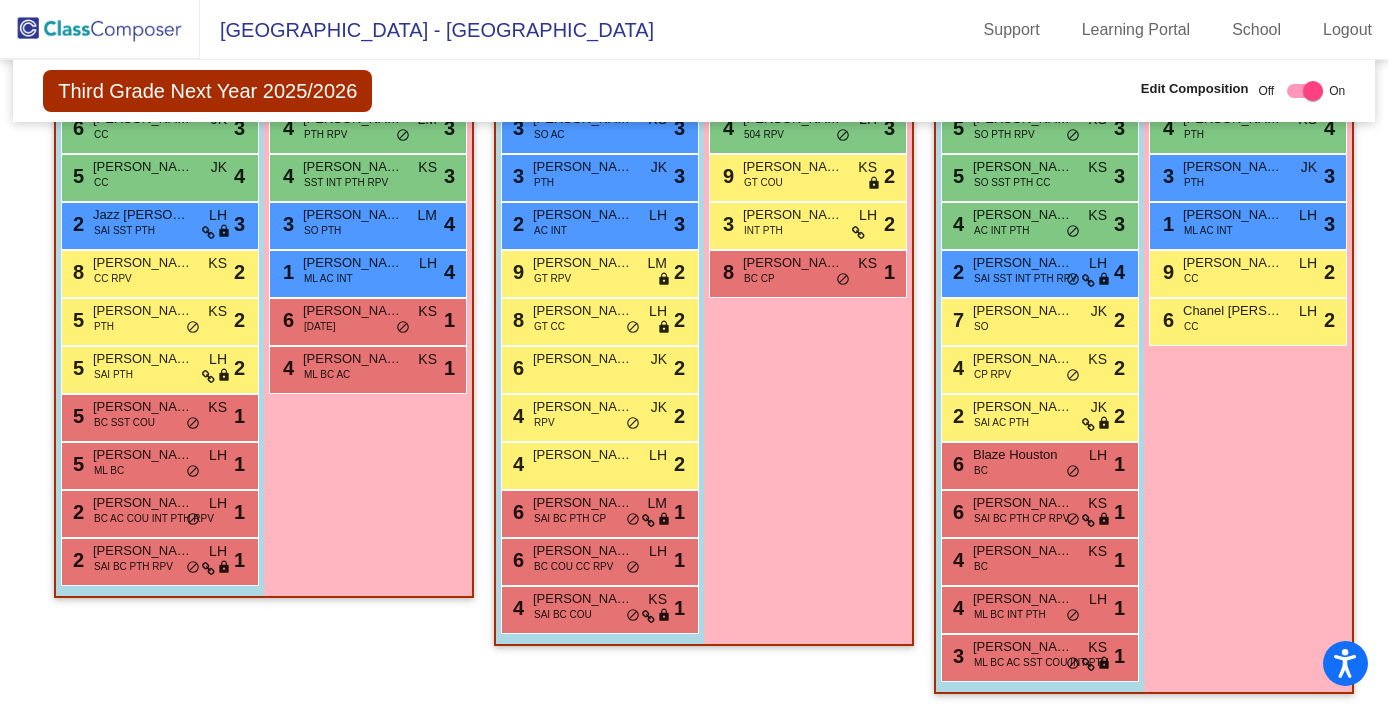 scroll, scrollTop: 803, scrollLeft: 0, axis: vertical 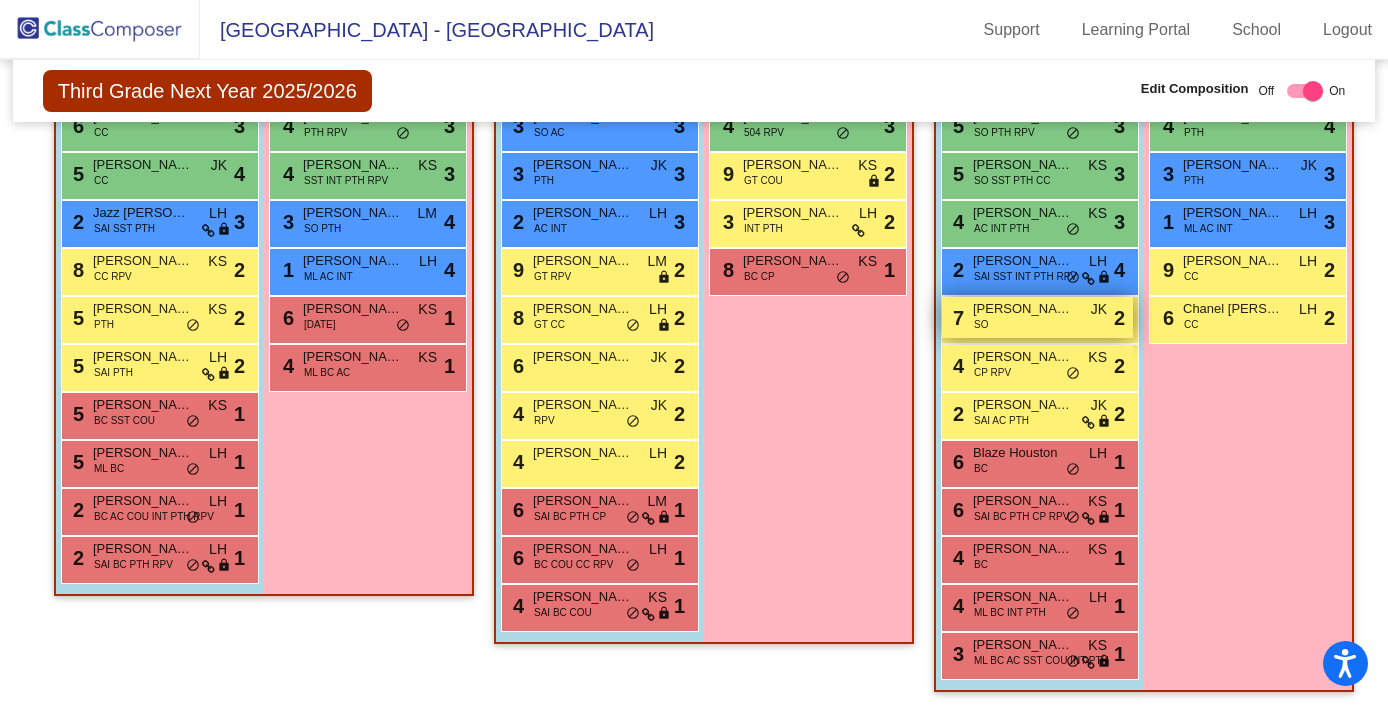 click on "7 Daniel Warren SO JK lock do_not_disturb_alt 2" at bounding box center [1037, 317] 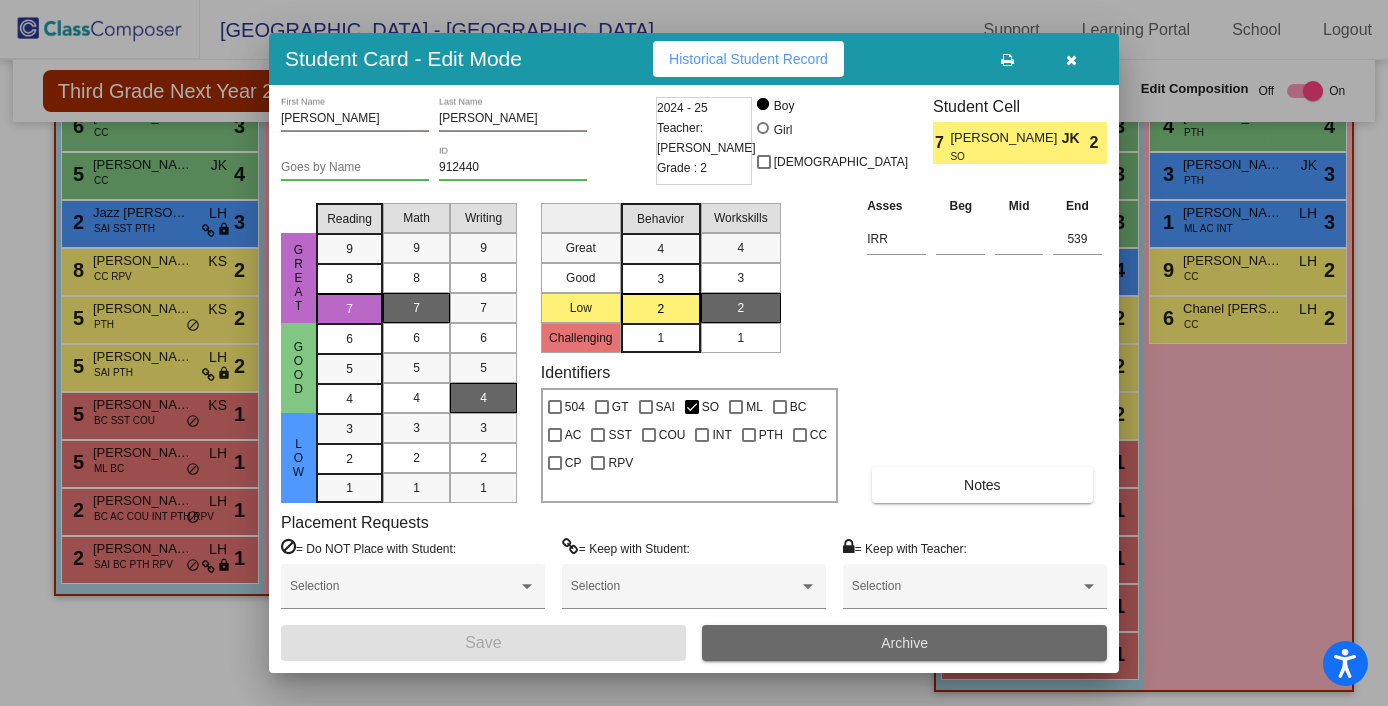 click on "Archive" at bounding box center [904, 643] 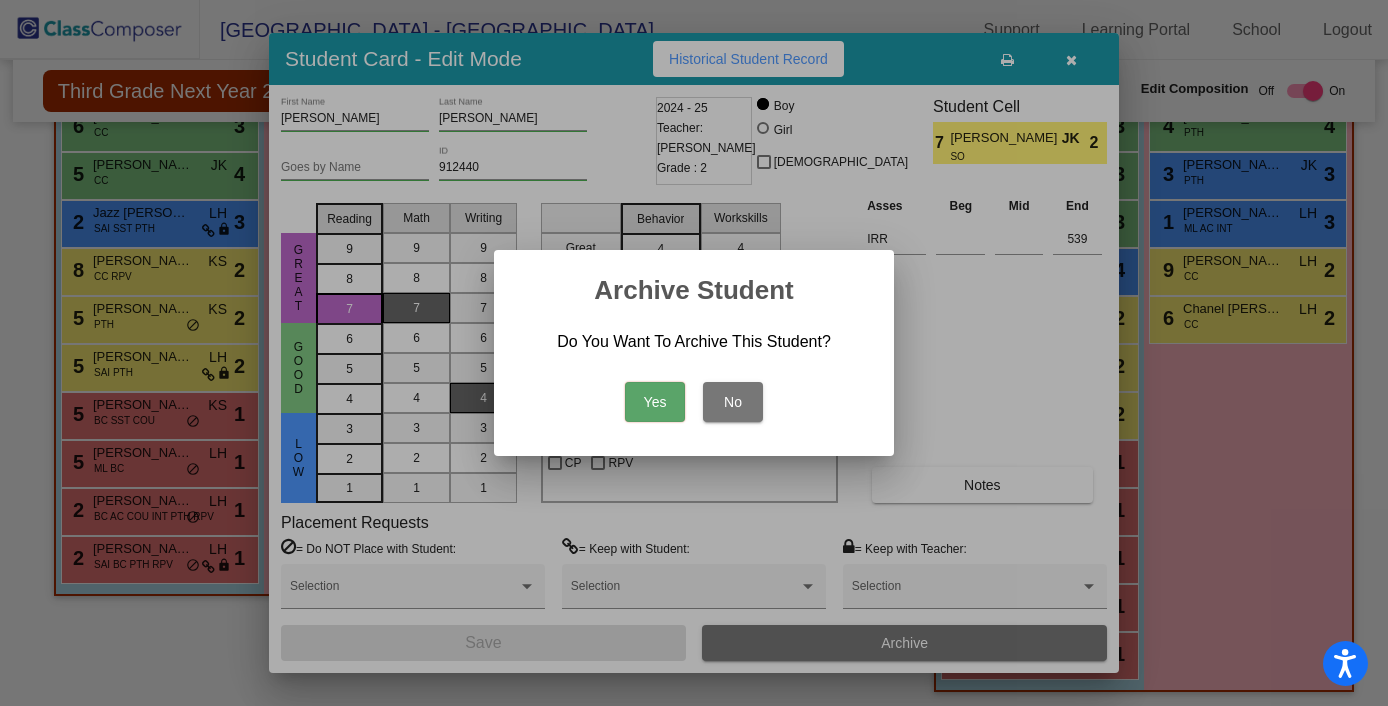click on "Yes" at bounding box center [655, 402] 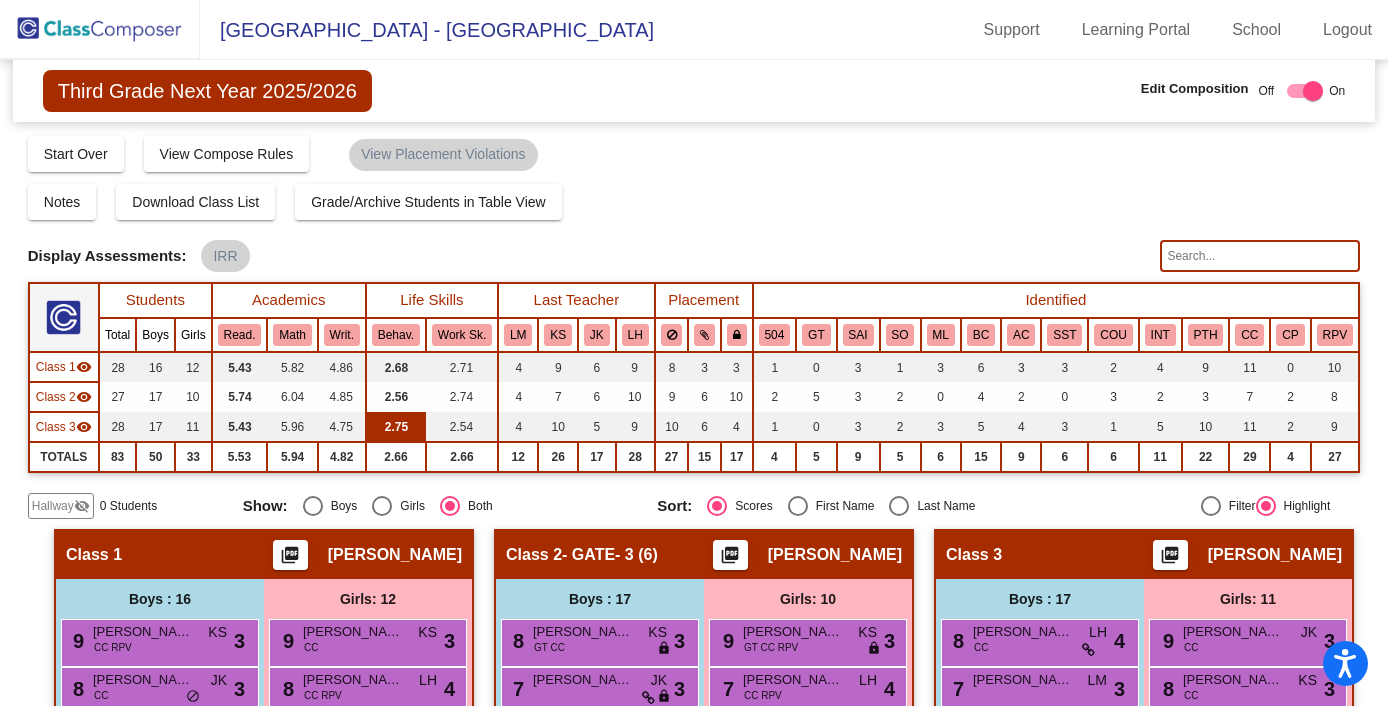 scroll, scrollTop: 0, scrollLeft: 0, axis: both 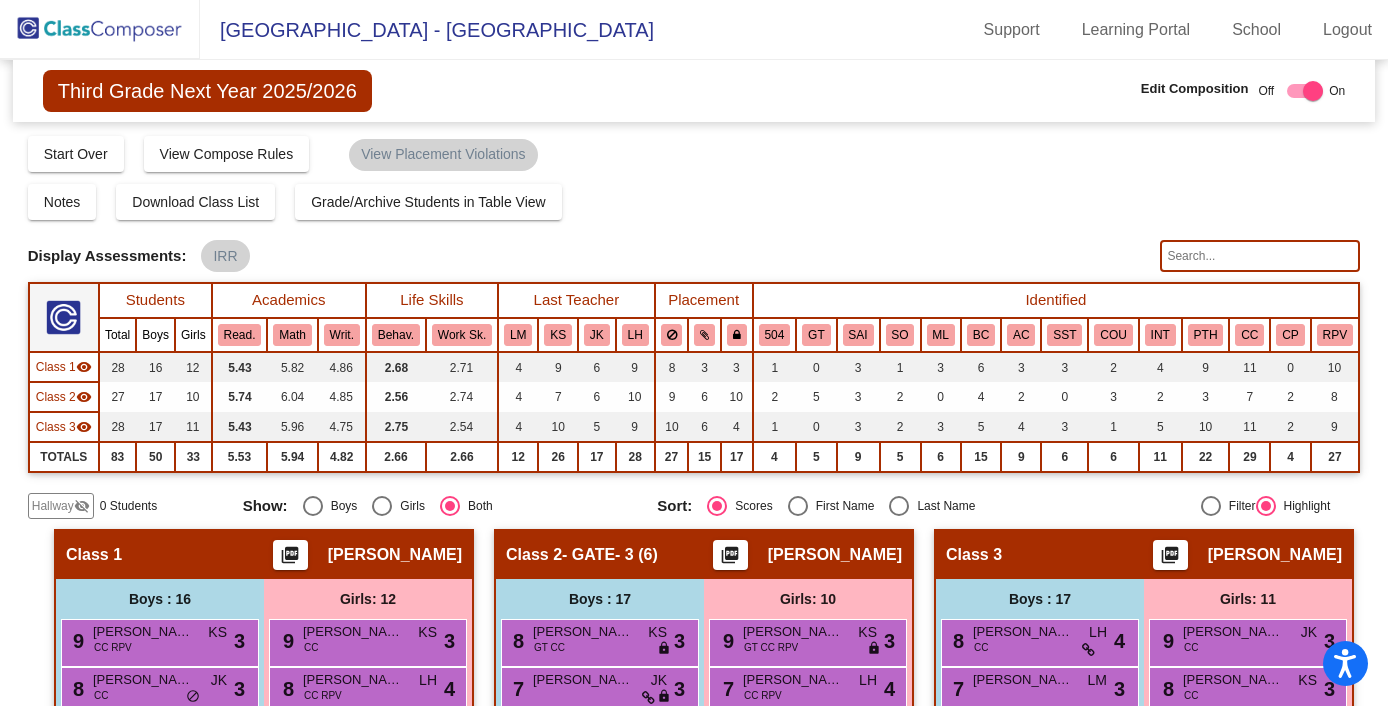 click 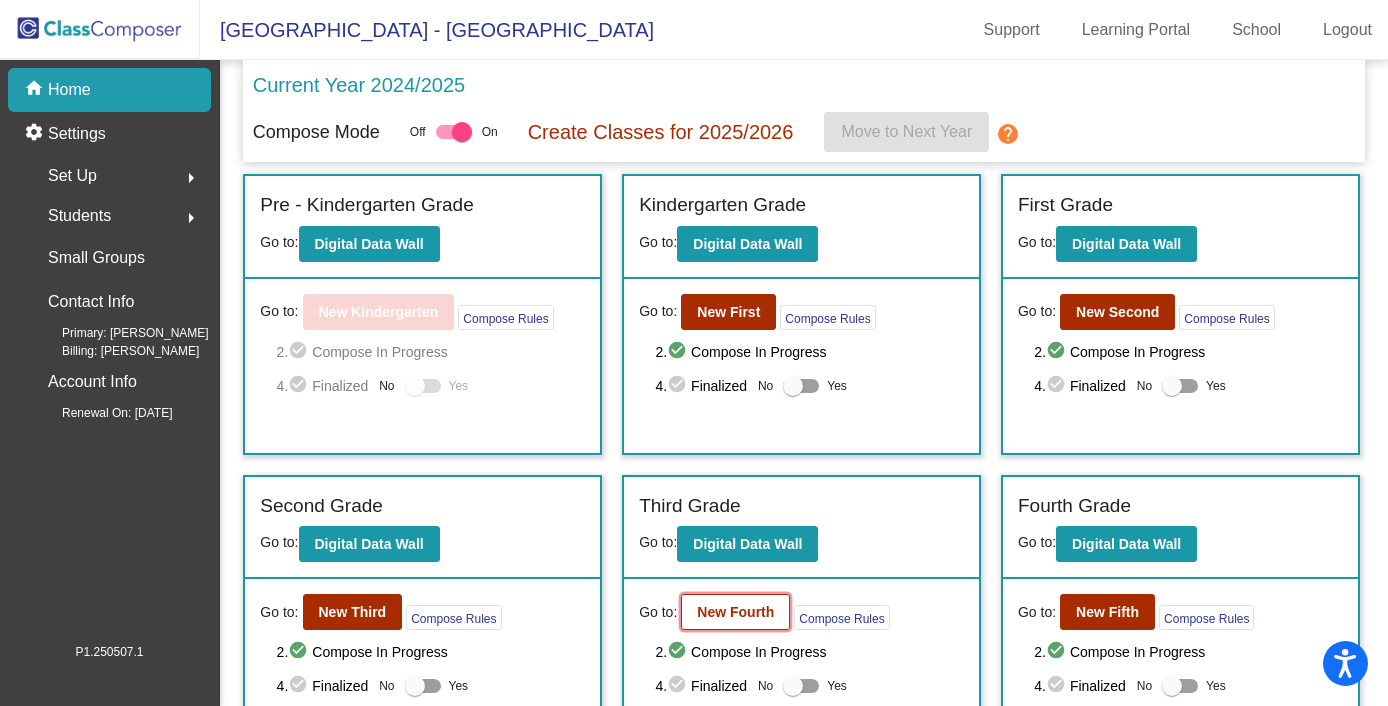 click on "New Fourth" 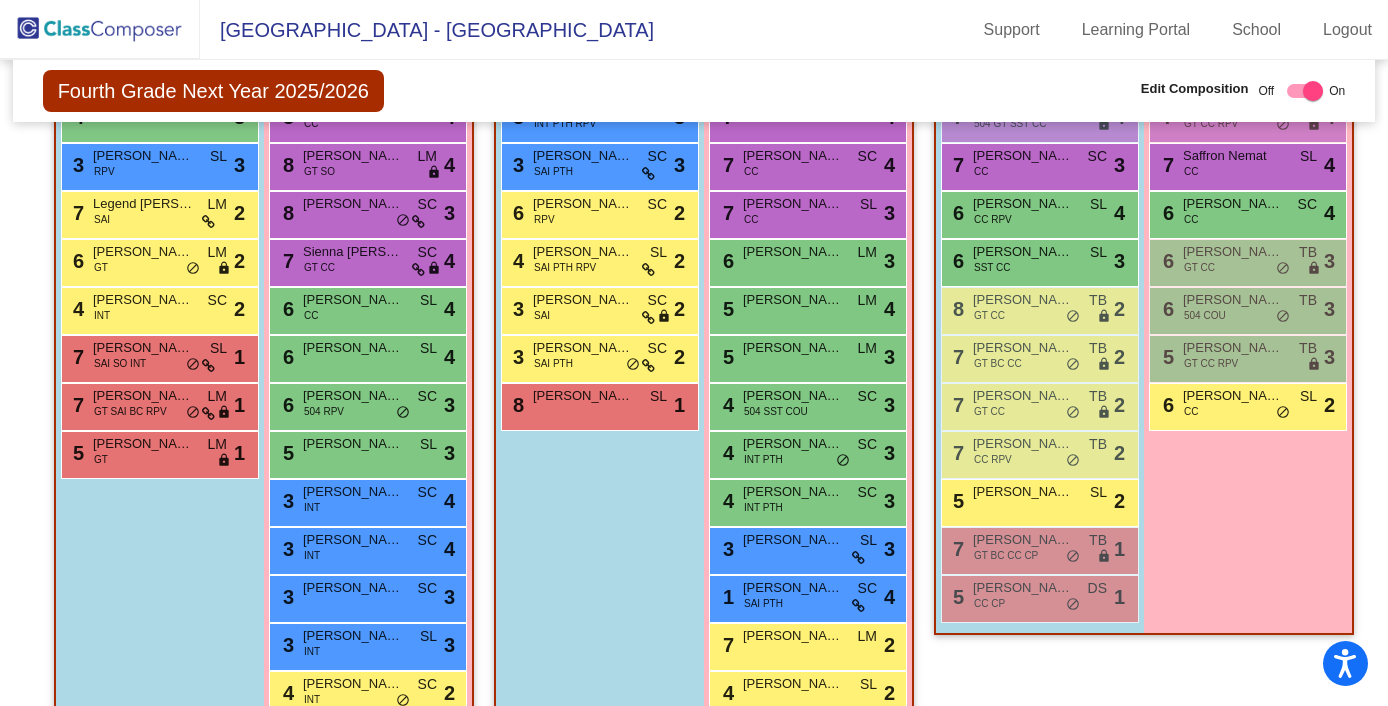 scroll, scrollTop: 805, scrollLeft: 0, axis: vertical 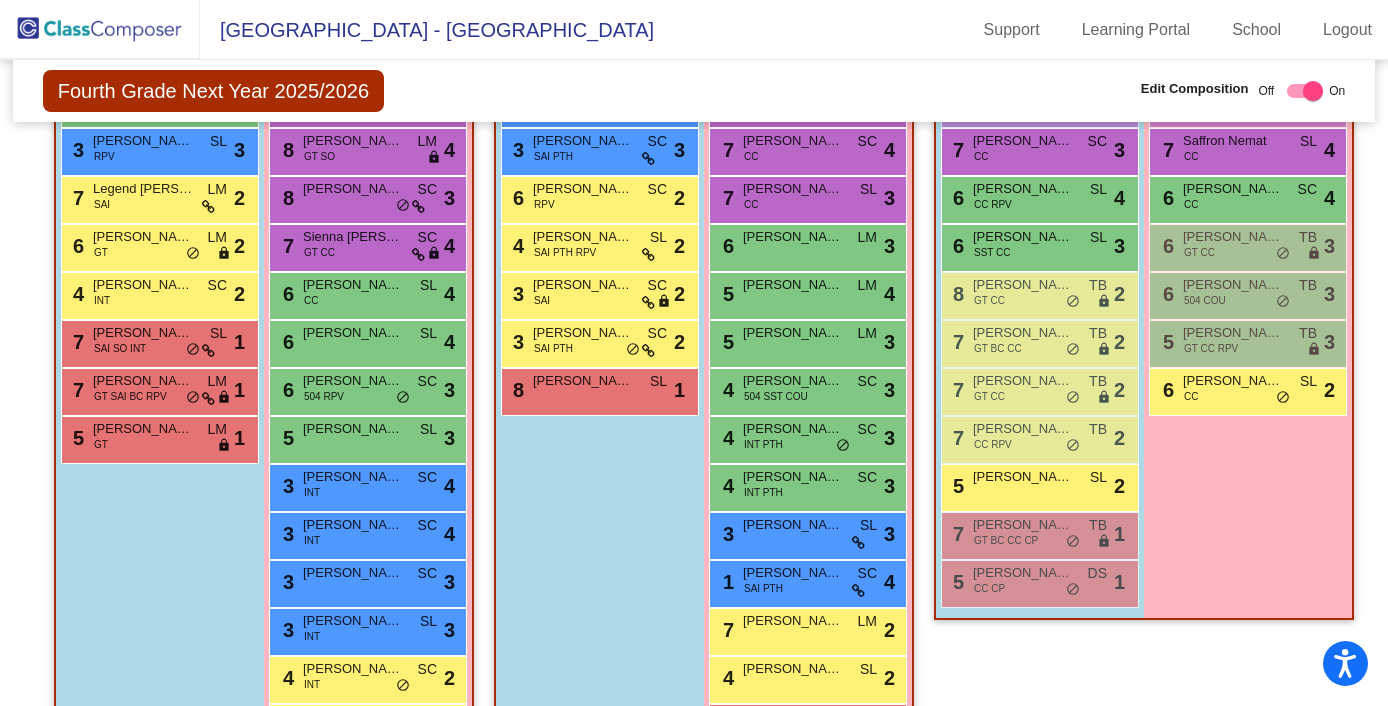 click 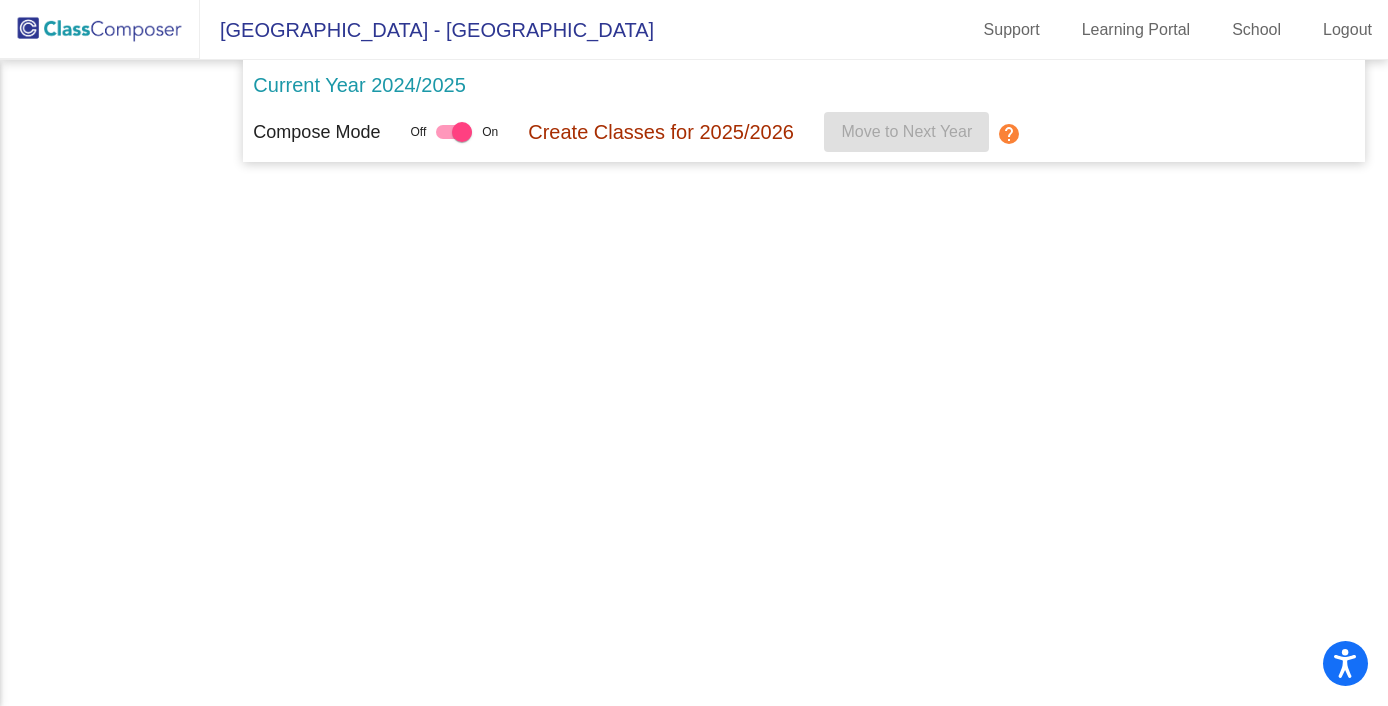 scroll, scrollTop: 0, scrollLeft: 0, axis: both 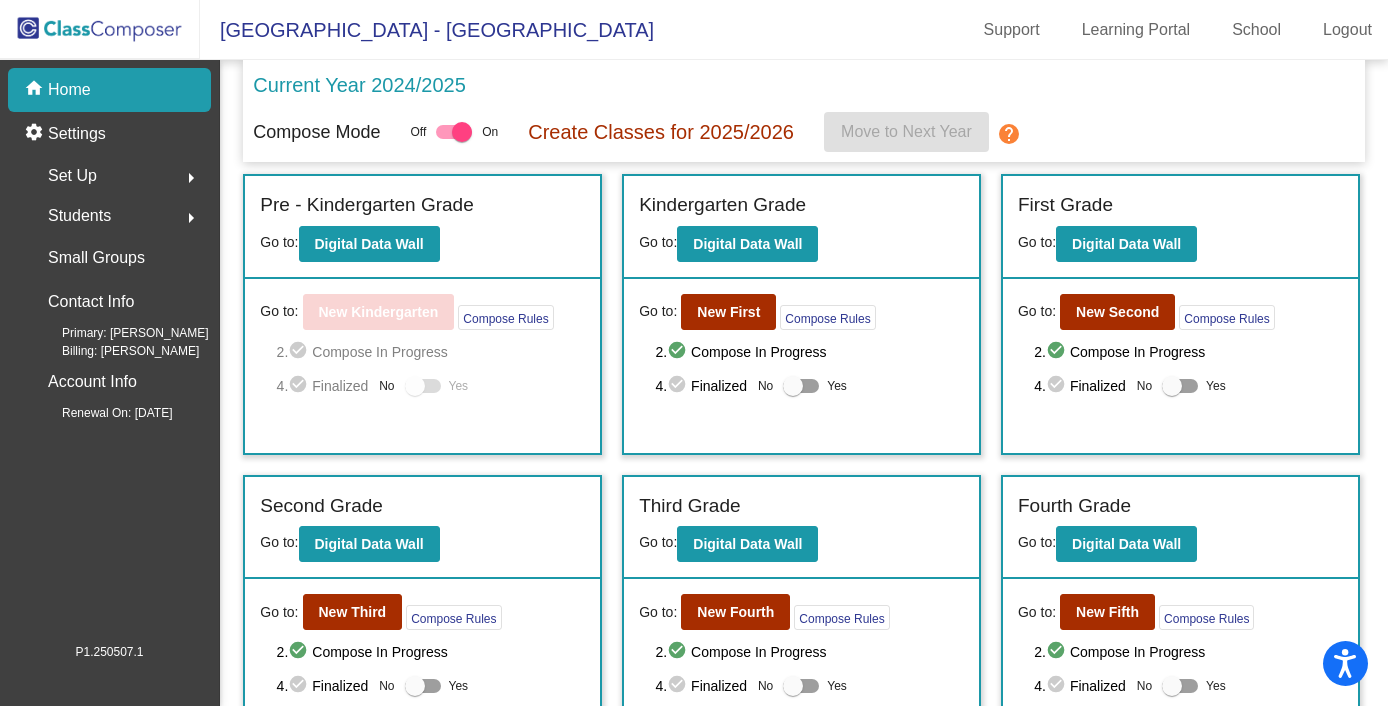 click on "Students  arrow_right" 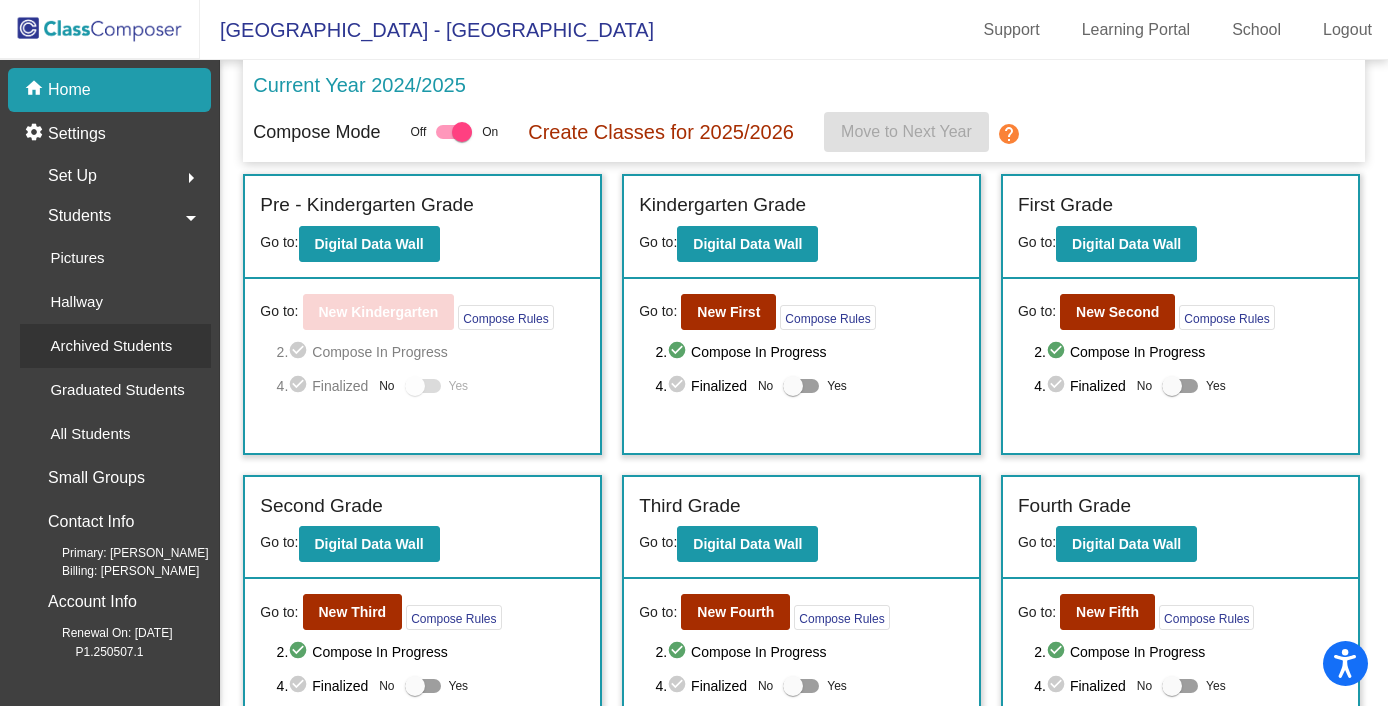 click on "Archived Students" 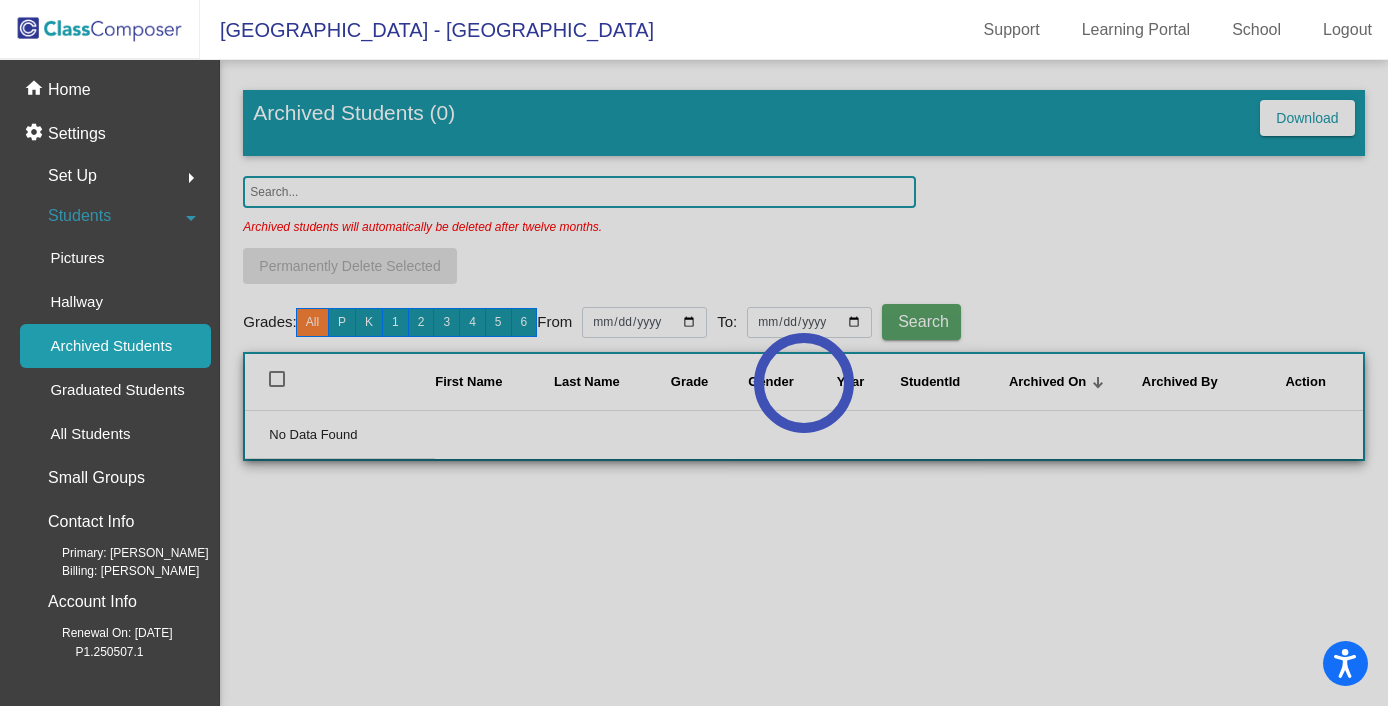 click 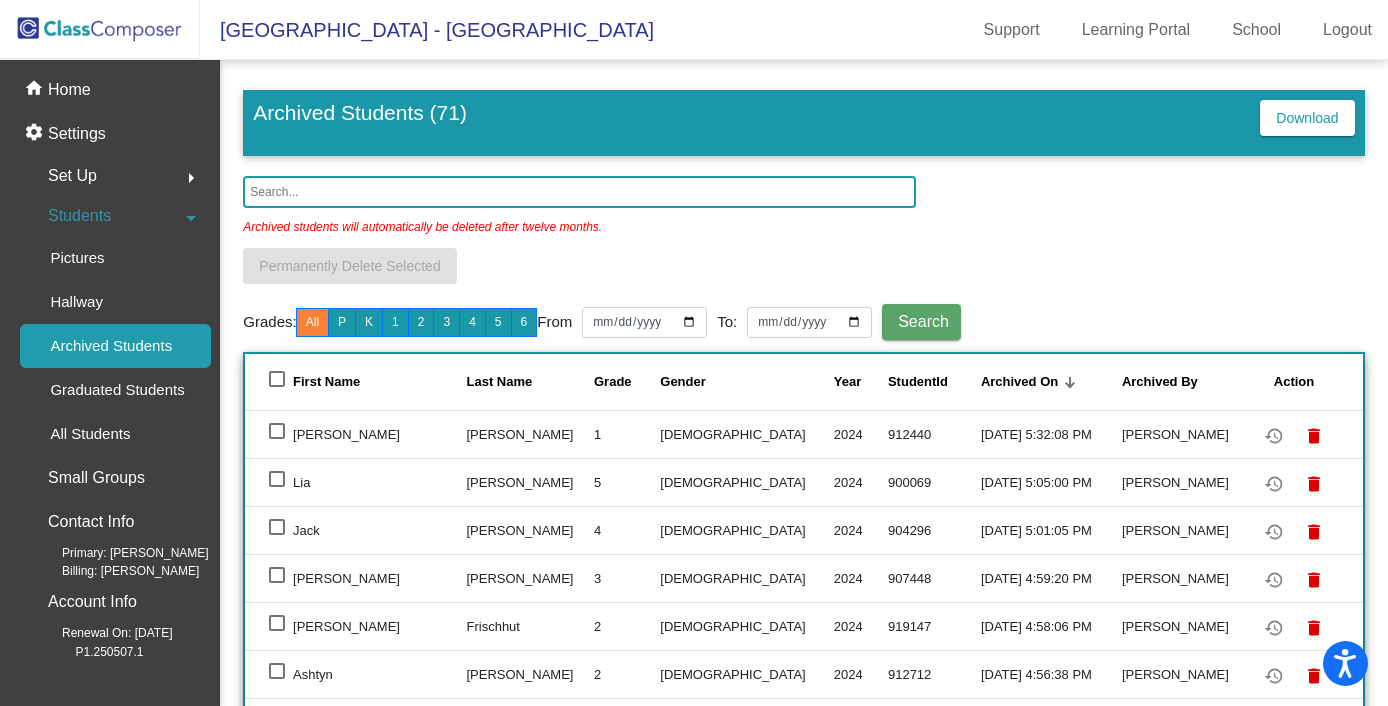 click 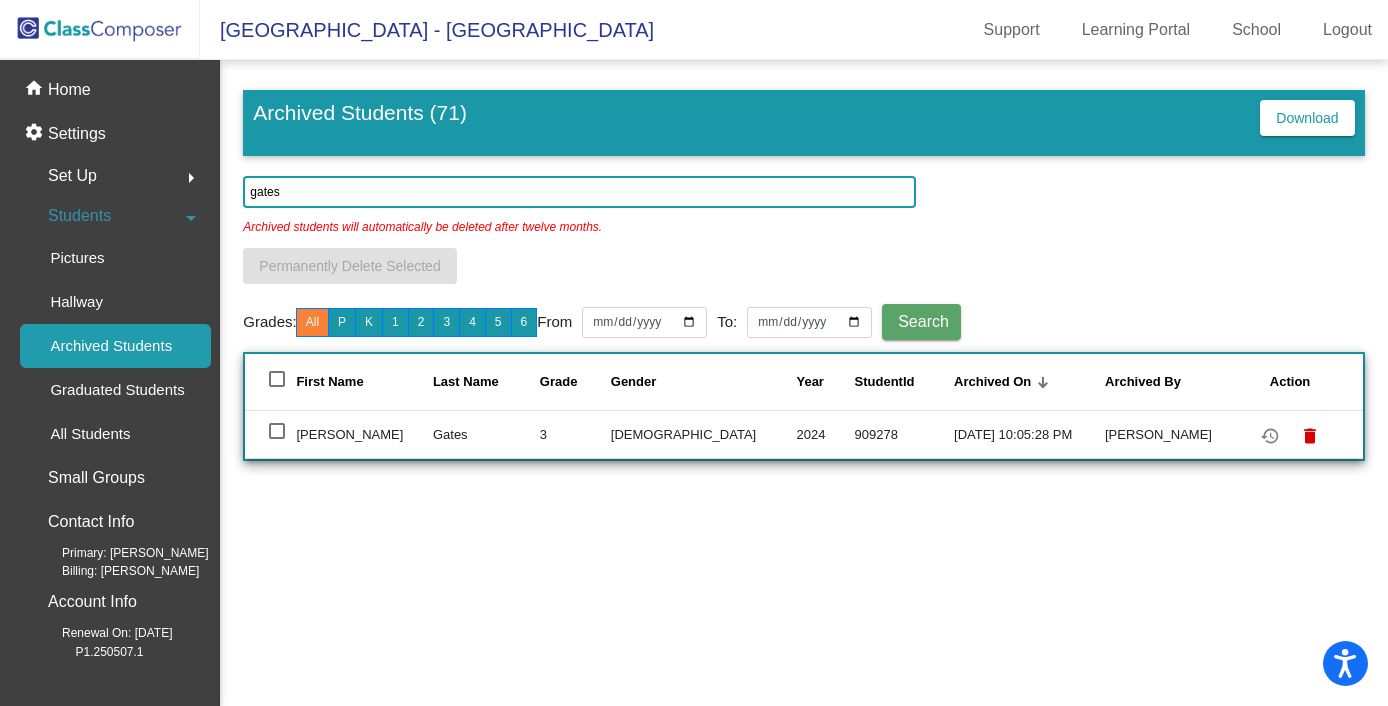 type on "gates" 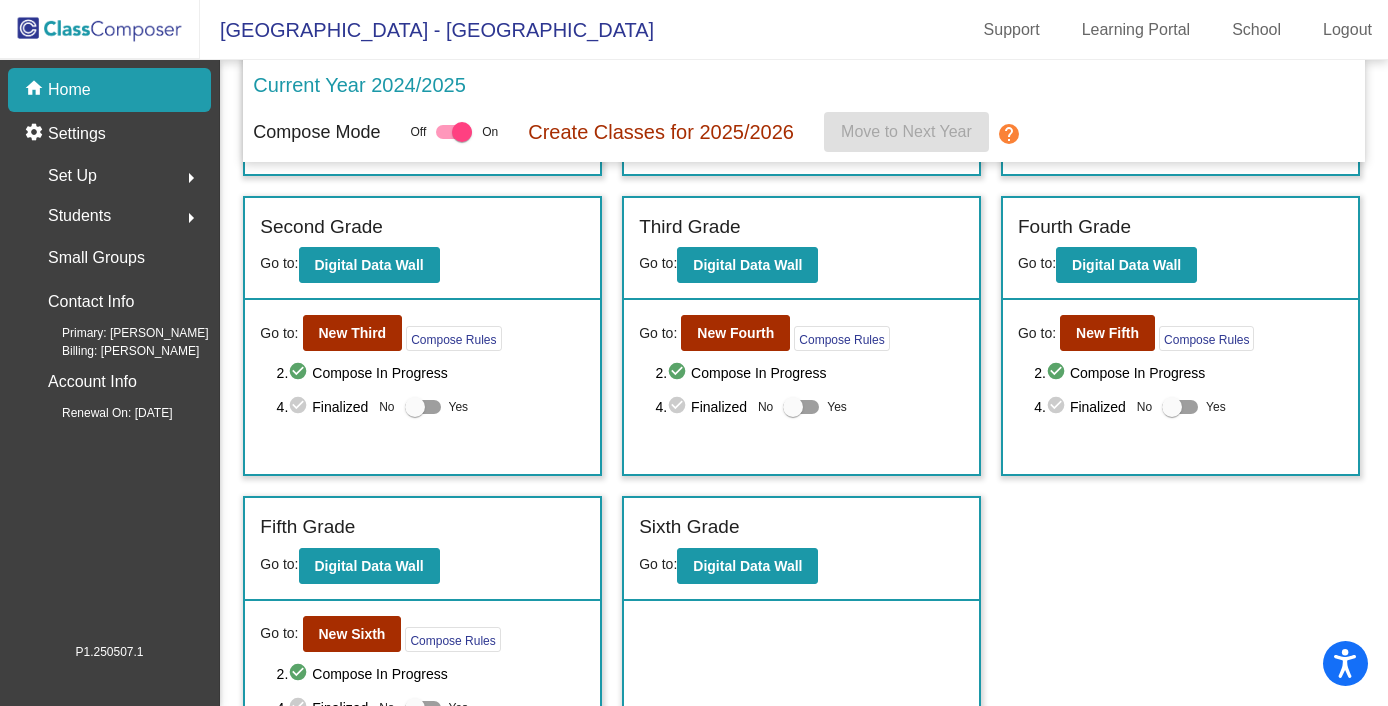 scroll, scrollTop: 280, scrollLeft: 0, axis: vertical 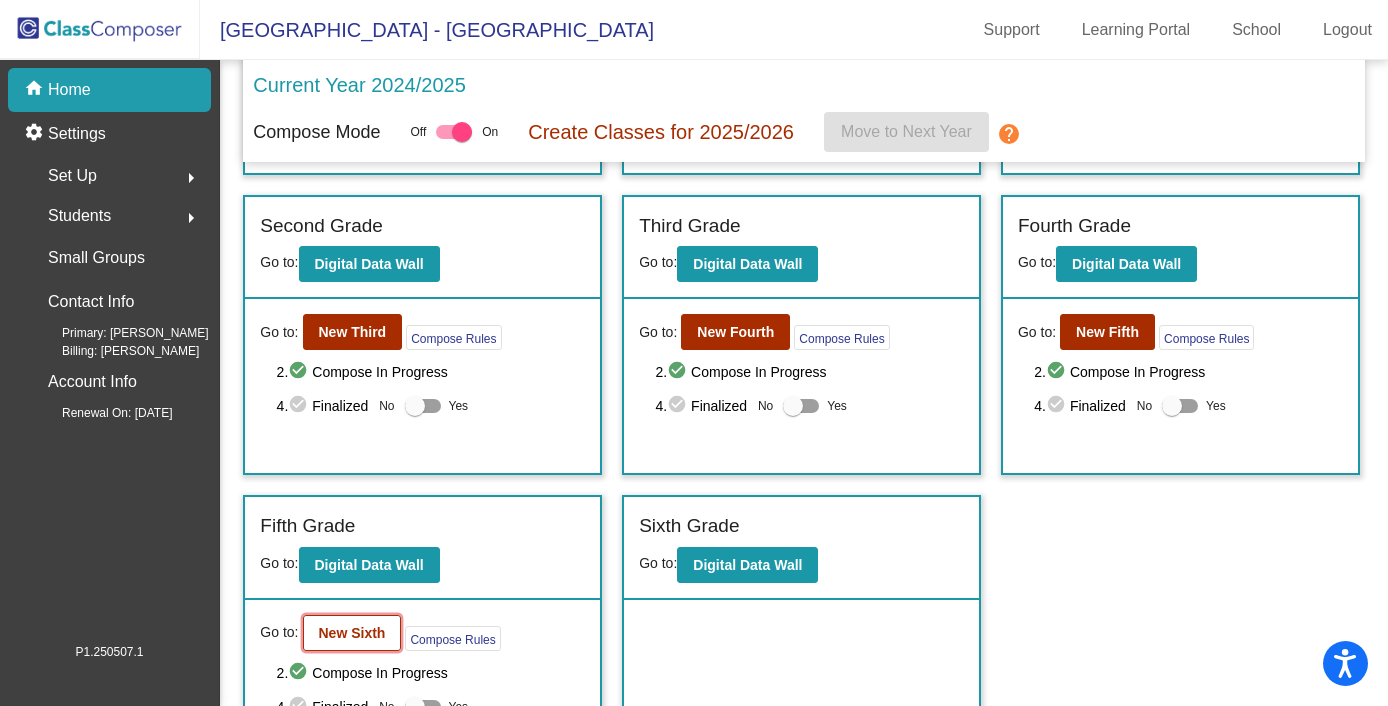 click on "New Sixth" 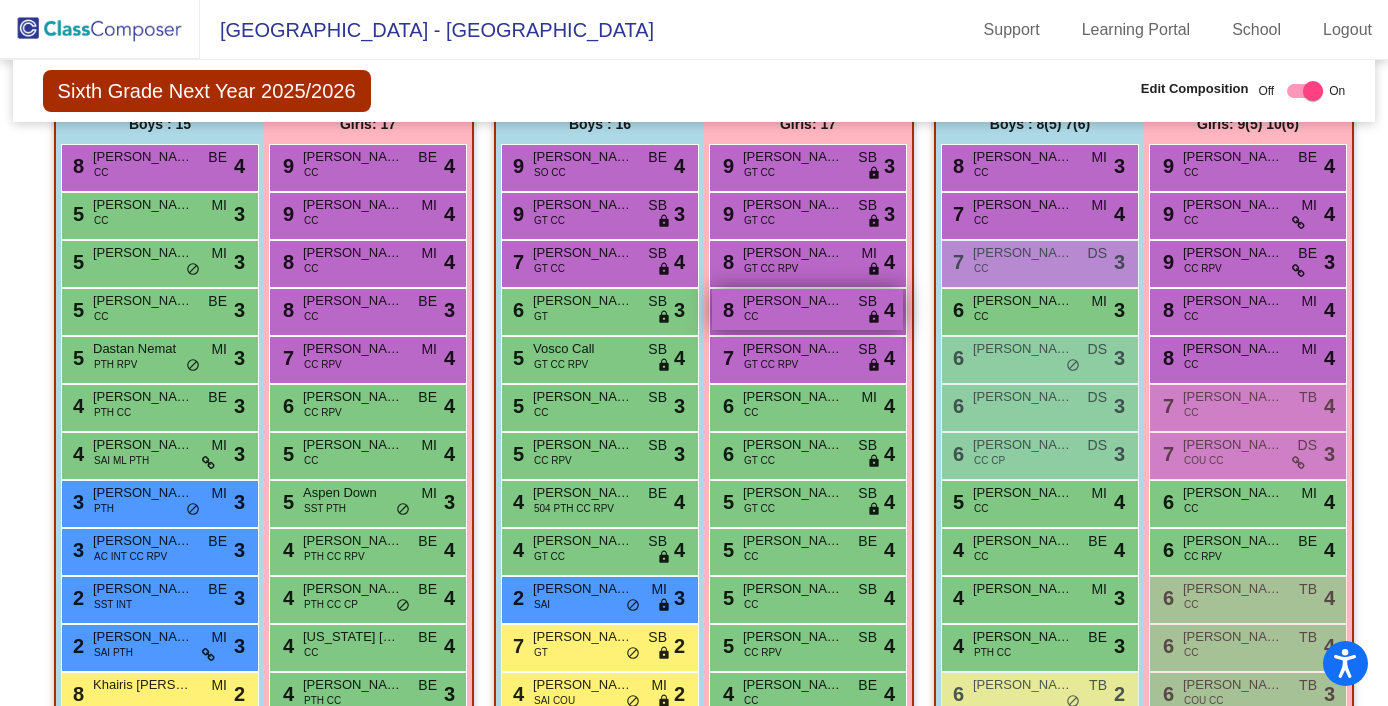 scroll, scrollTop: 535, scrollLeft: 0, axis: vertical 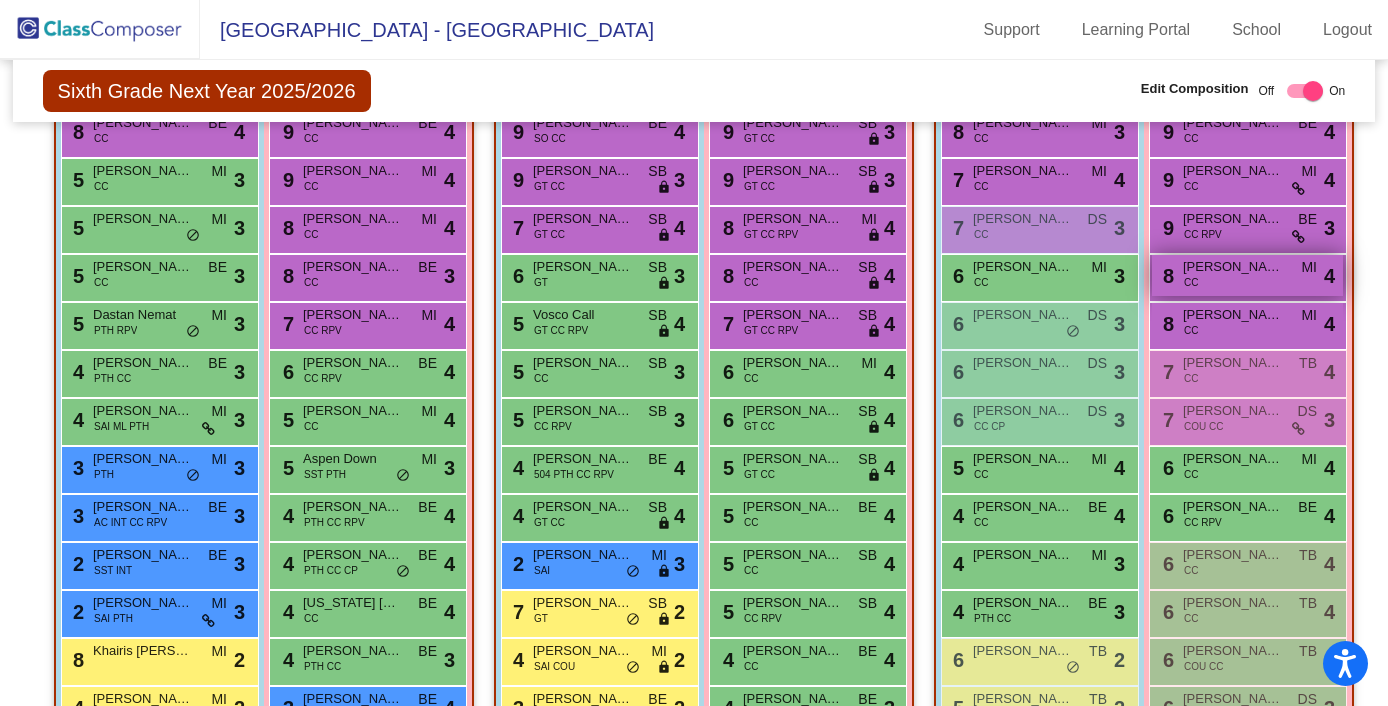 click on "8 Jane Girges CC MI lock do_not_disturb_alt 4" at bounding box center (1247, 275) 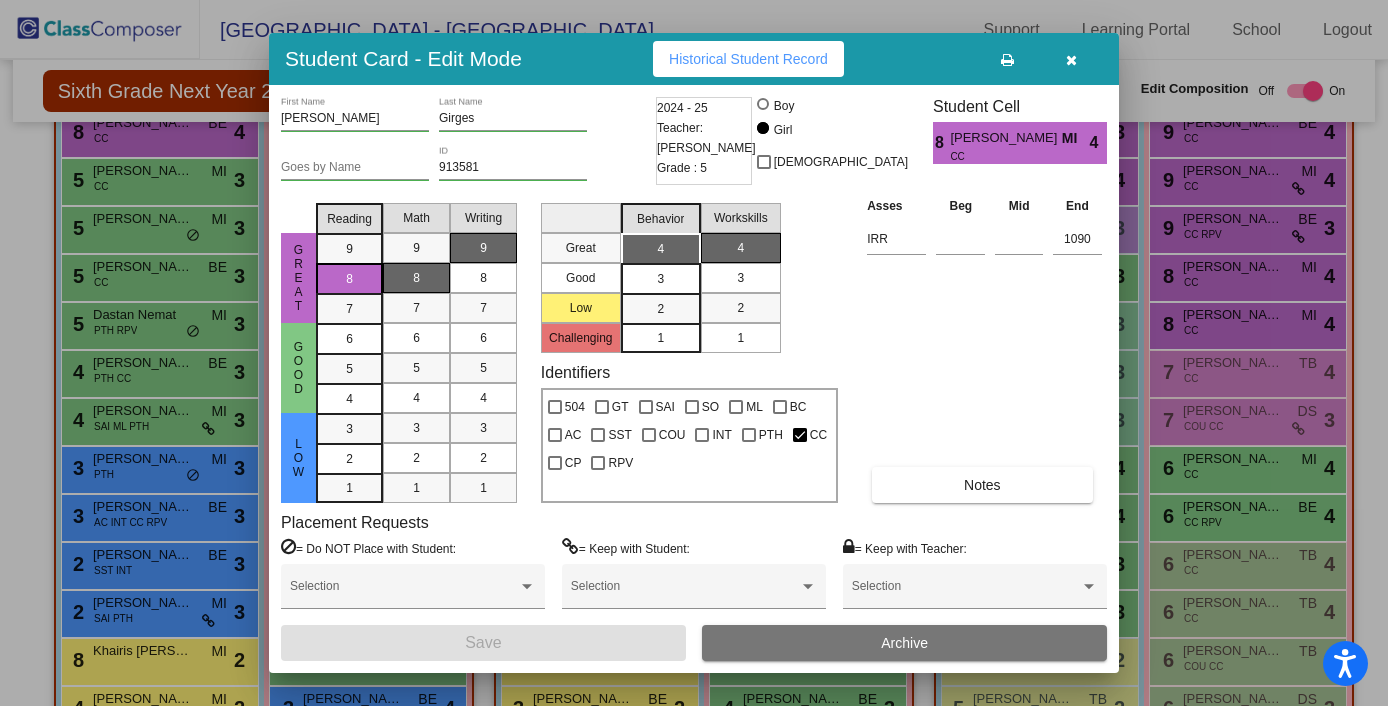click on "Archive" at bounding box center (904, 643) 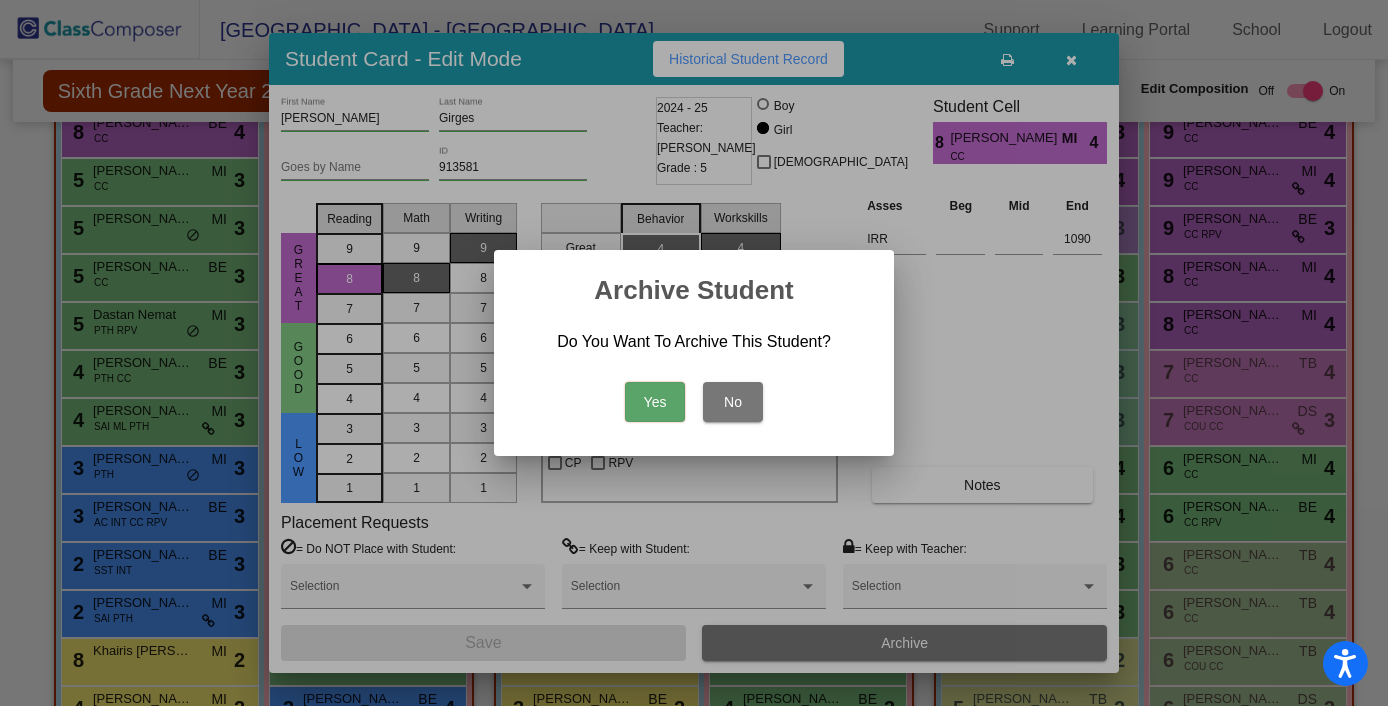 click on "Yes" at bounding box center (655, 402) 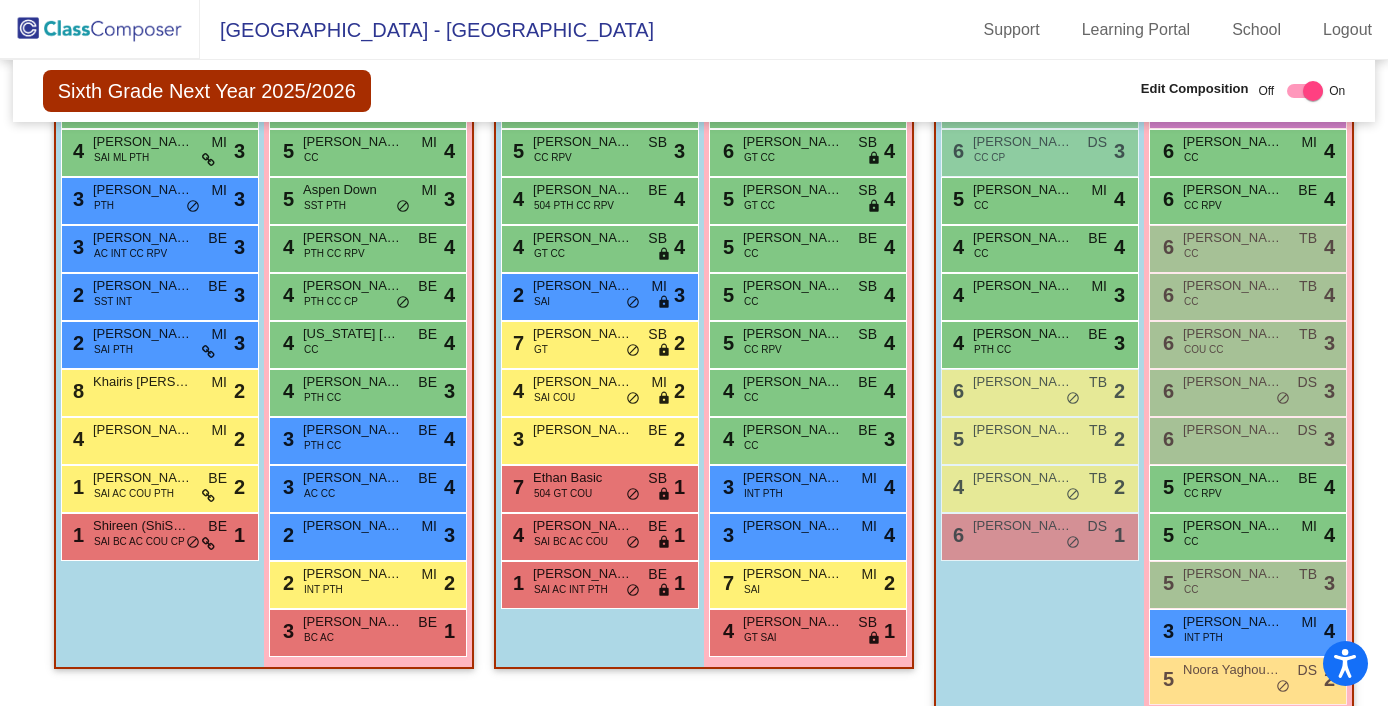 scroll, scrollTop: 810, scrollLeft: 0, axis: vertical 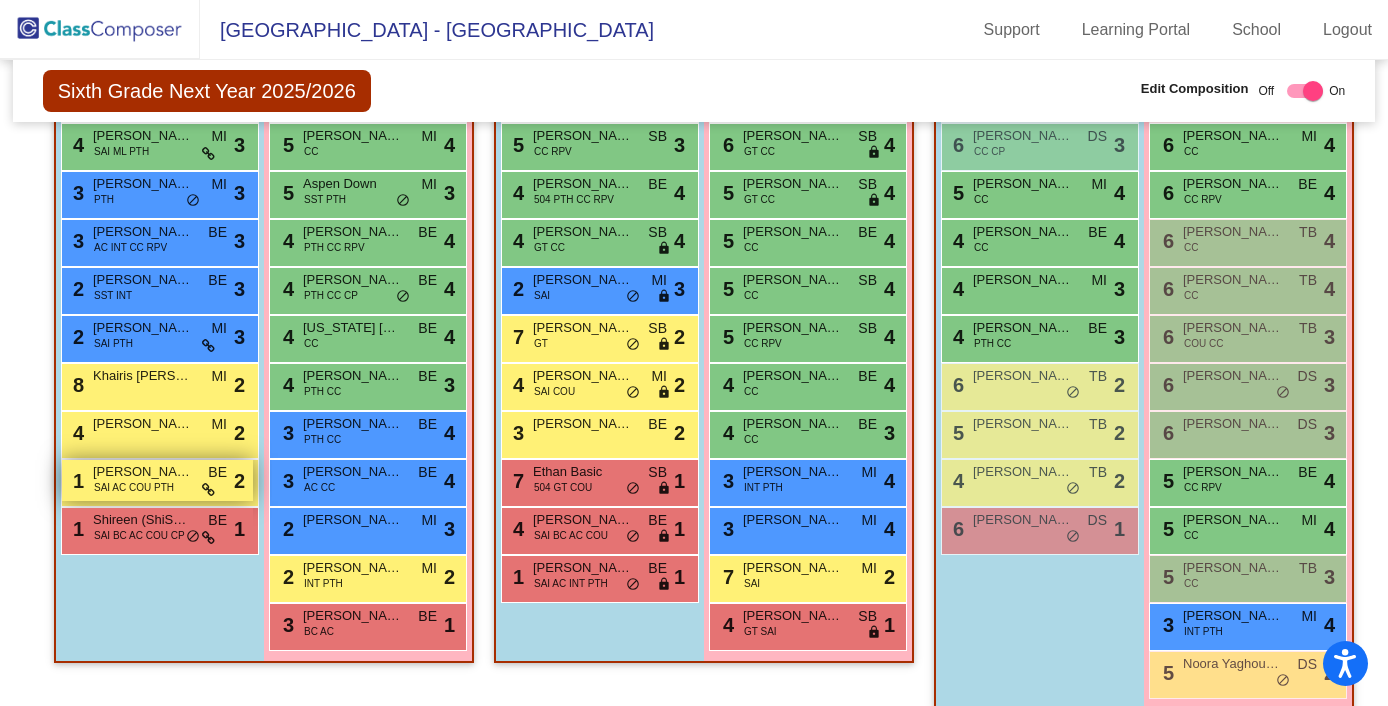 click on "Kian Garakani" at bounding box center (143, 472) 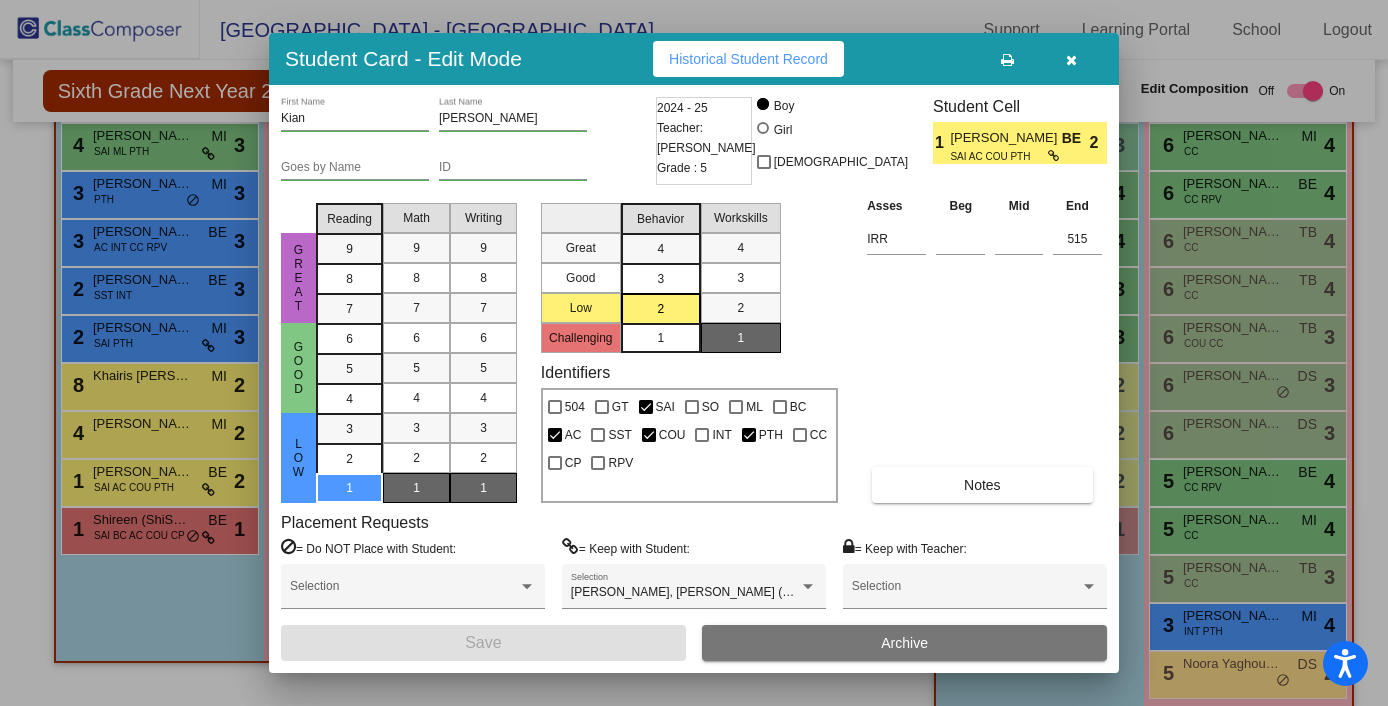 click on "Archive" at bounding box center (904, 643) 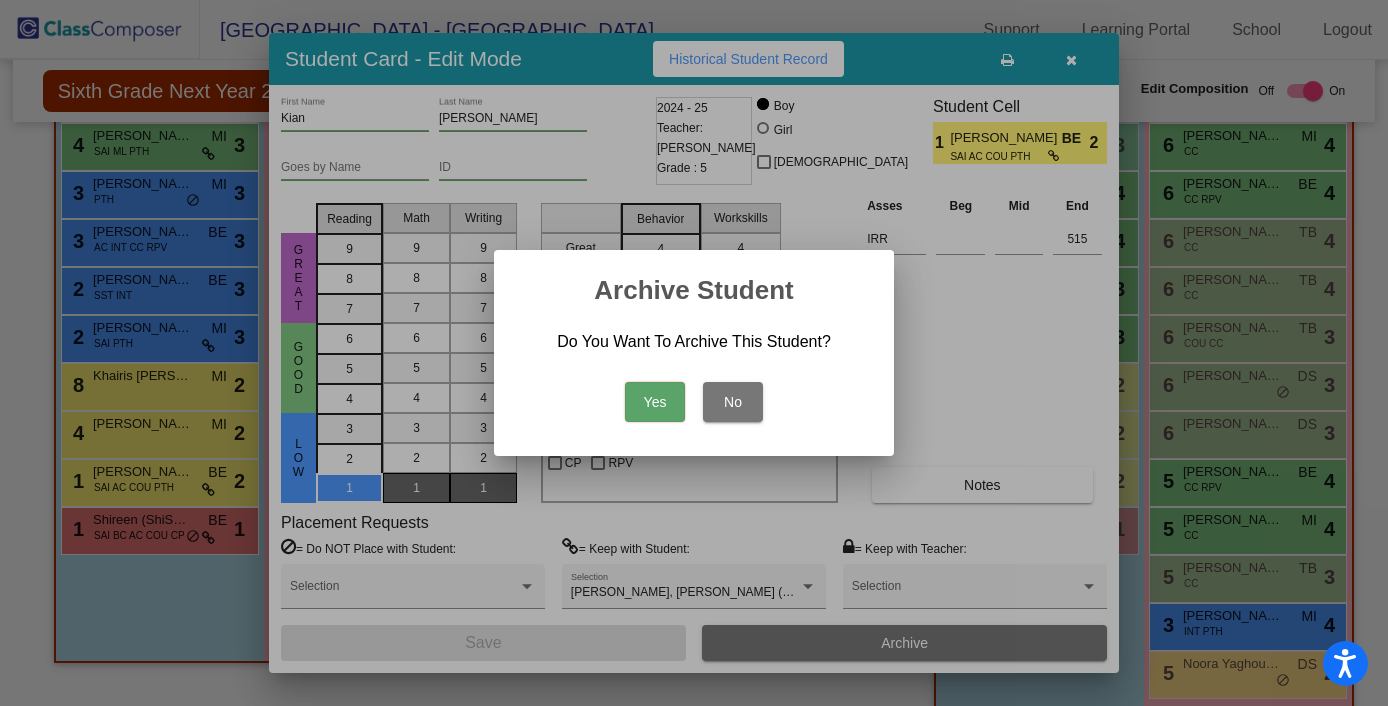 click on "Yes" at bounding box center (655, 402) 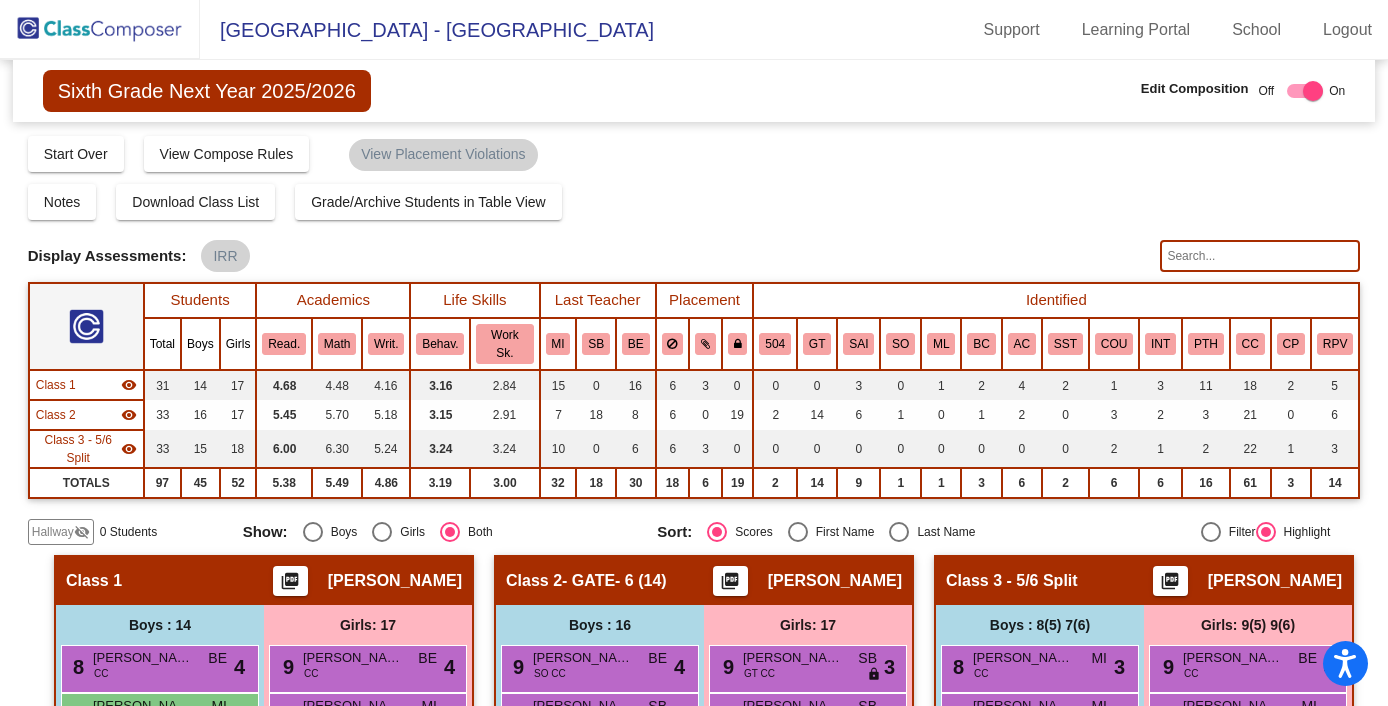 scroll, scrollTop: 0, scrollLeft: 0, axis: both 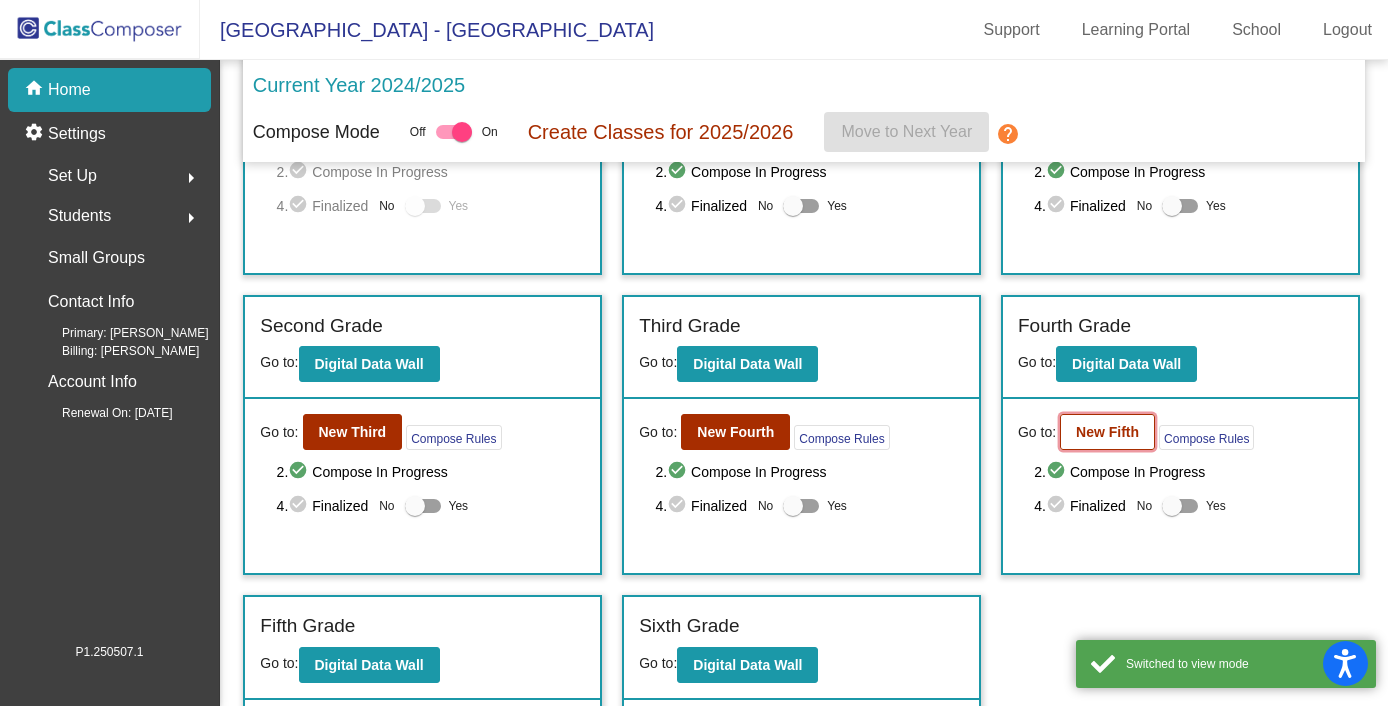 click on "New Fifth" 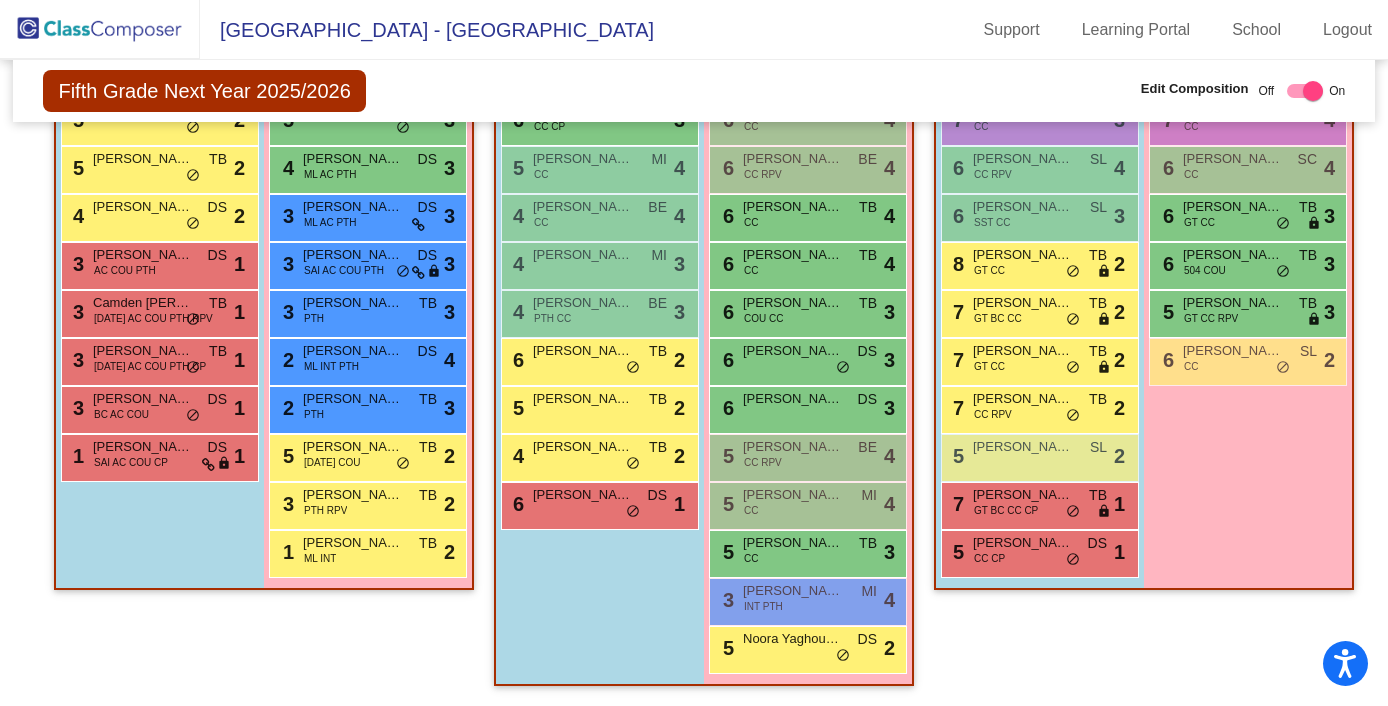 scroll, scrollTop: 864, scrollLeft: 0, axis: vertical 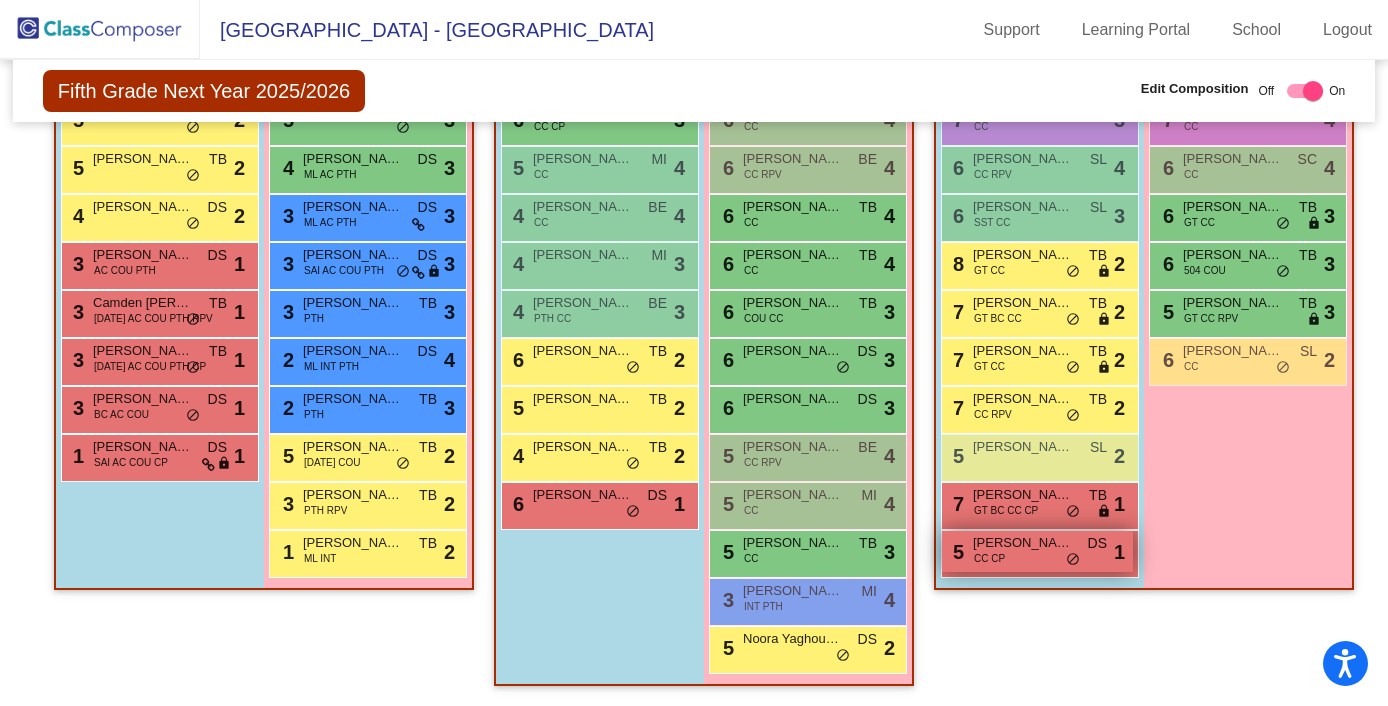 click on "5 Garrett Groeger CC CP DS lock do_not_disturb_alt 1" at bounding box center (1037, 551) 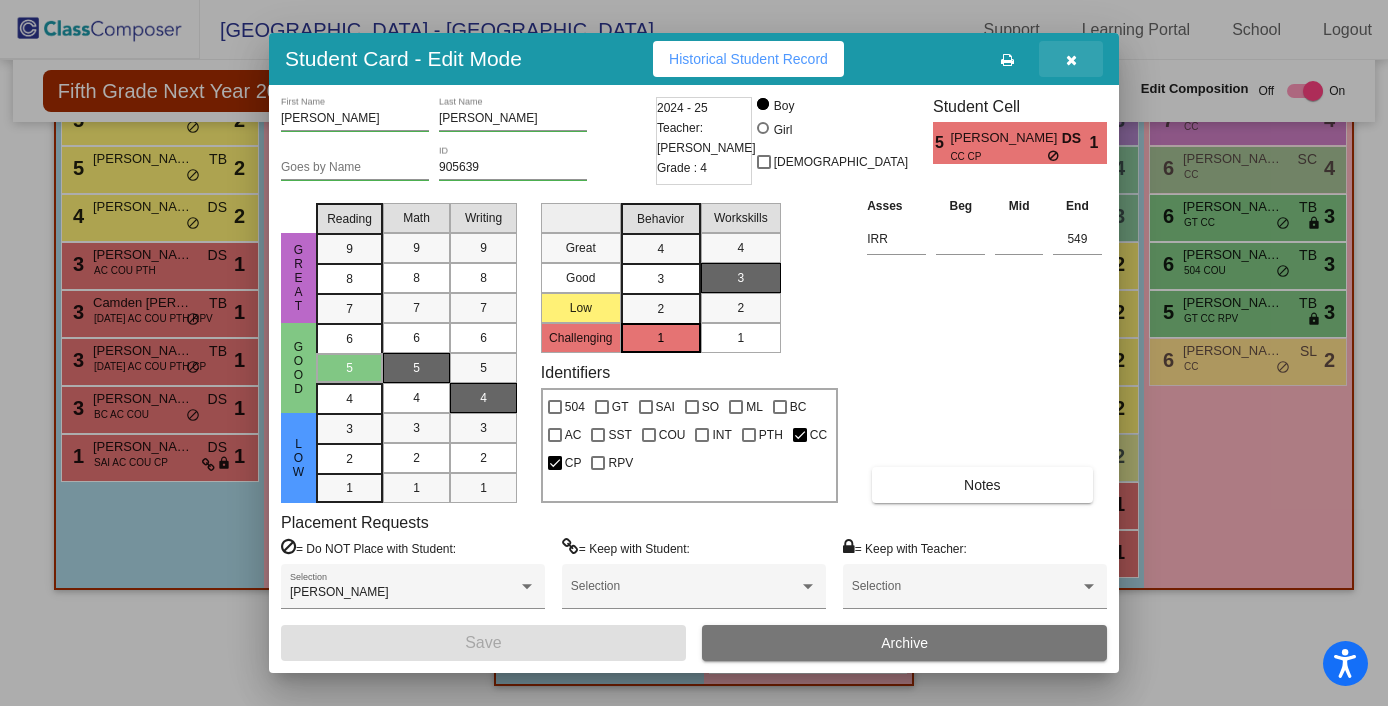 click at bounding box center (1071, 60) 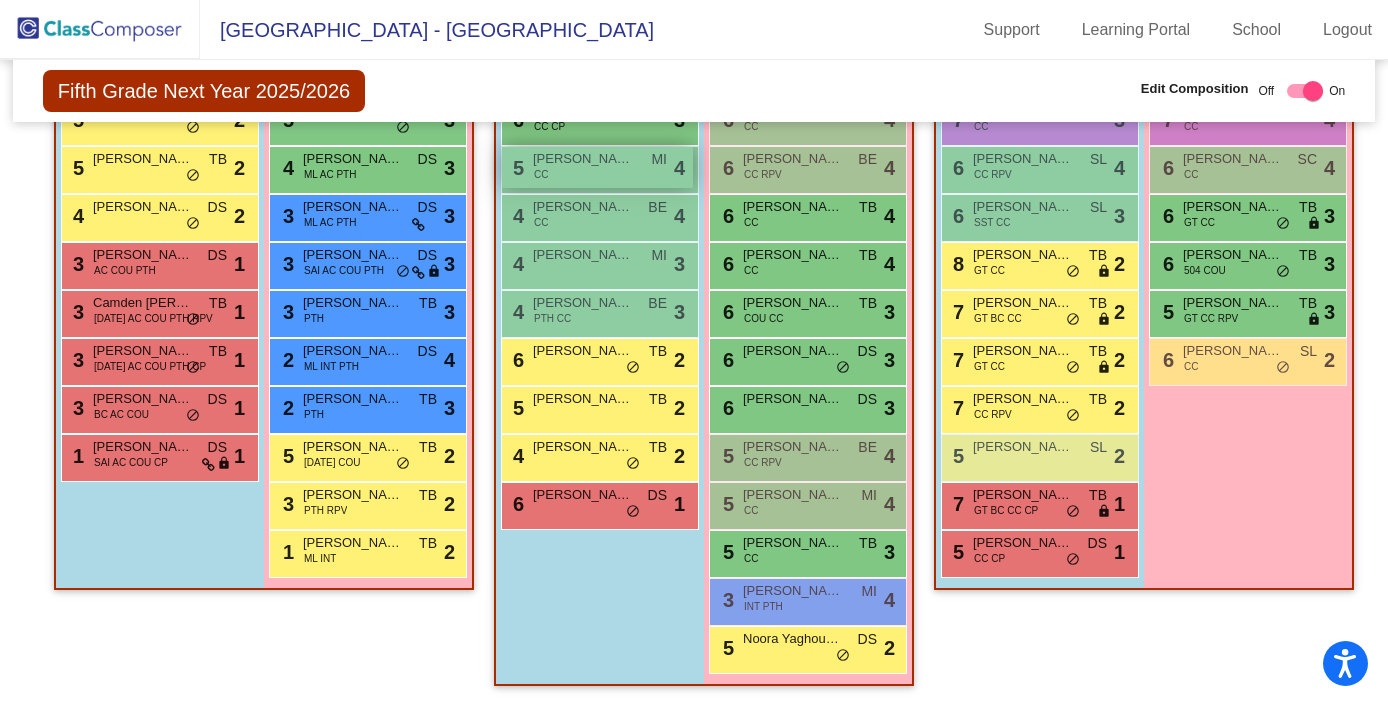 scroll, scrollTop: 865, scrollLeft: 0, axis: vertical 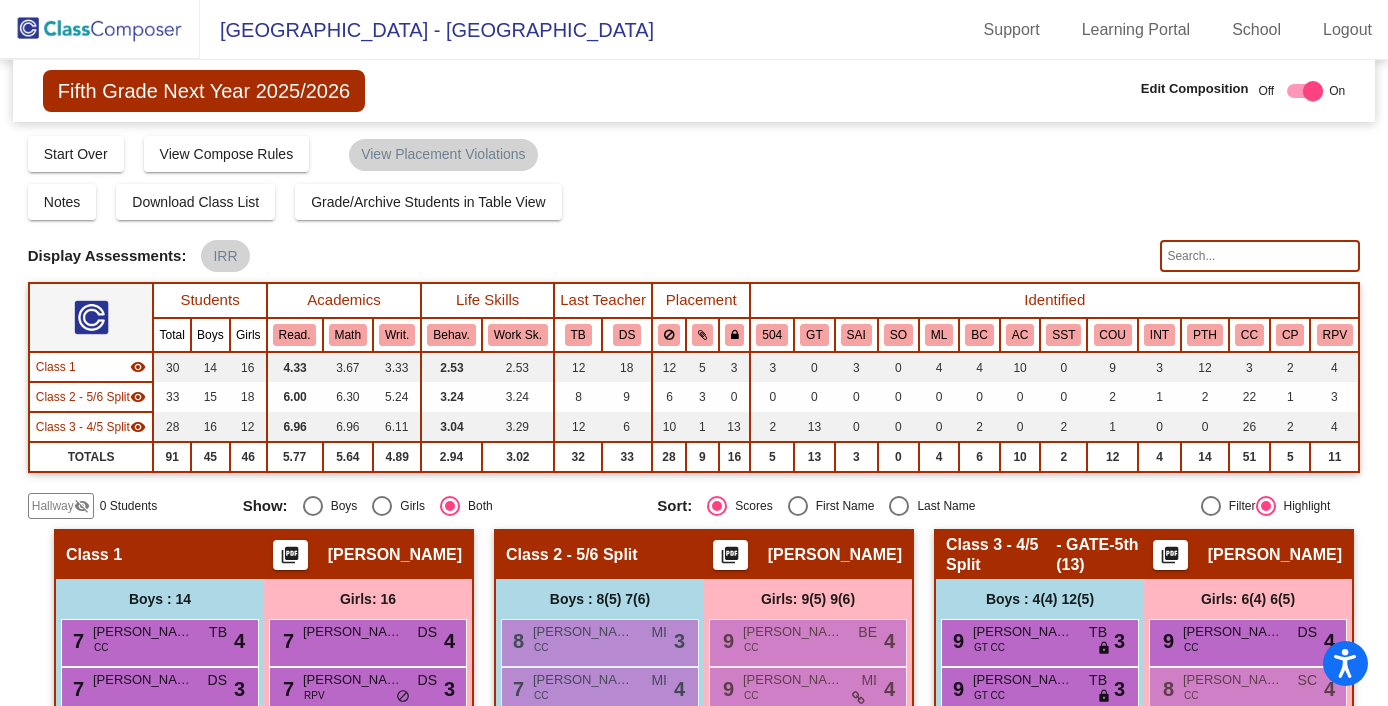 click 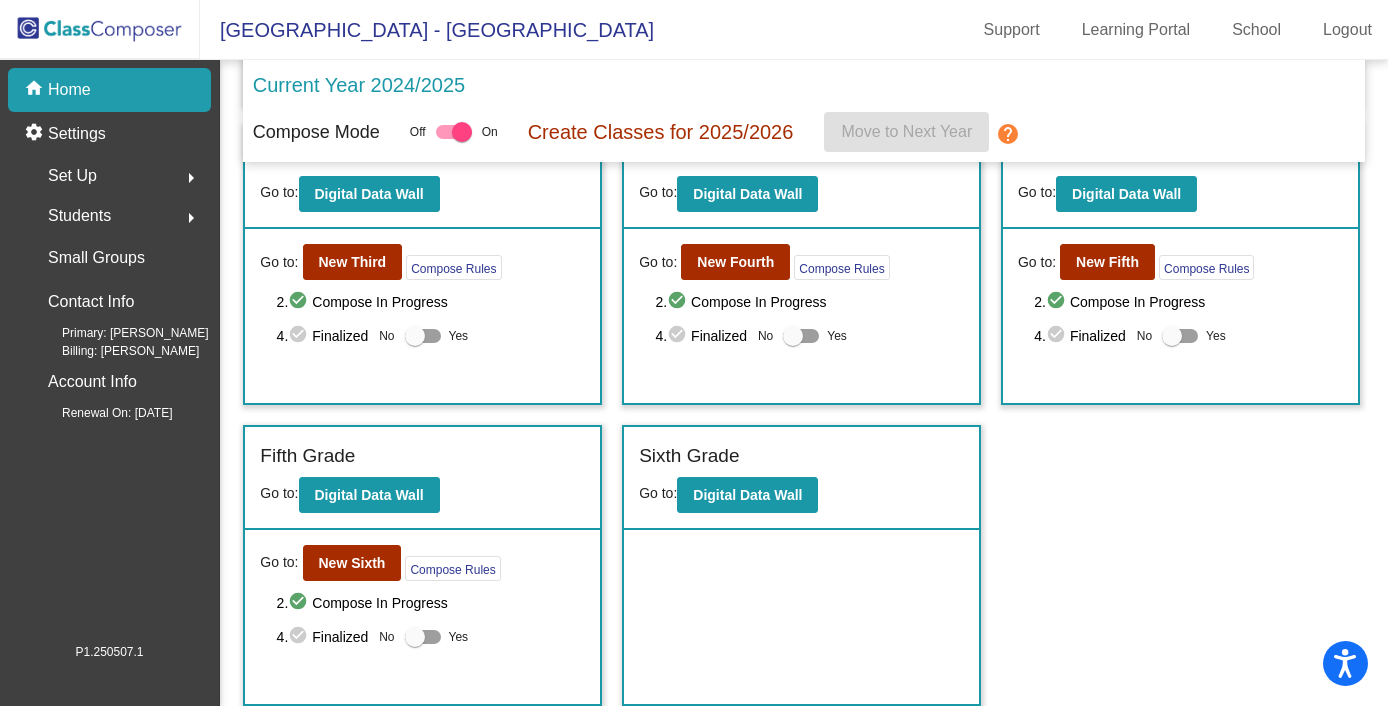 scroll, scrollTop: 349, scrollLeft: 0, axis: vertical 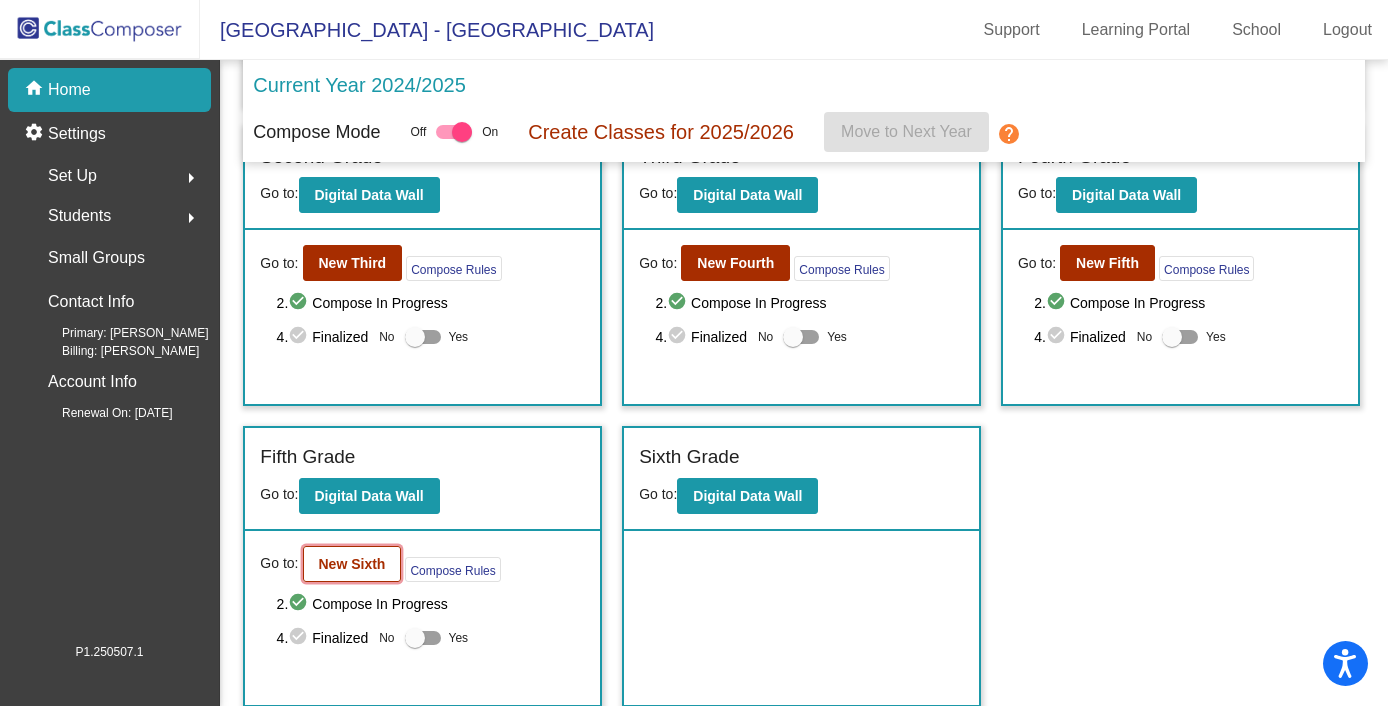 click on "New Sixth" 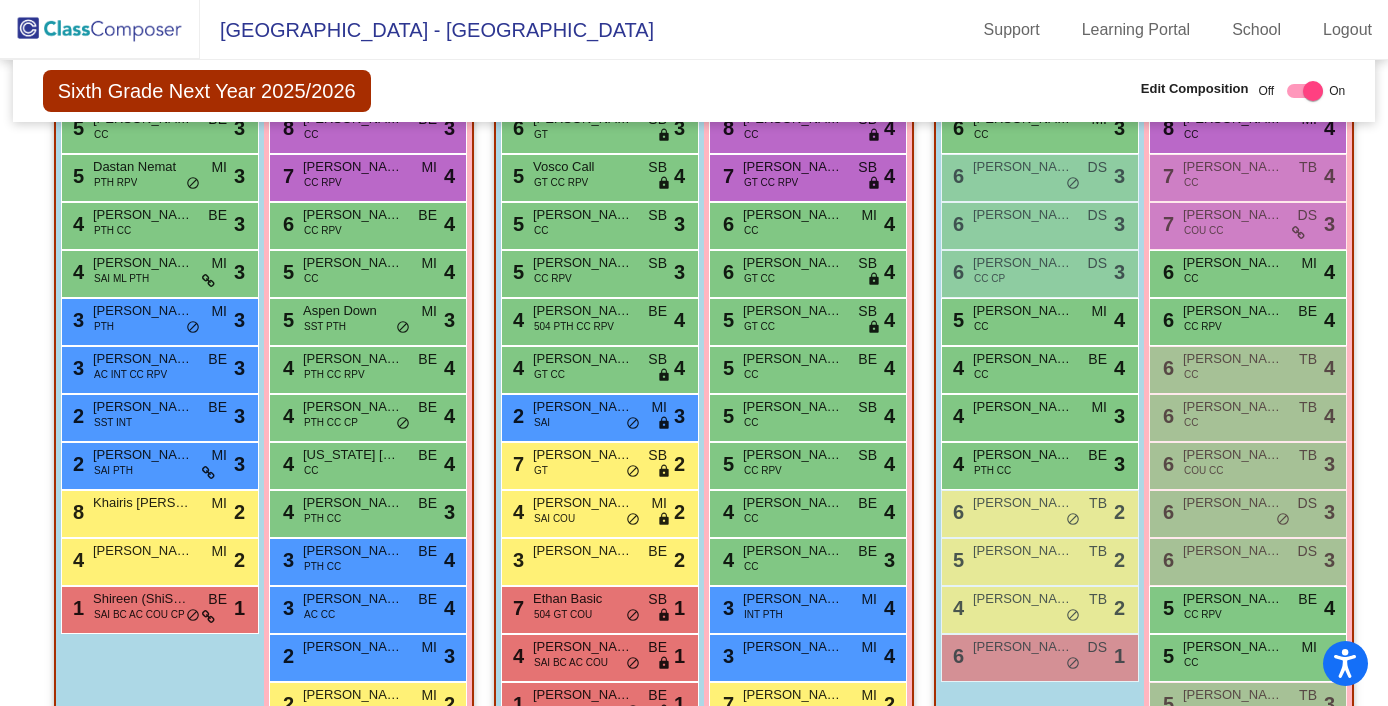 scroll, scrollTop: 844, scrollLeft: 0, axis: vertical 